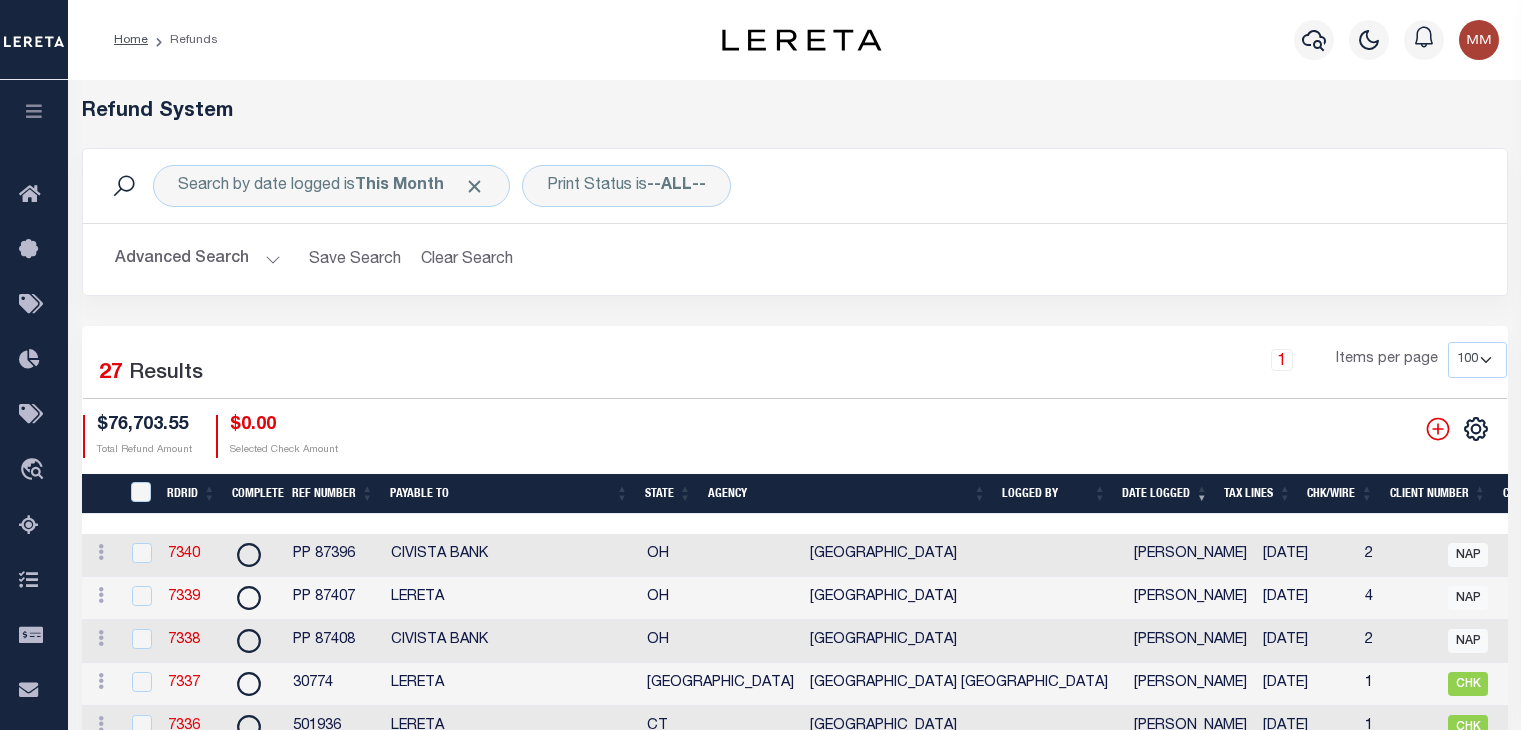 select on "100" 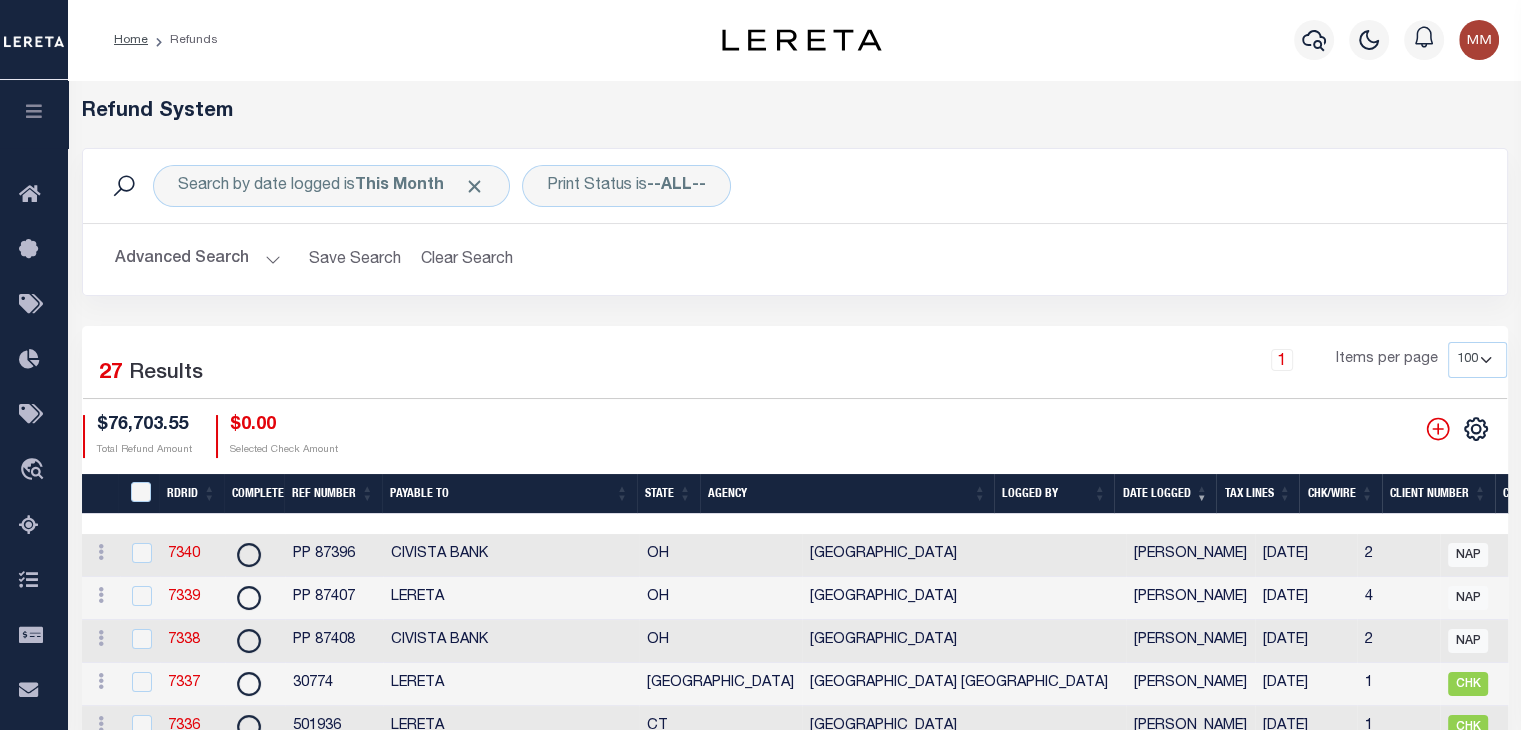 click at bounding box center [34, 111] 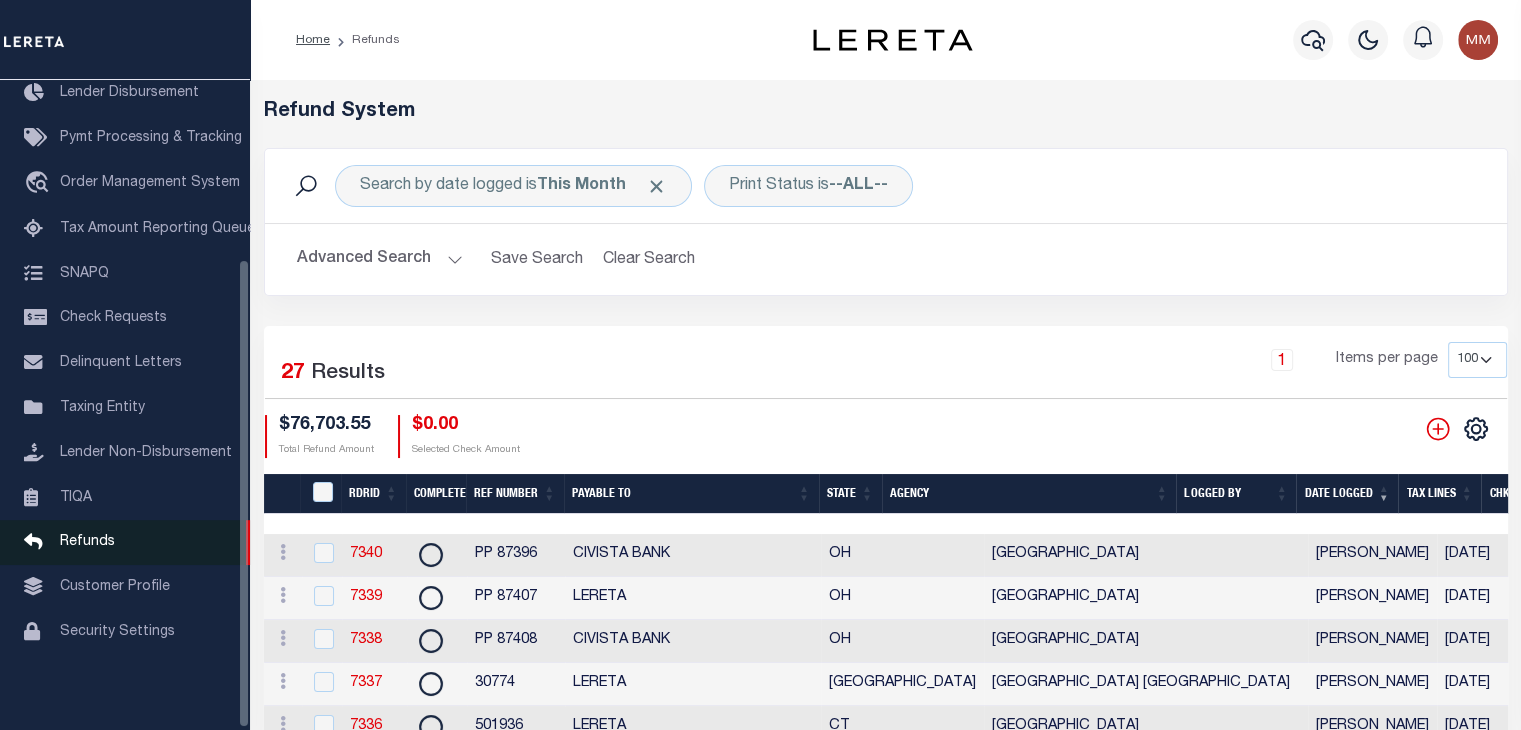 scroll, scrollTop: 248, scrollLeft: 0, axis: vertical 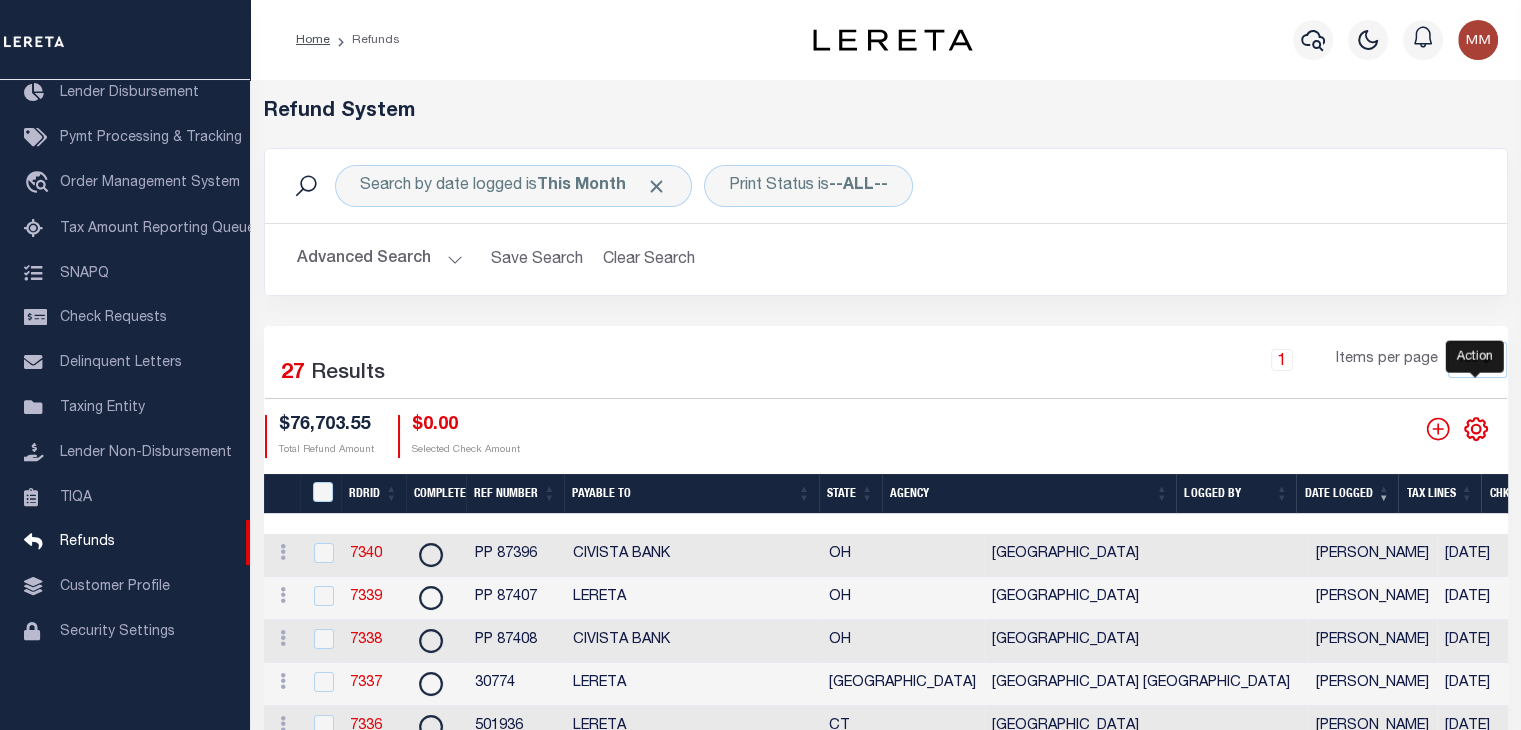click 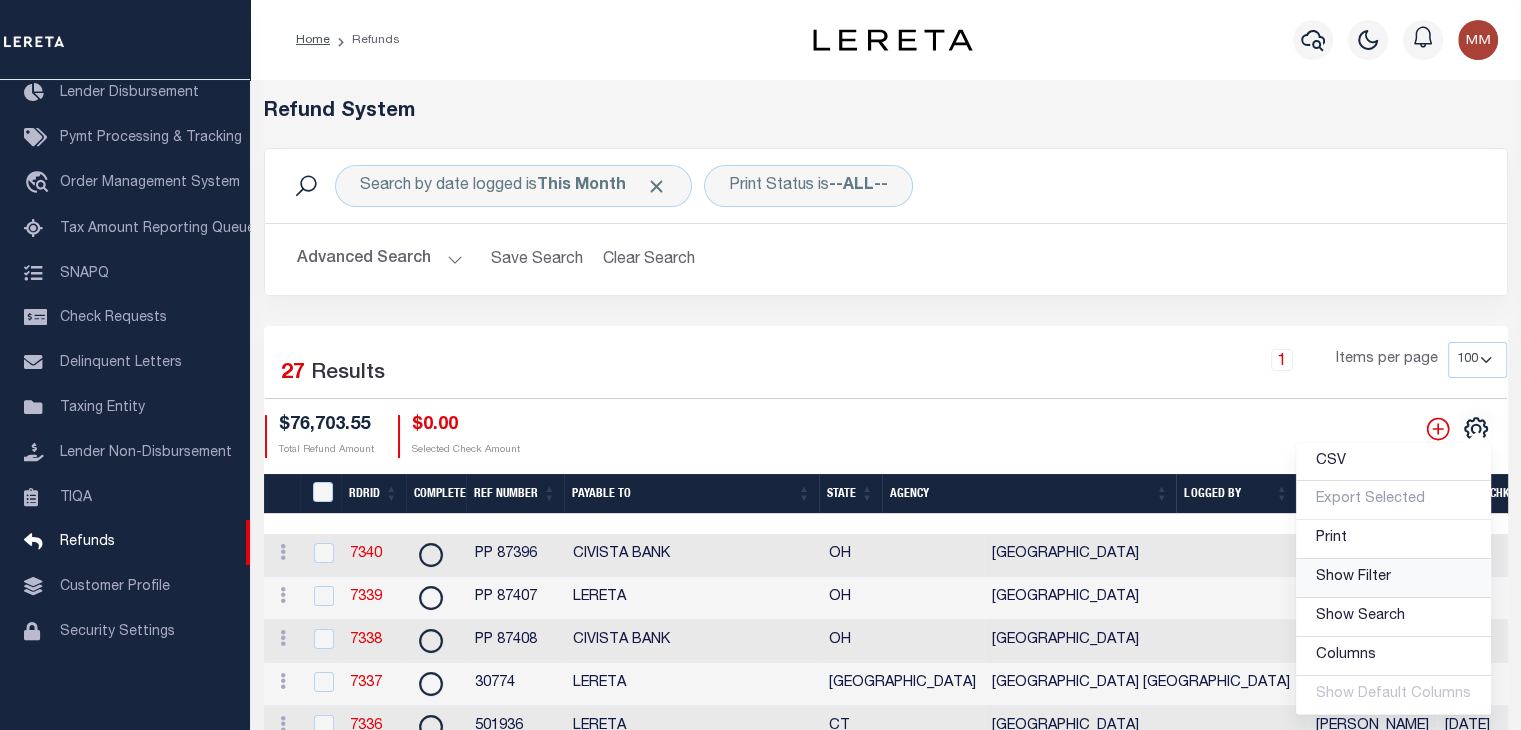 click on "Show Filter" at bounding box center [1353, 577] 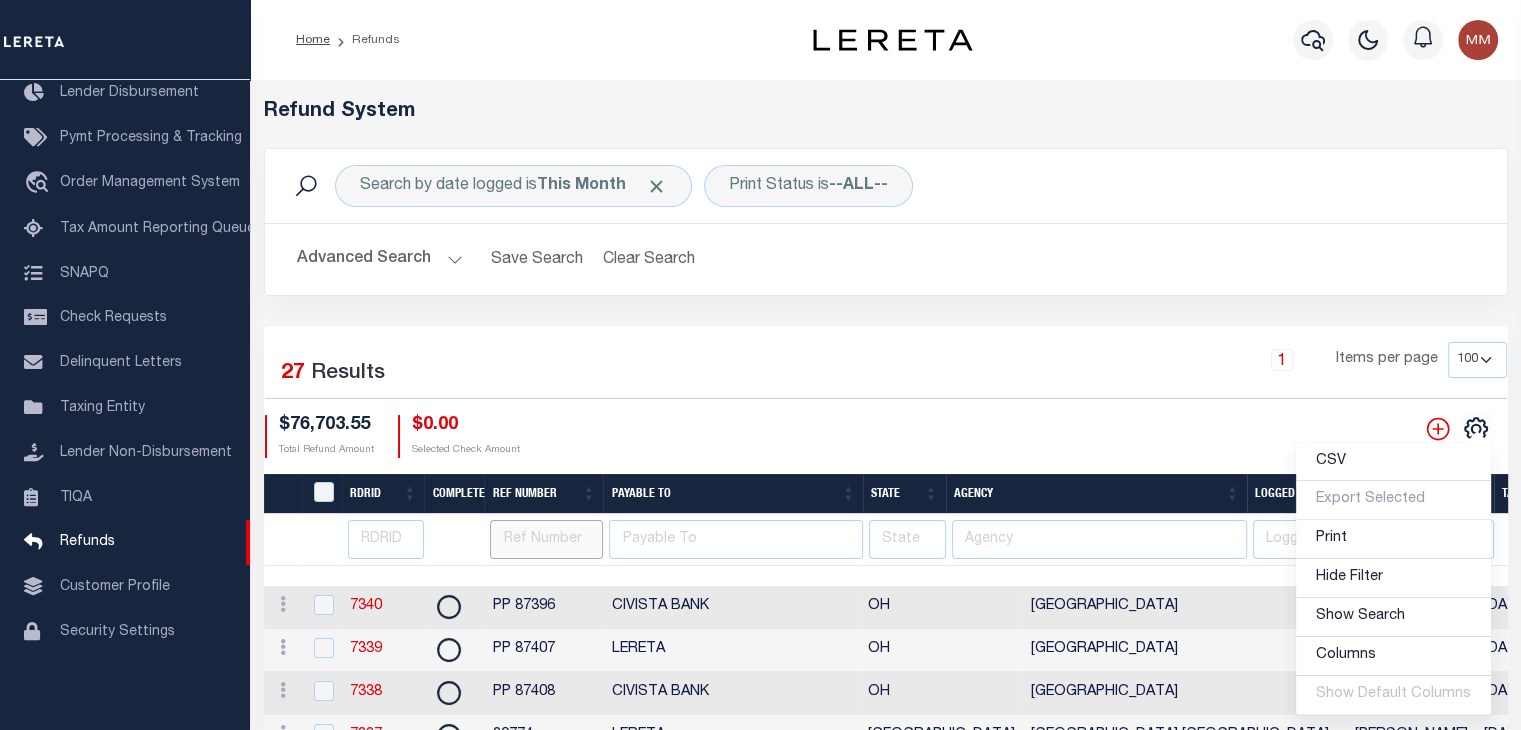 click at bounding box center [546, 539] 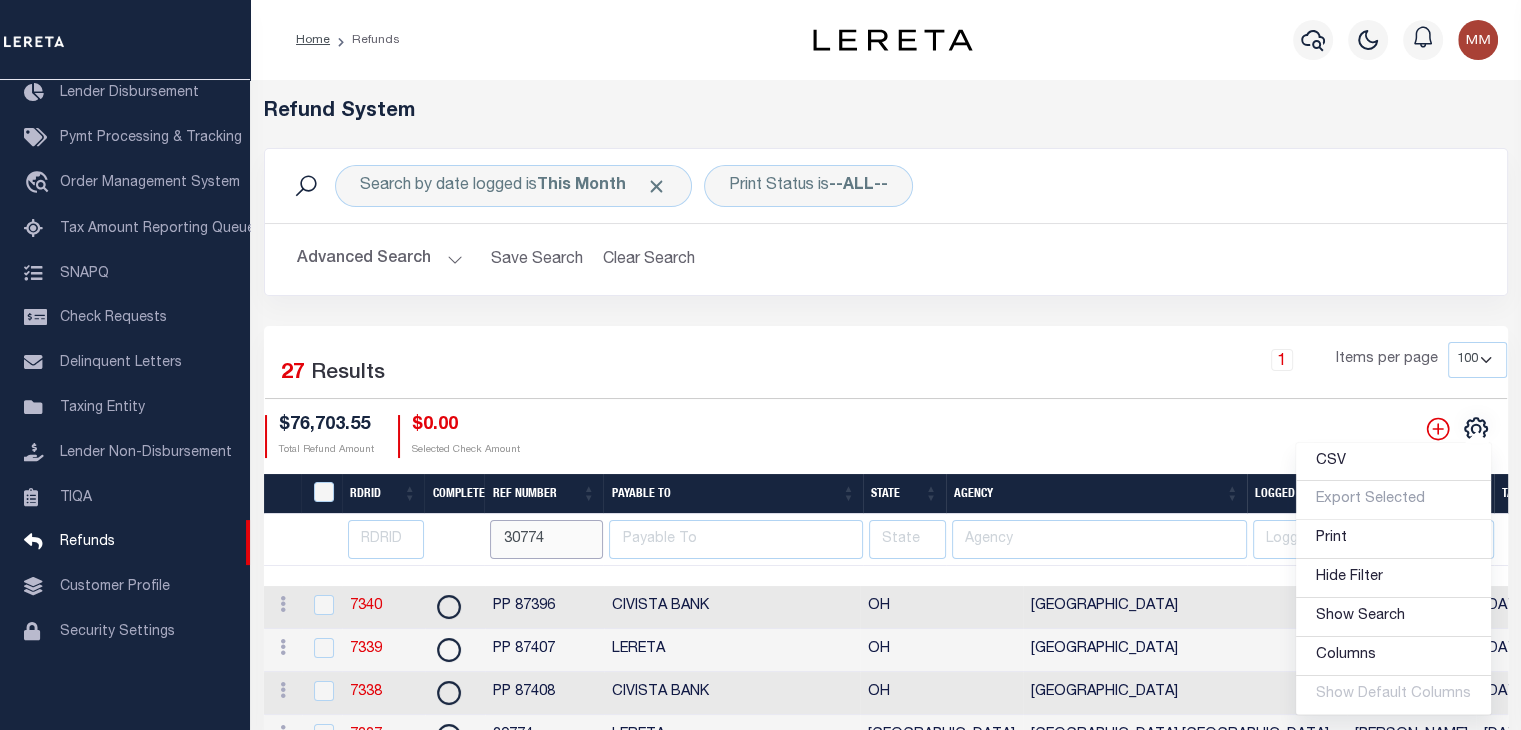 type on "30774" 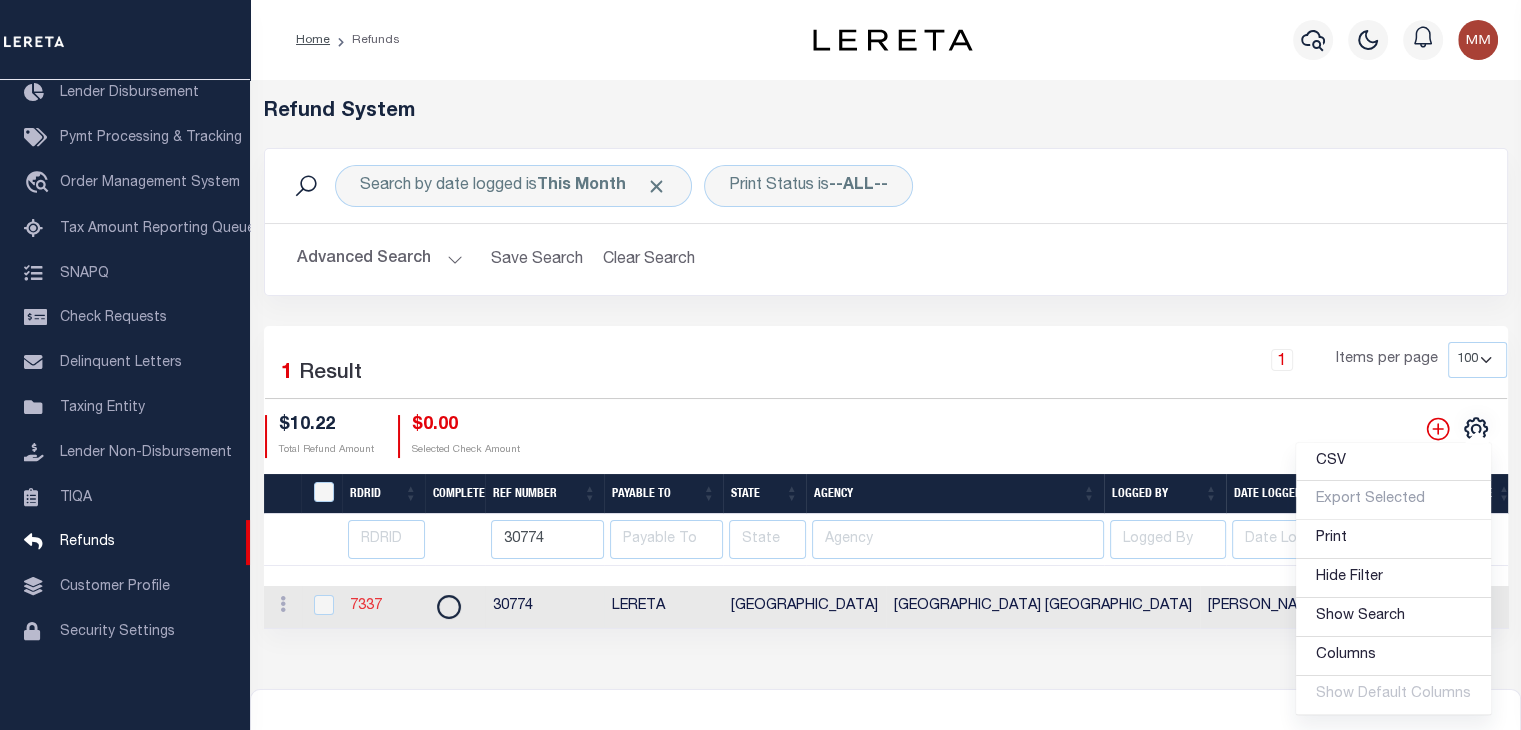 click on "7337" at bounding box center (366, 606) 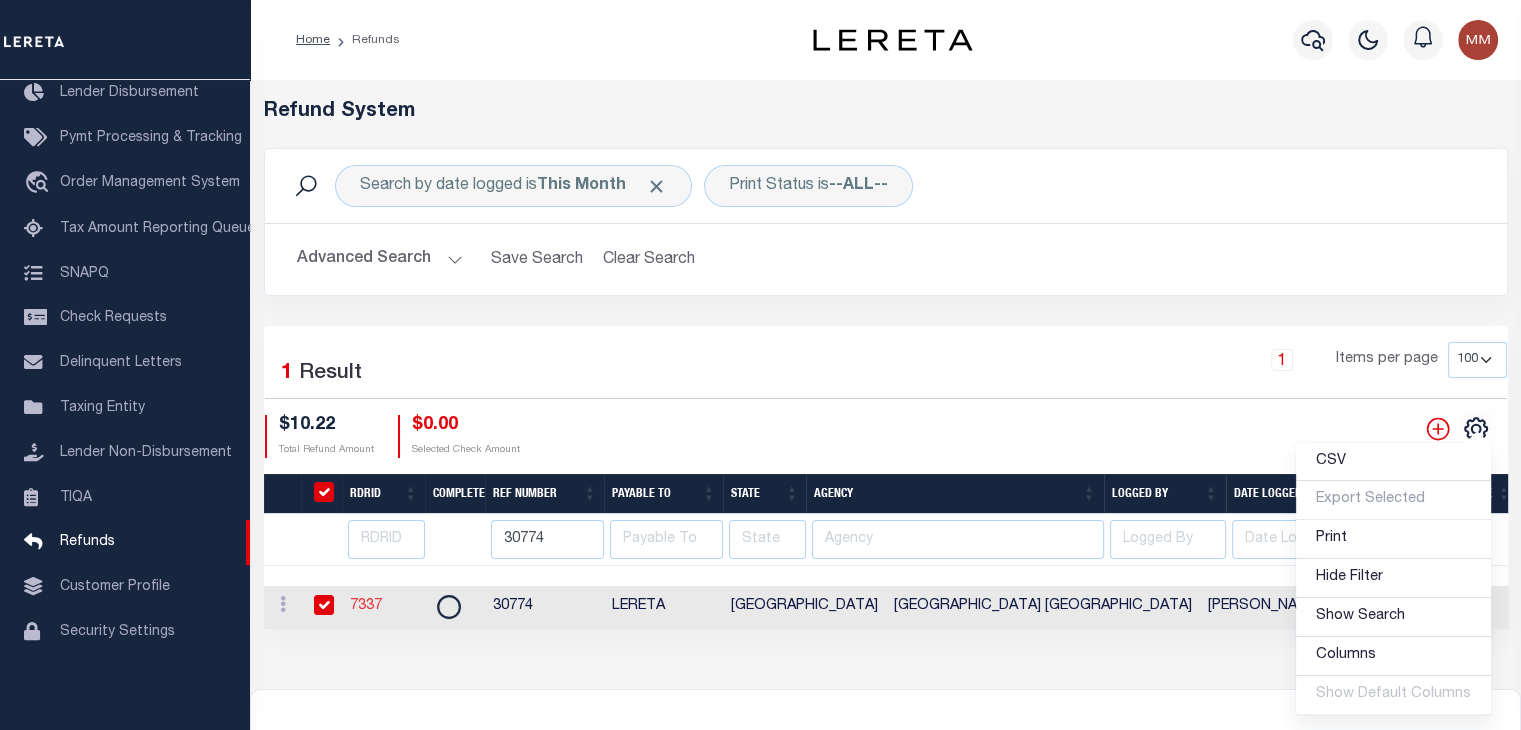 checkbox on "true" 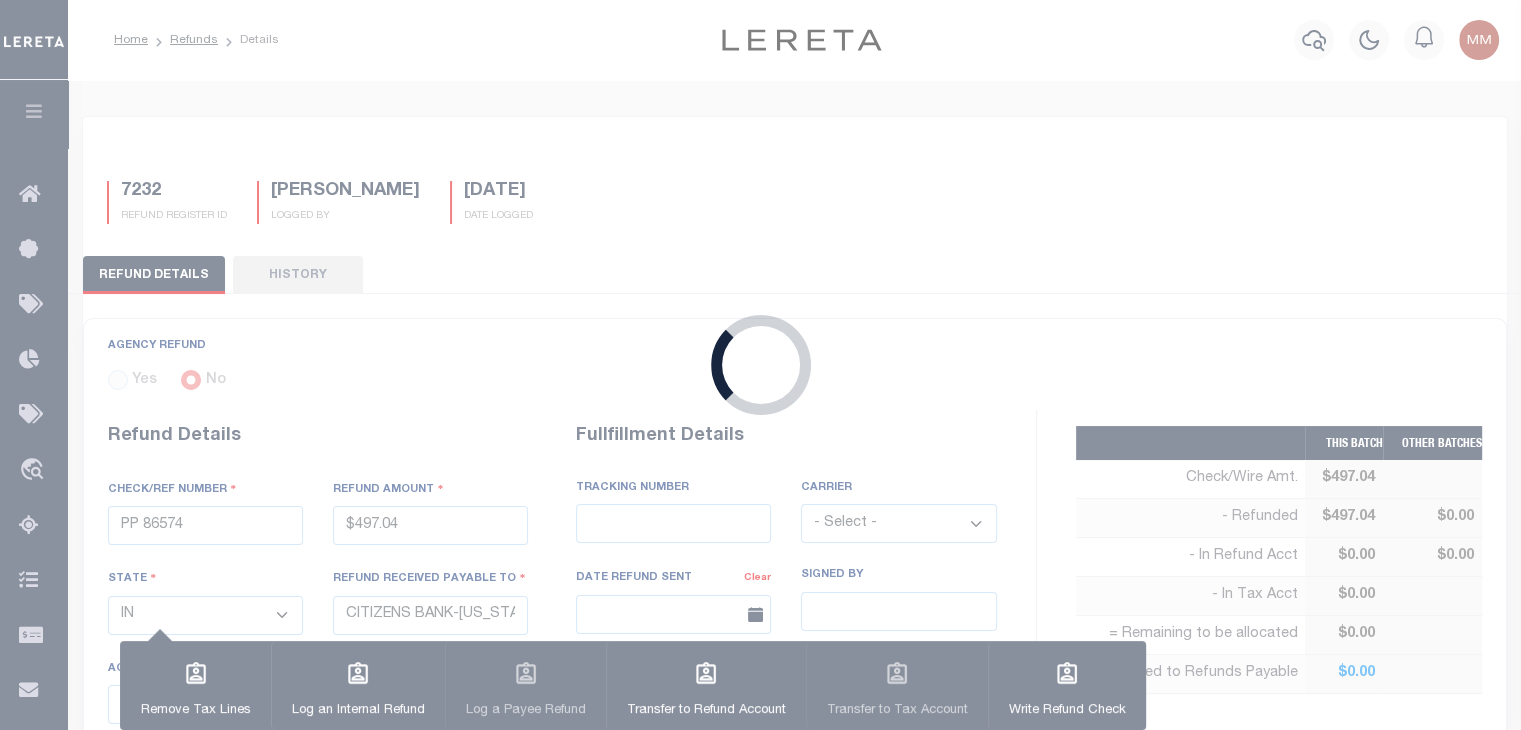 radio on "true" 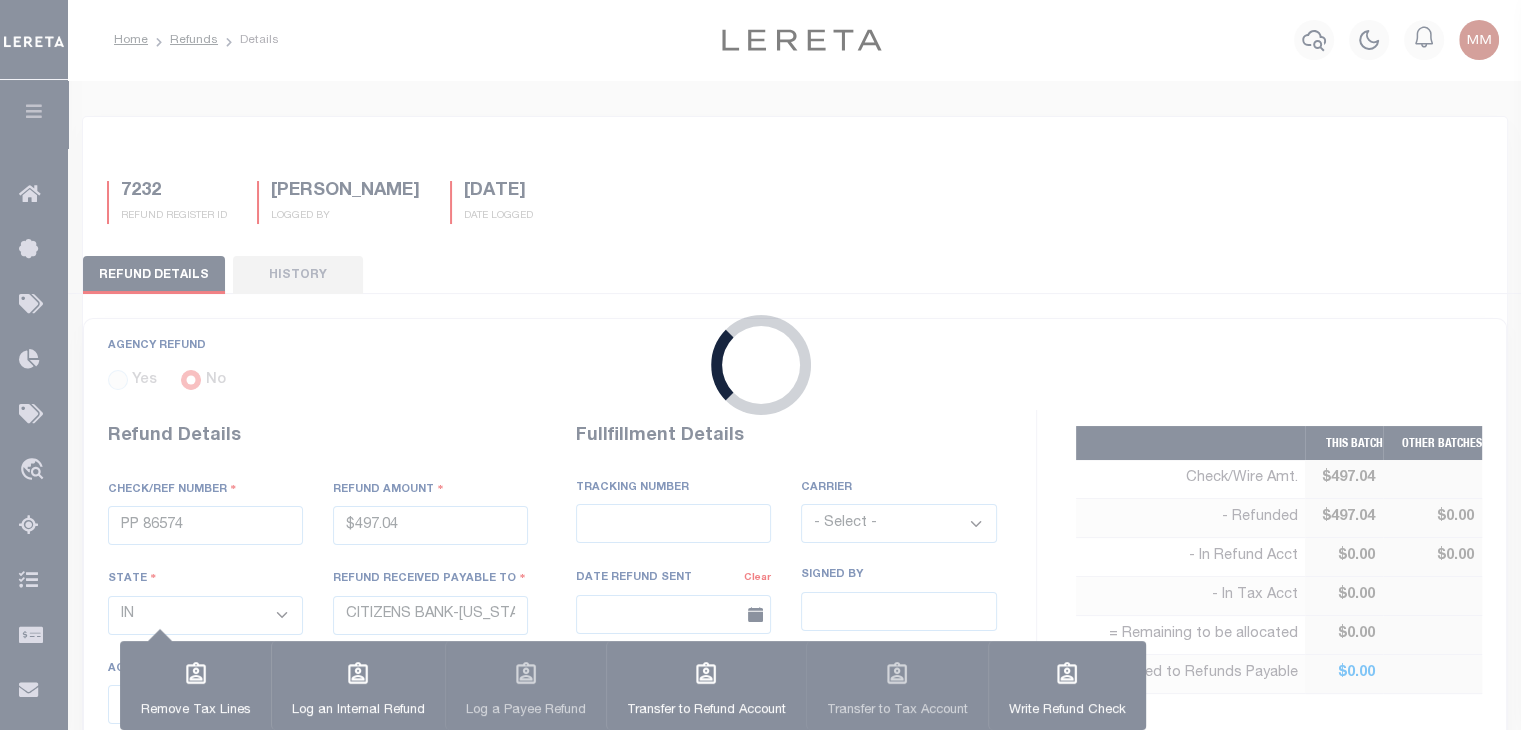 type on "30774" 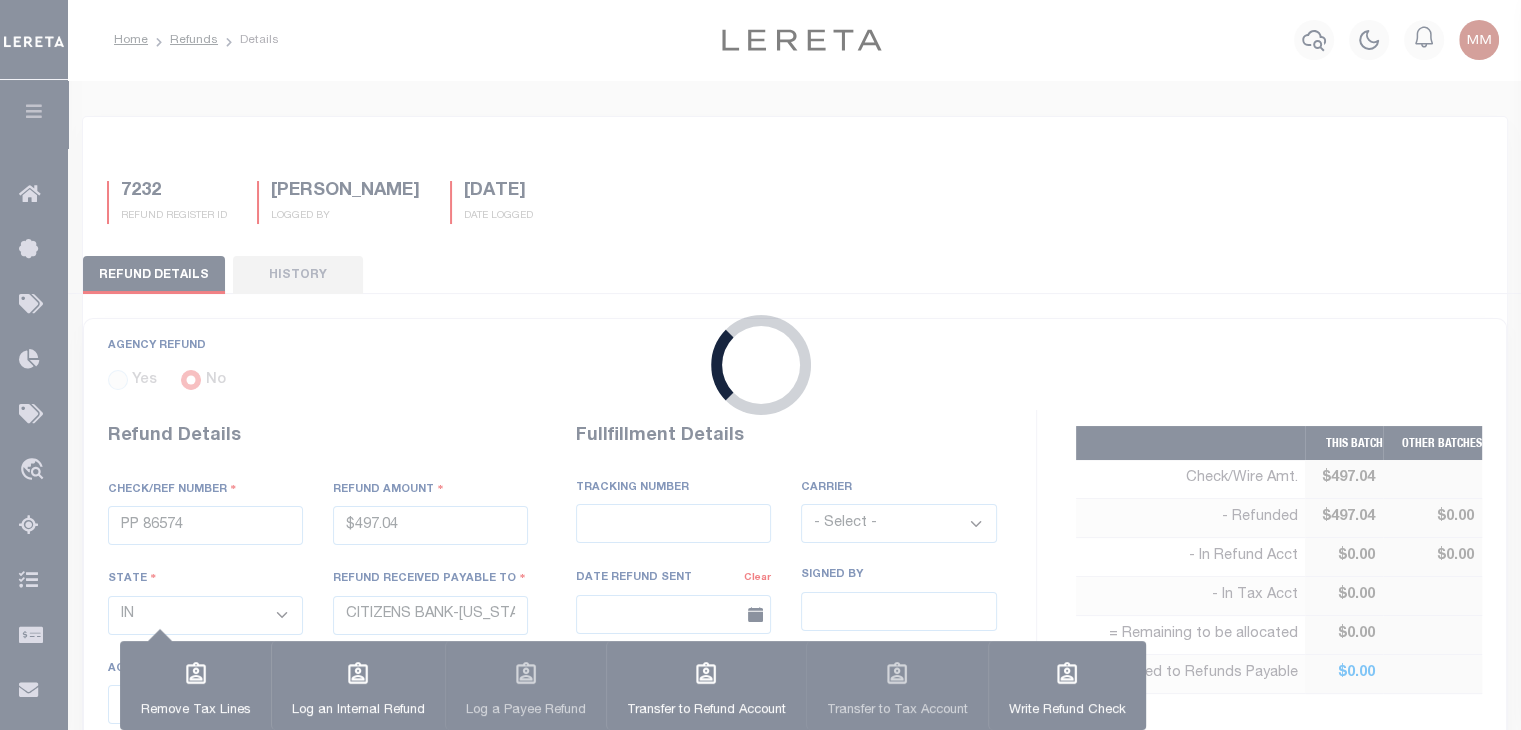 type on "$10.22" 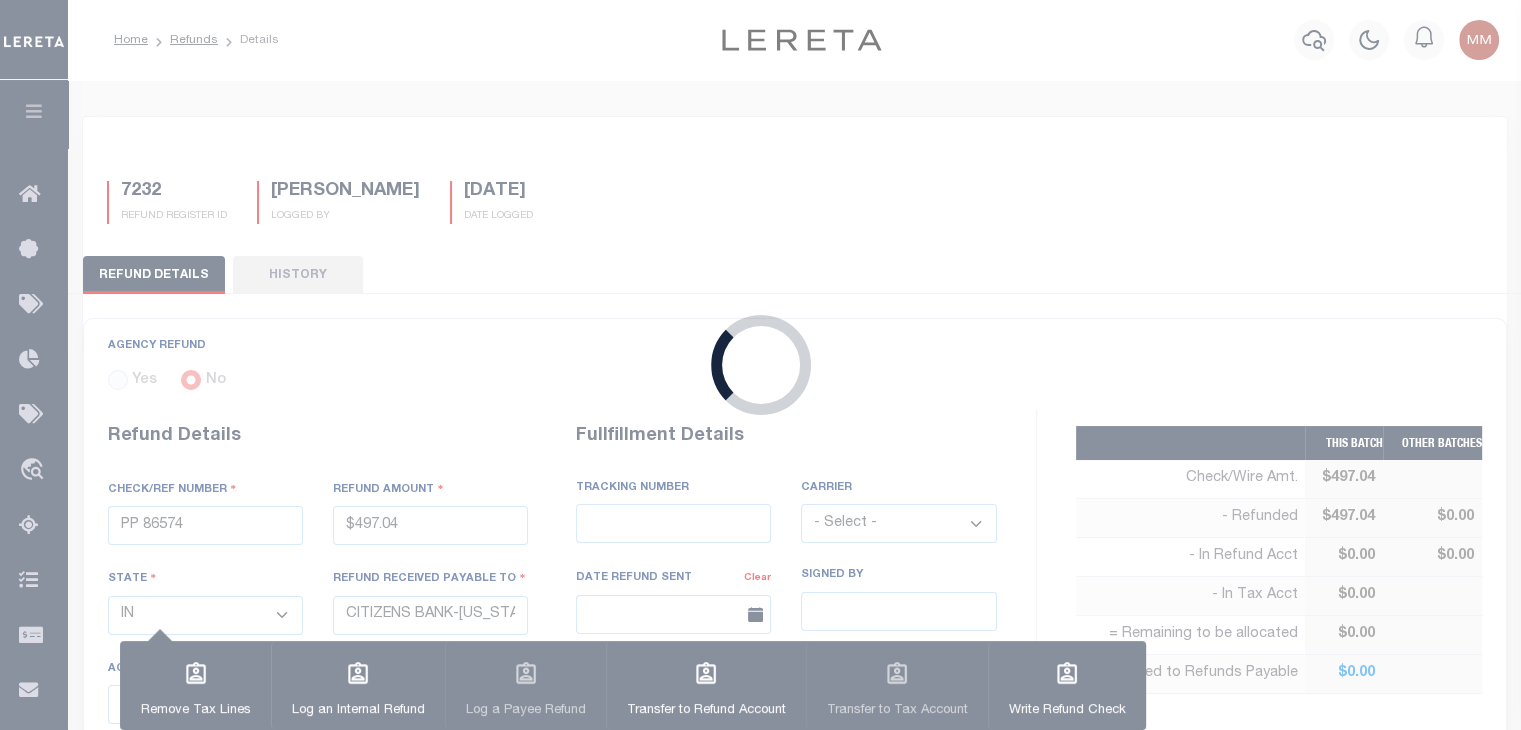 select 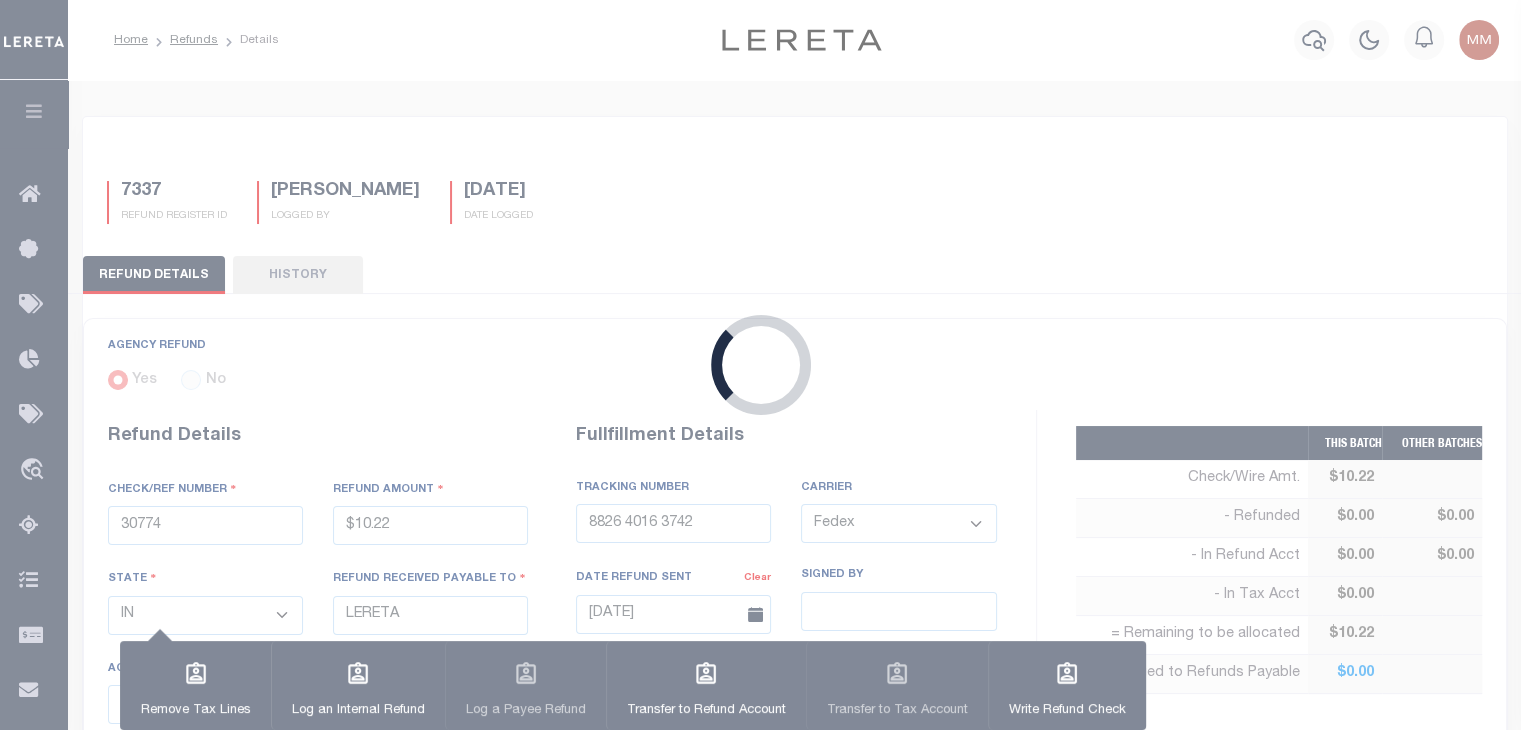 select on "4832980000" 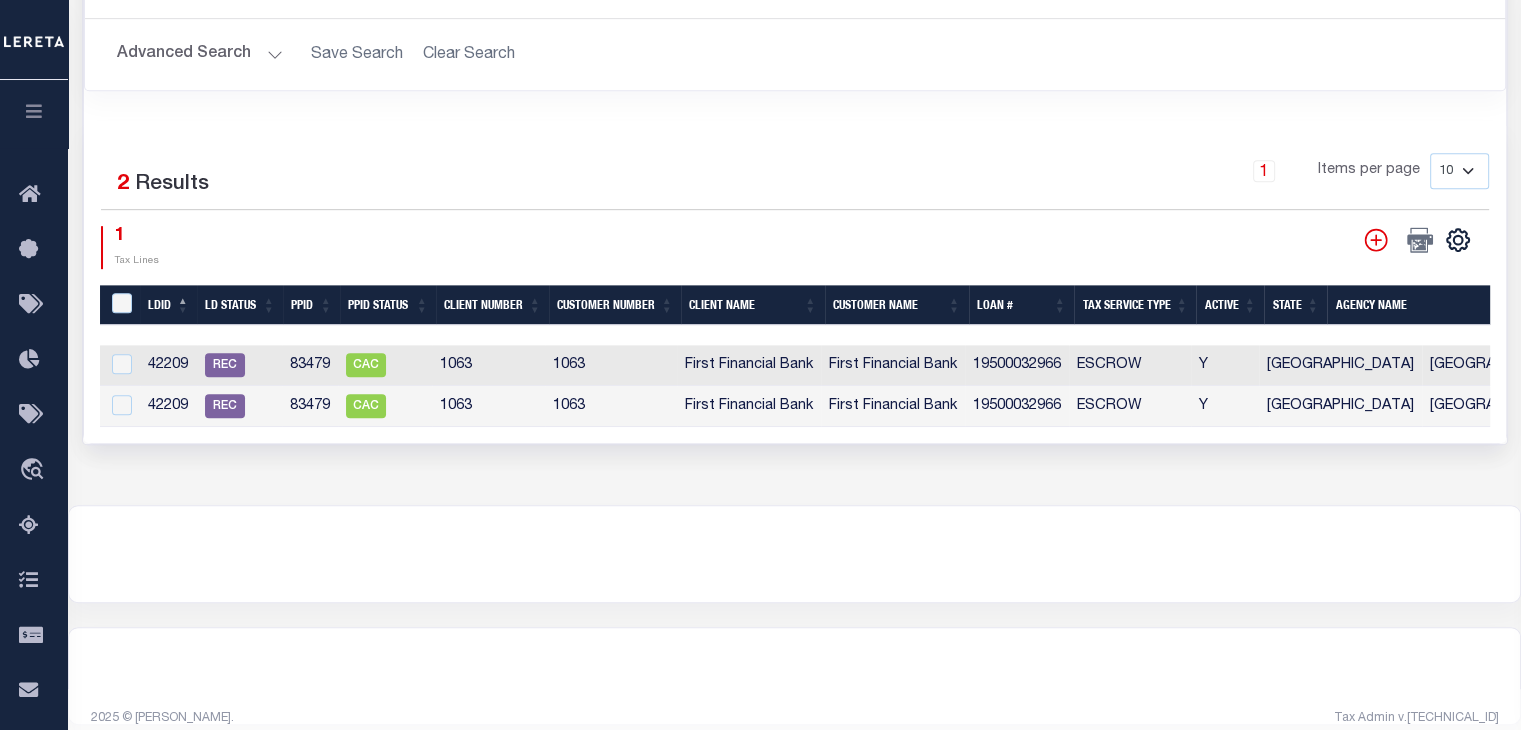 scroll, scrollTop: 1015, scrollLeft: 0, axis: vertical 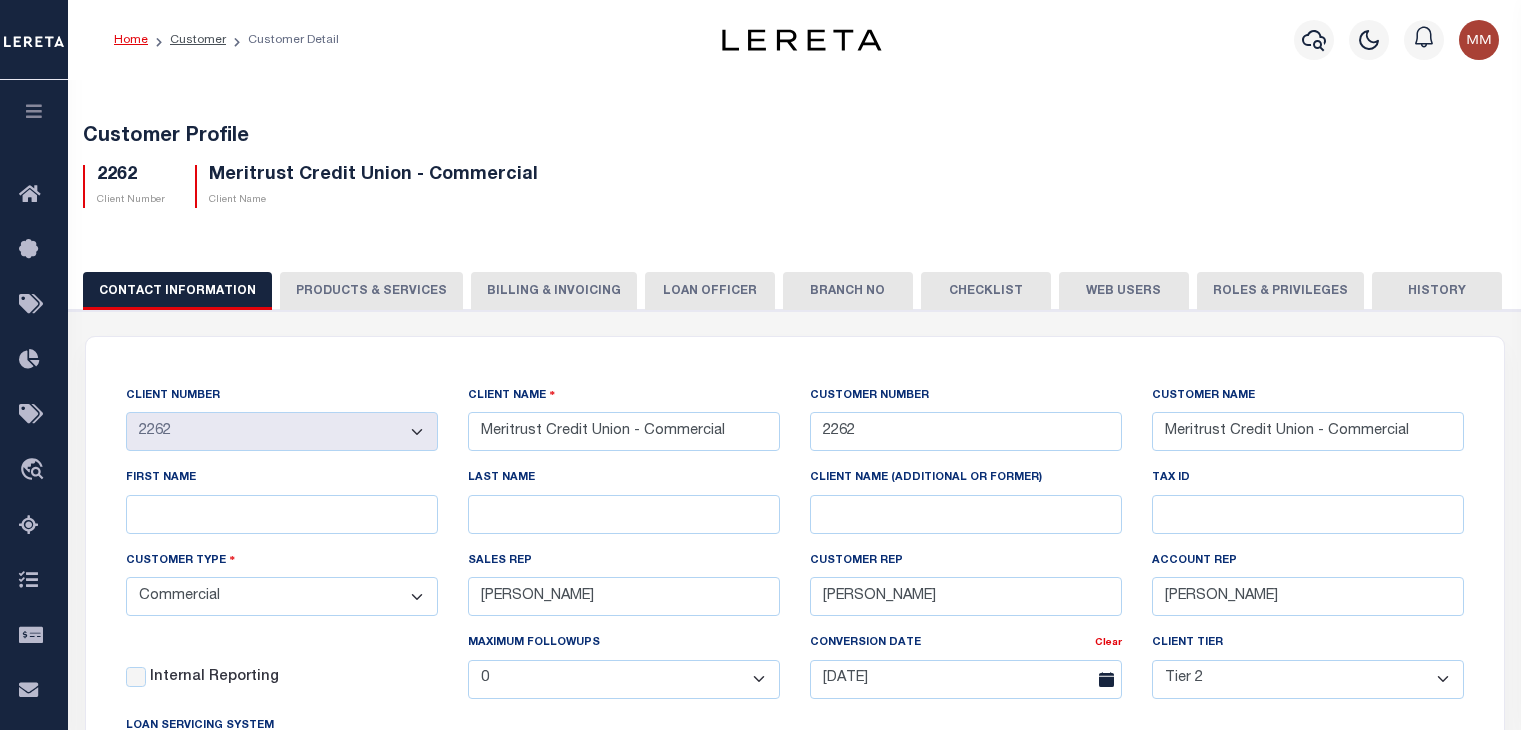 select on "2262" 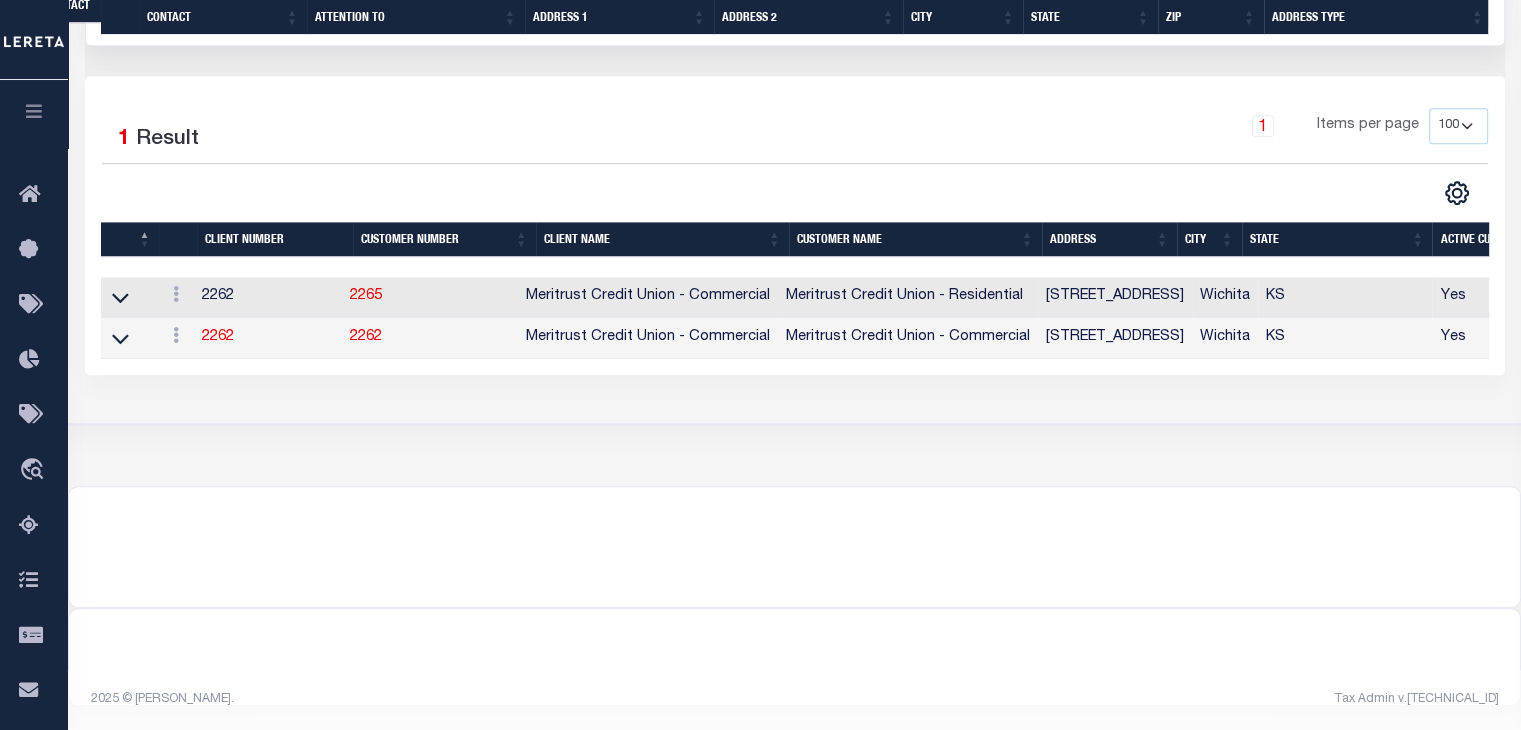 scroll, scrollTop: 1294, scrollLeft: 0, axis: vertical 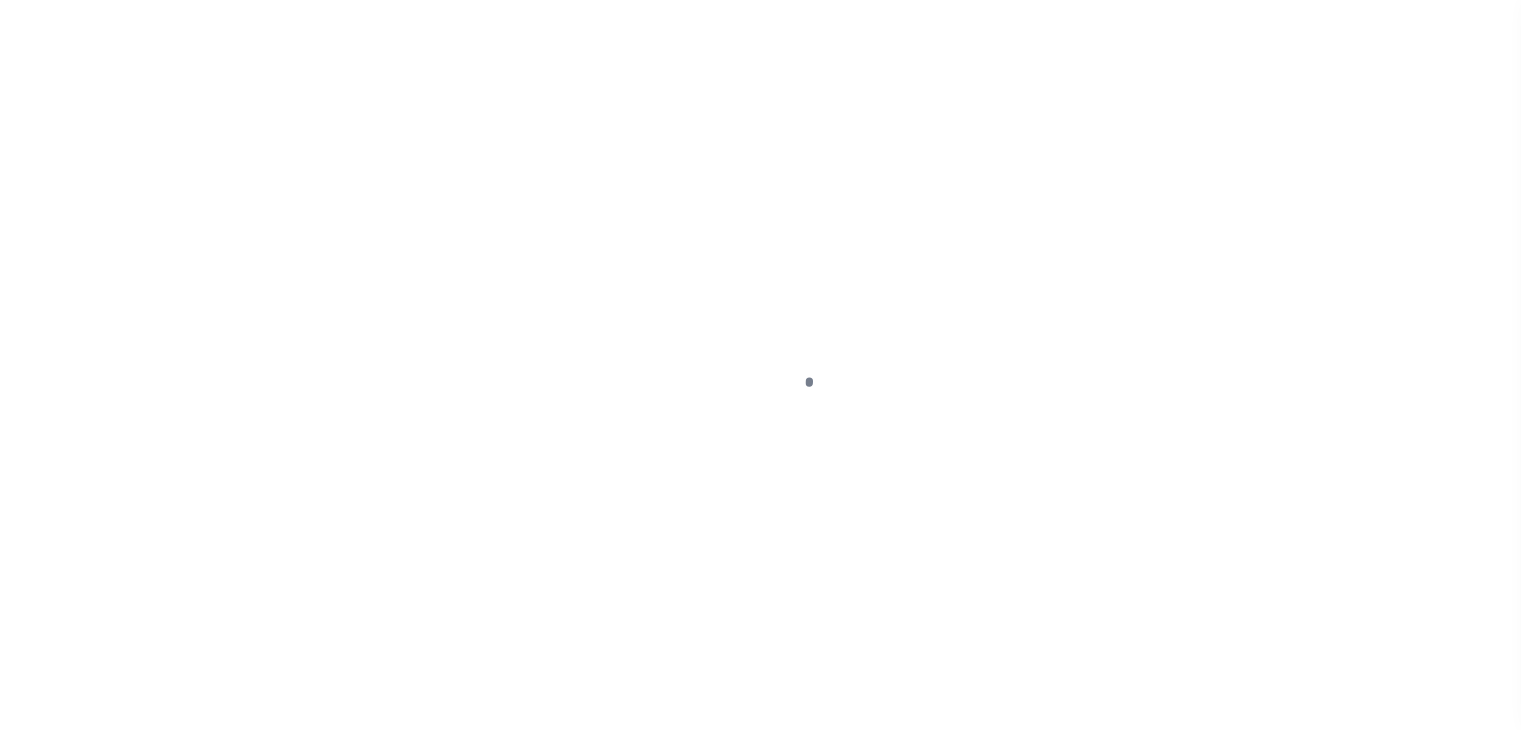 select on "100" 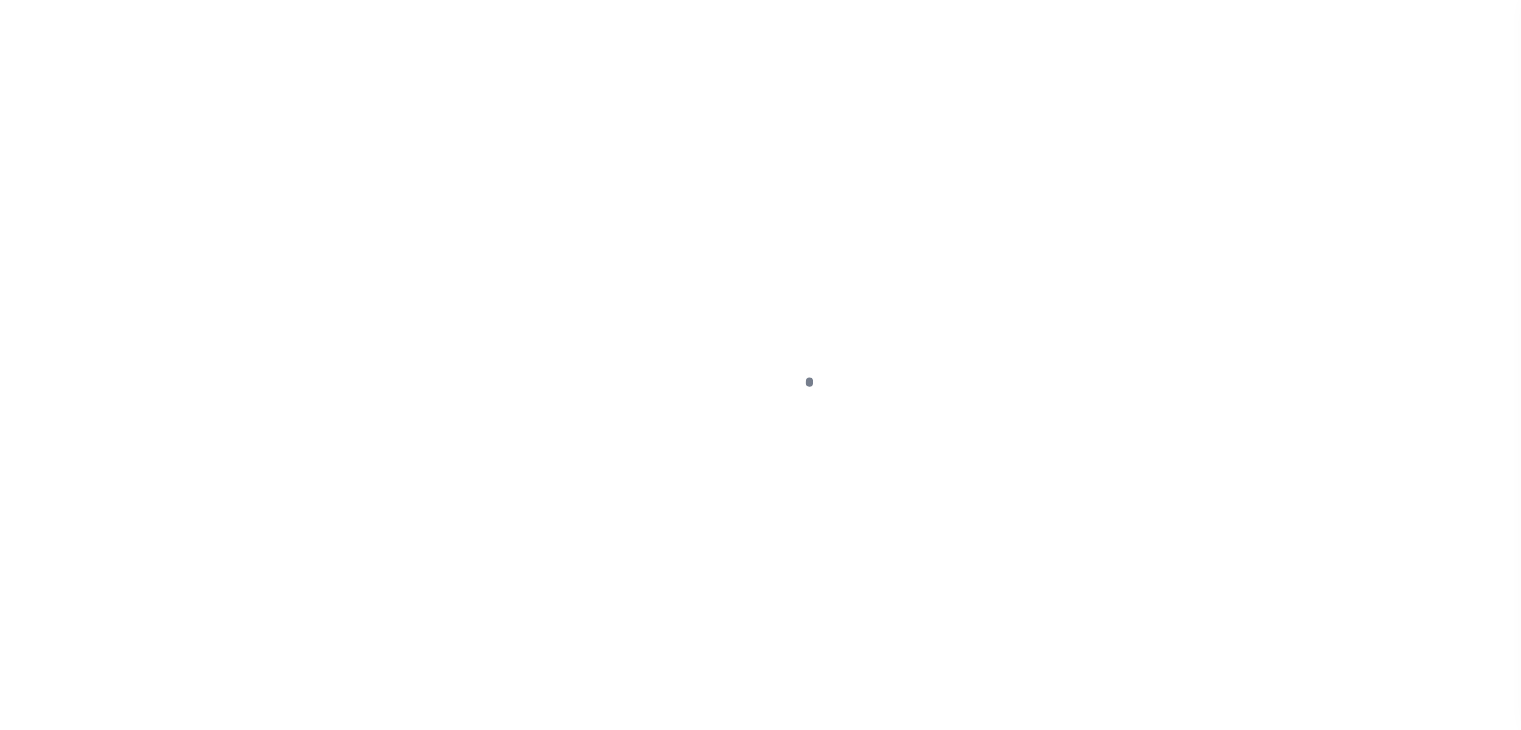 scroll, scrollTop: 232, scrollLeft: 0, axis: vertical 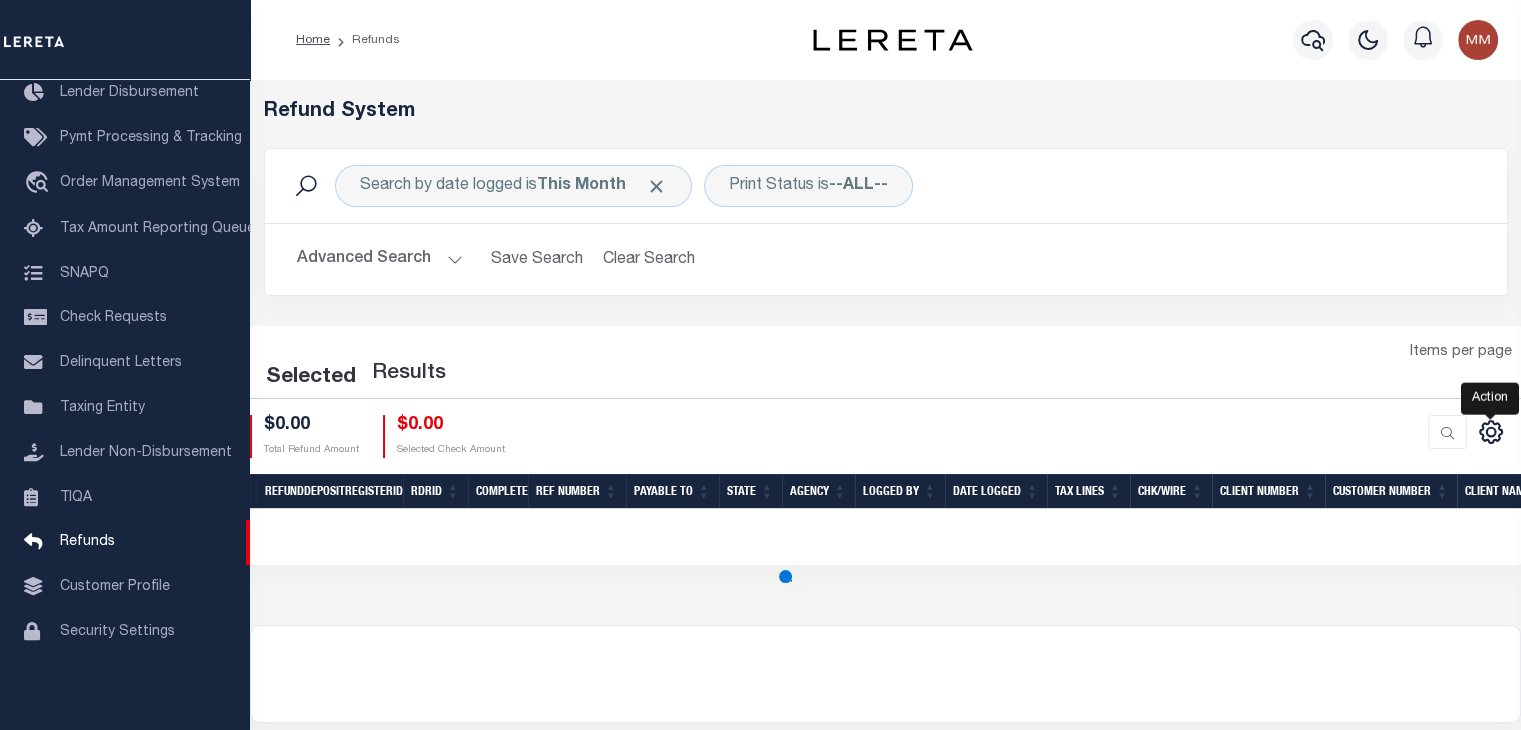 select on "100" 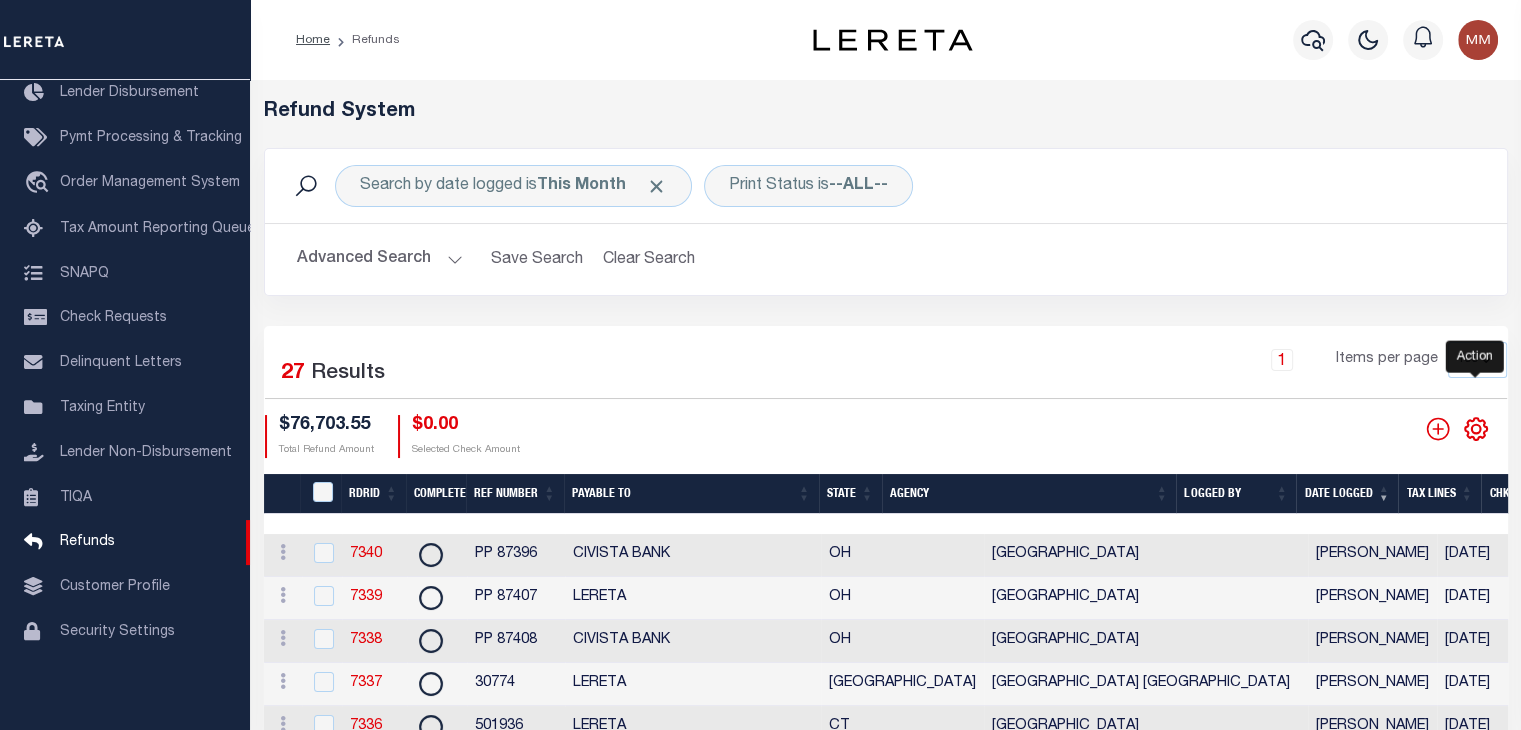 click 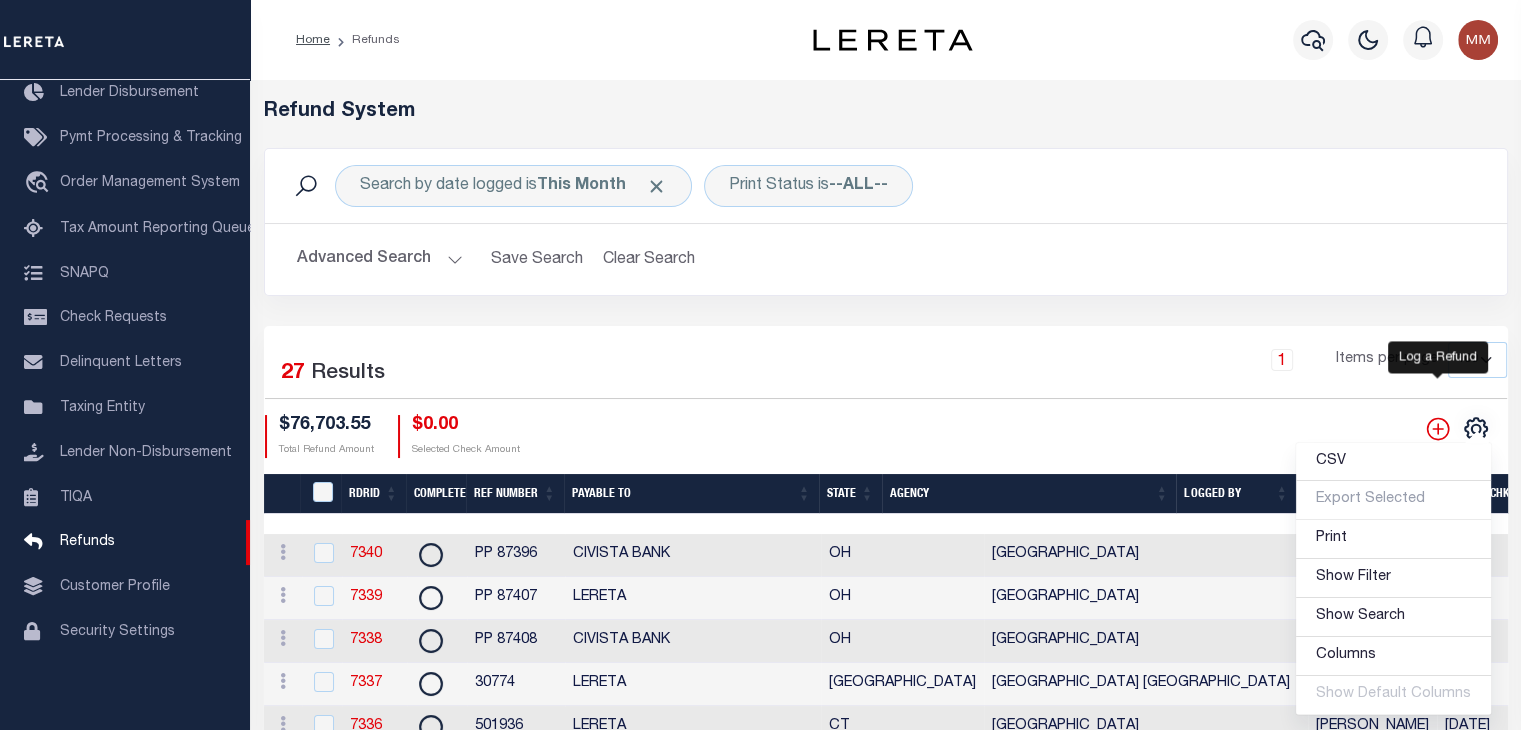 click 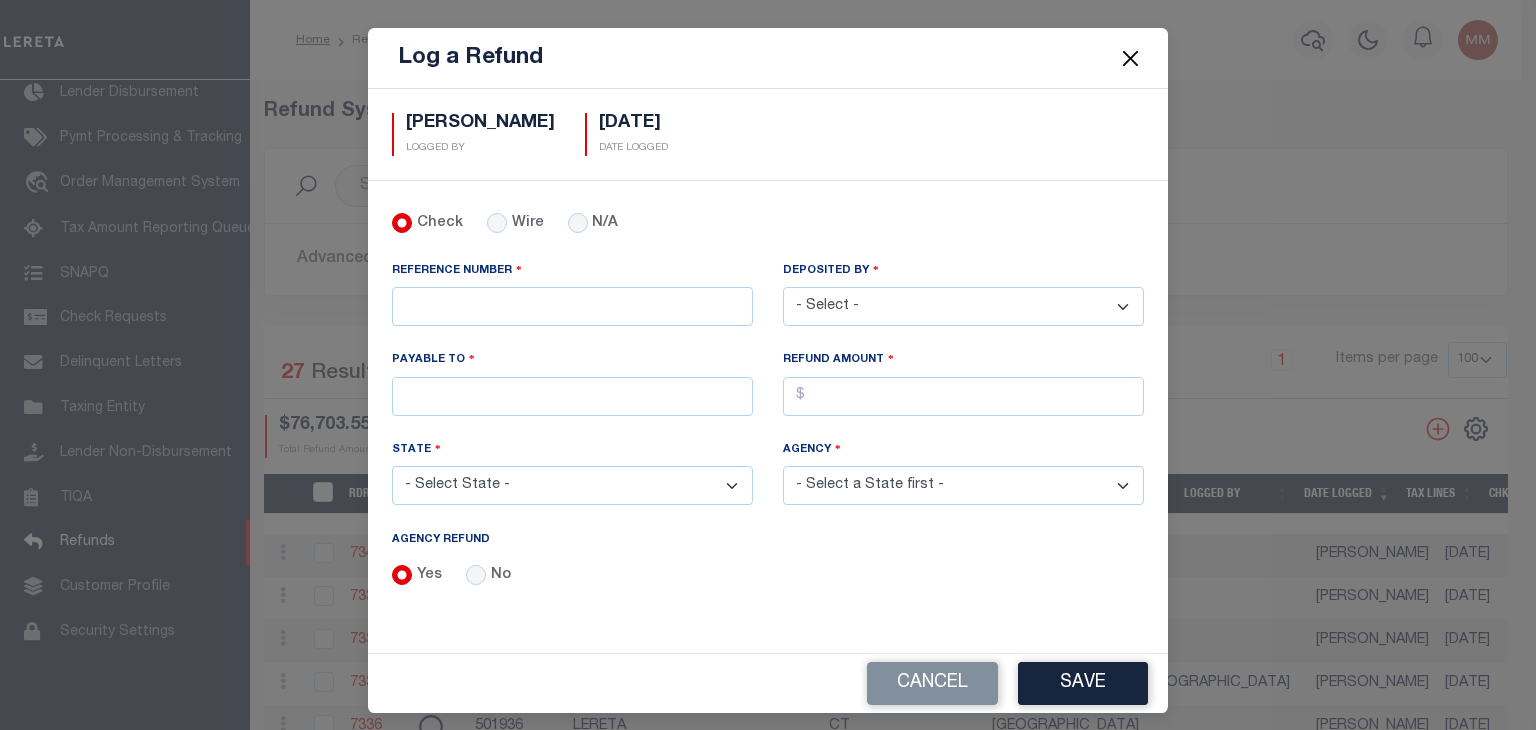 click at bounding box center [1131, 58] 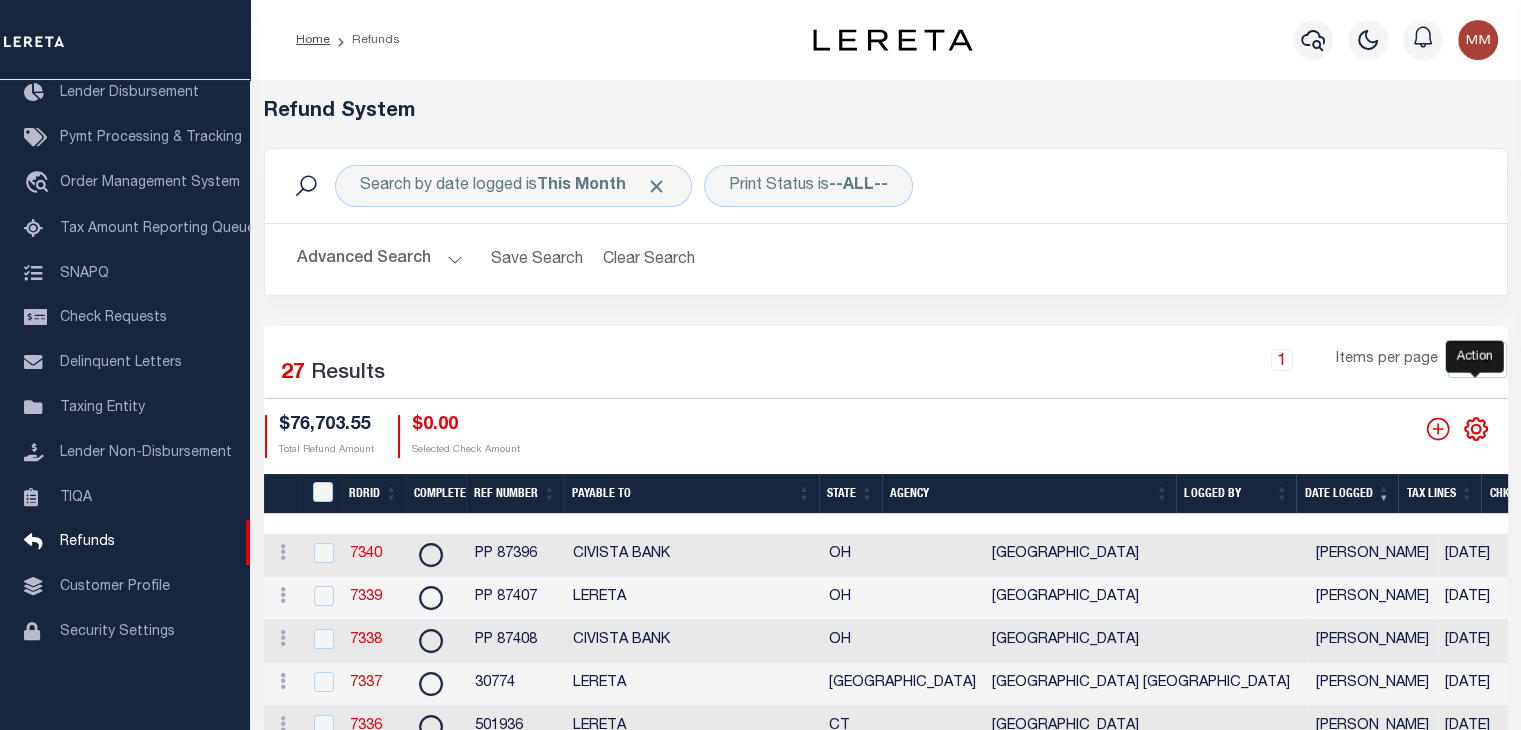 click 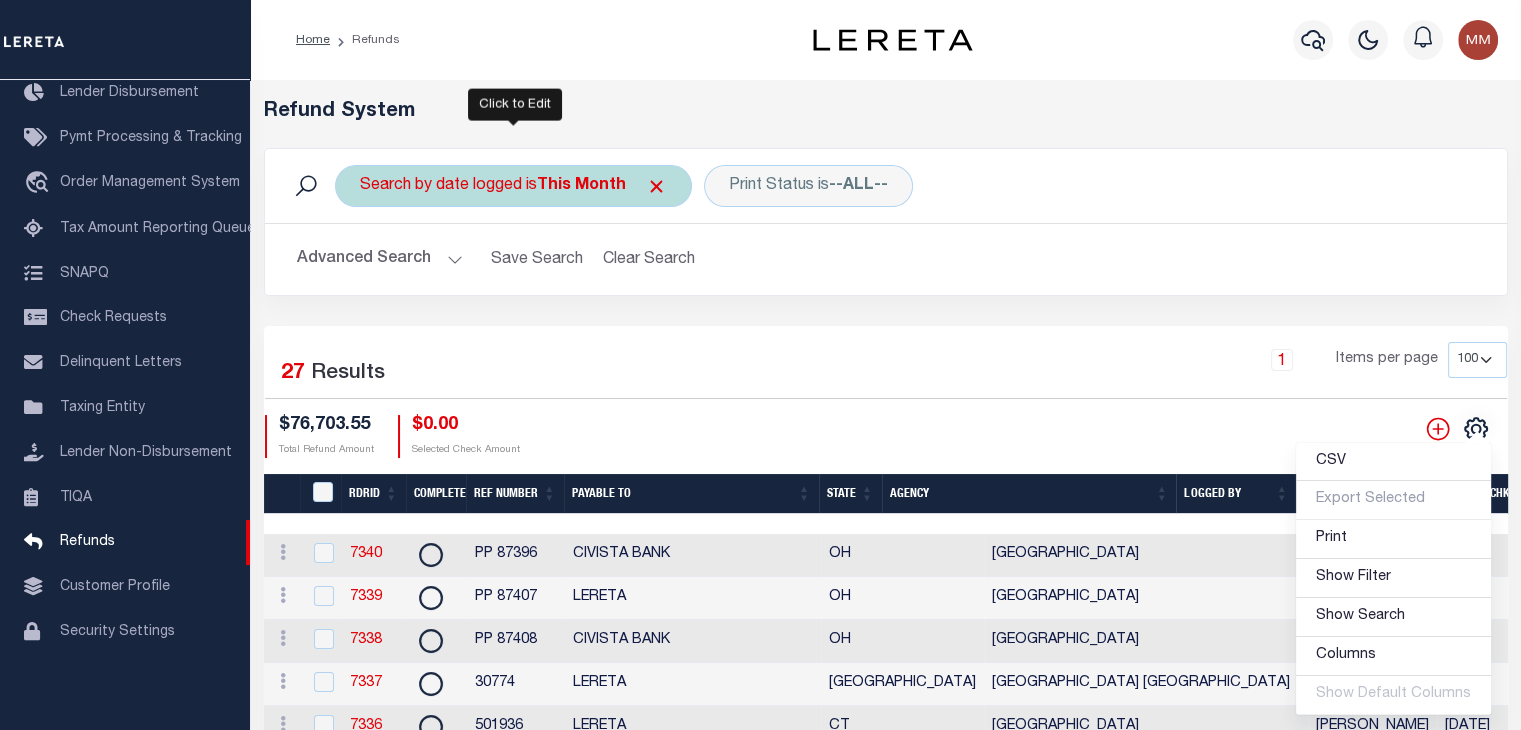 click on "Search by date logged is  This Month" at bounding box center (513, 186) 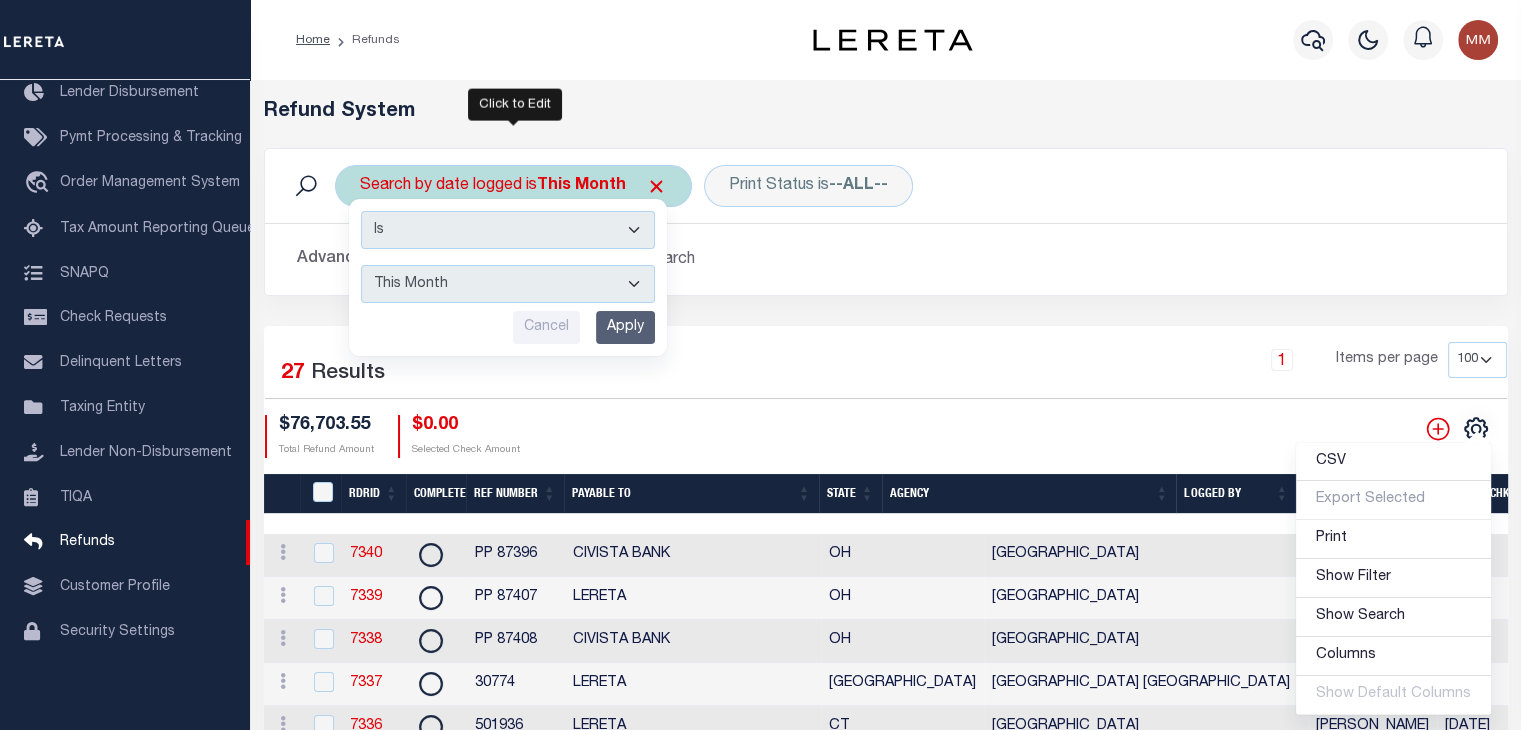 click on "This Month Last Month Last Three Months This Year Last Year" at bounding box center (508, 284) 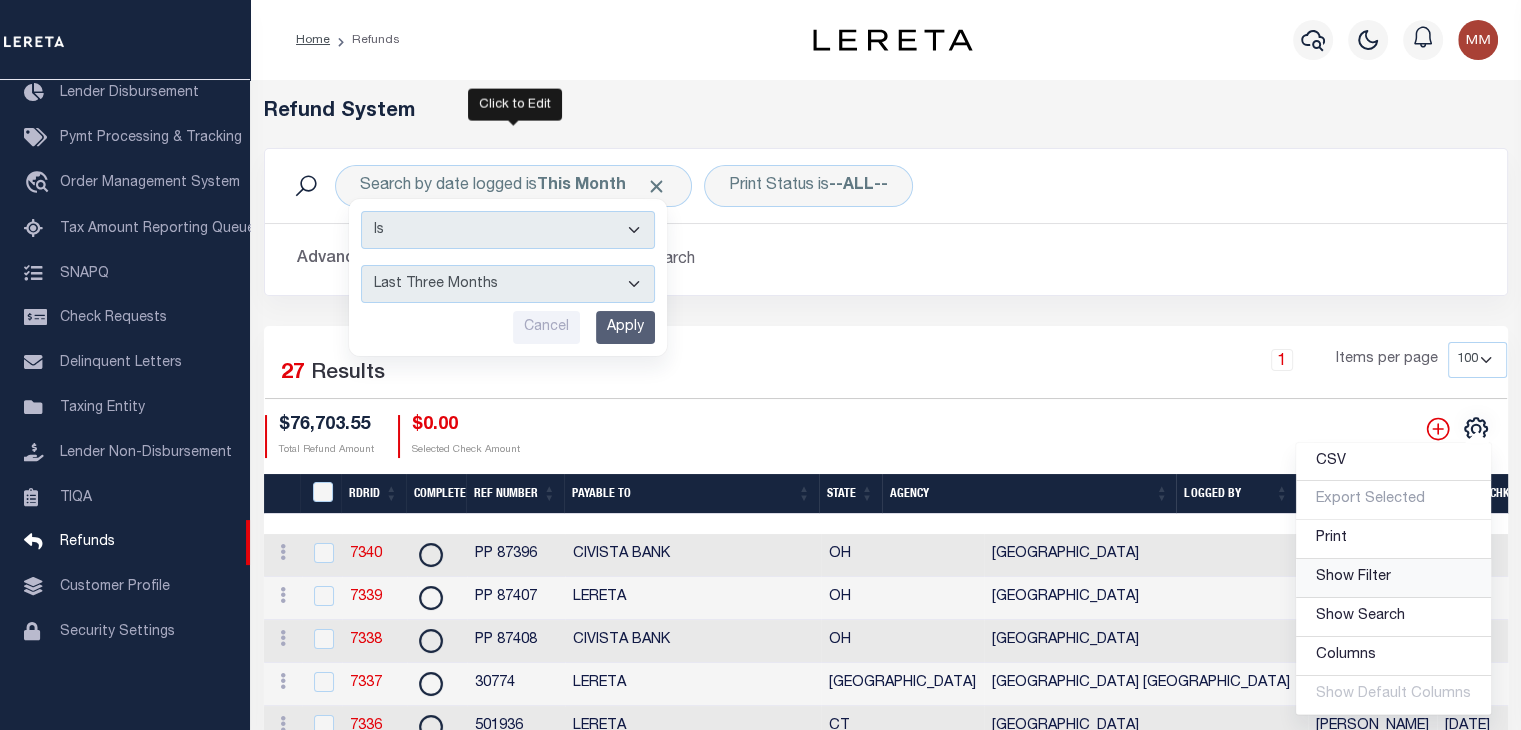 drag, startPoint x: 1364, startPoint y: 575, endPoint x: 1183, endPoint y: 564, distance: 181.33394 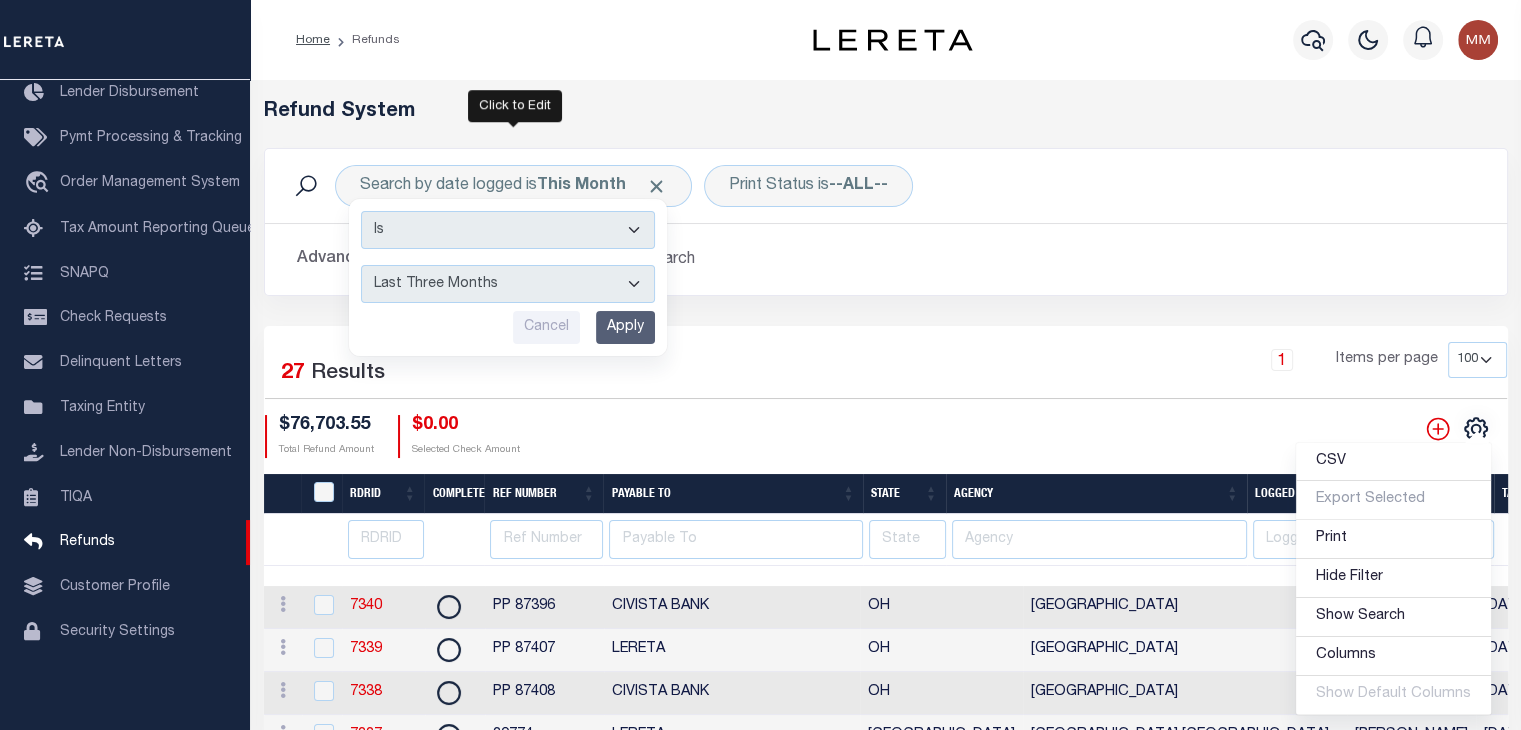click on "Apply" at bounding box center [625, 327] 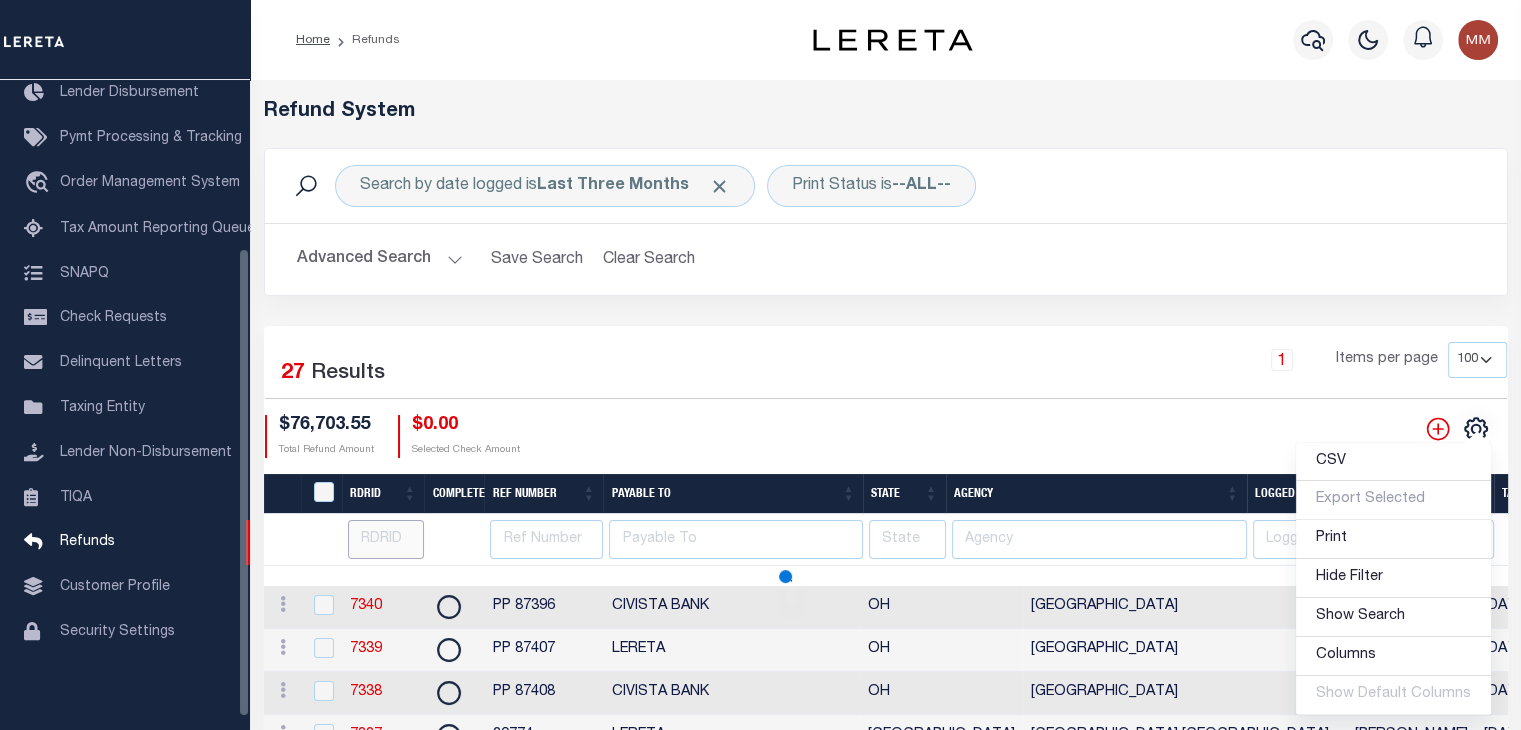 click at bounding box center [386, 539] 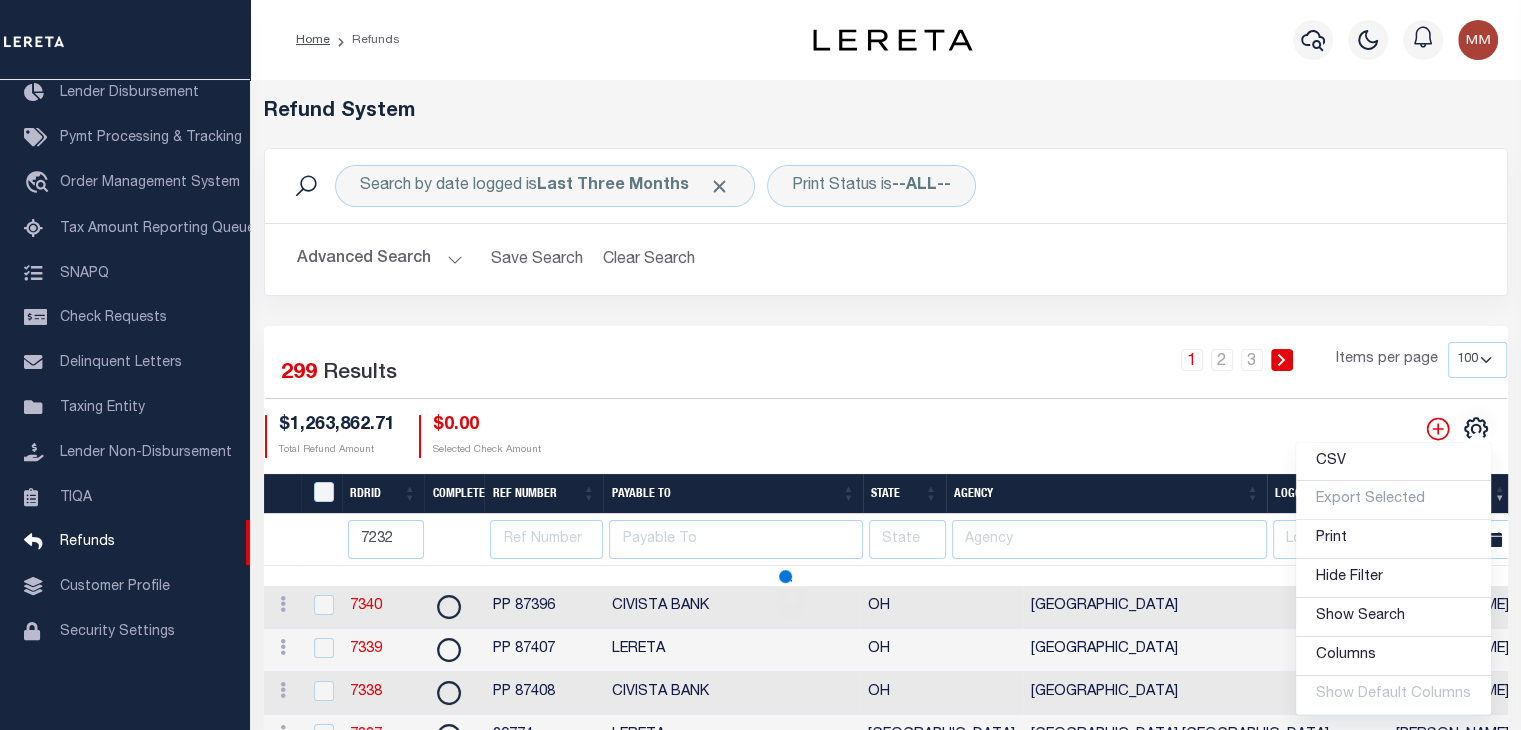 type on "7232" 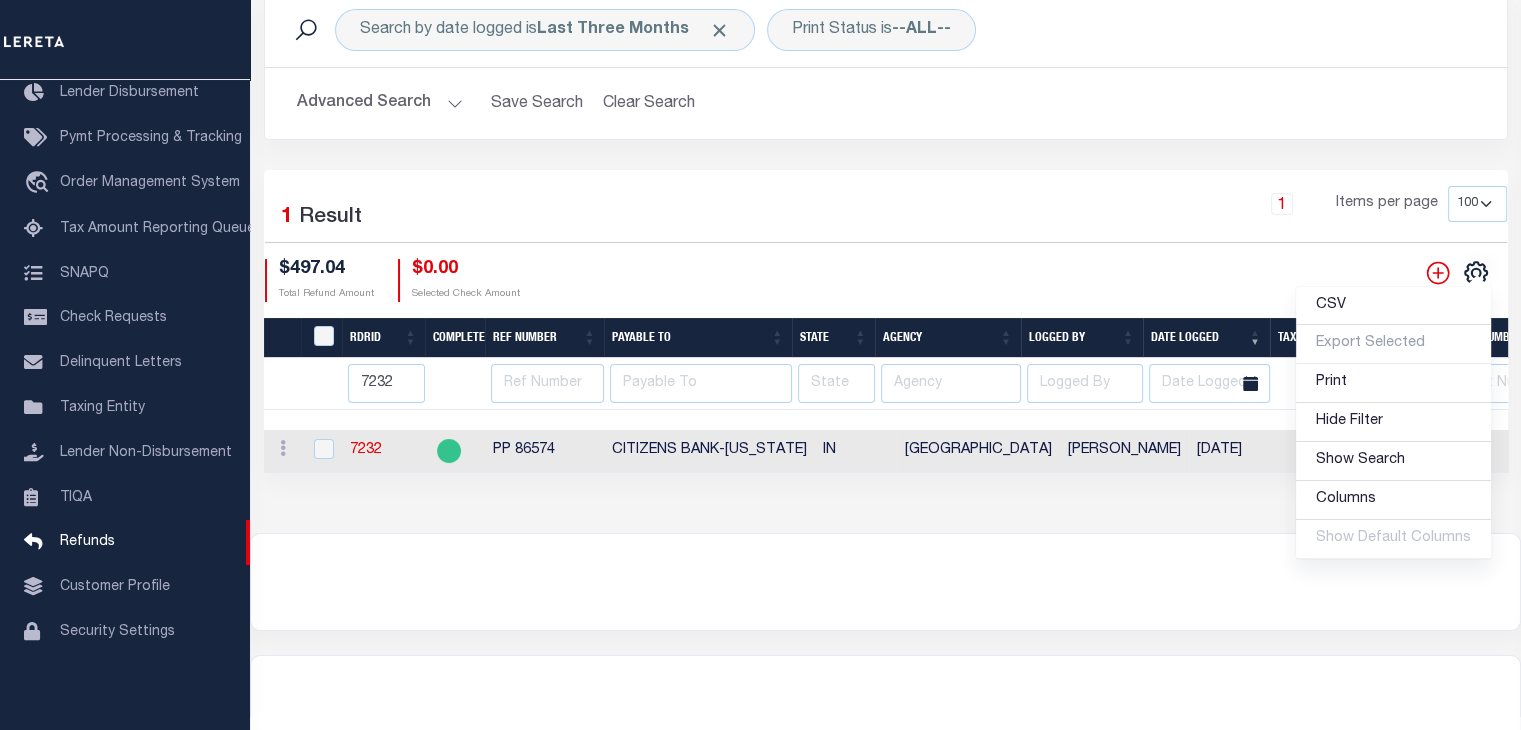 scroll, scrollTop: 215, scrollLeft: 0, axis: vertical 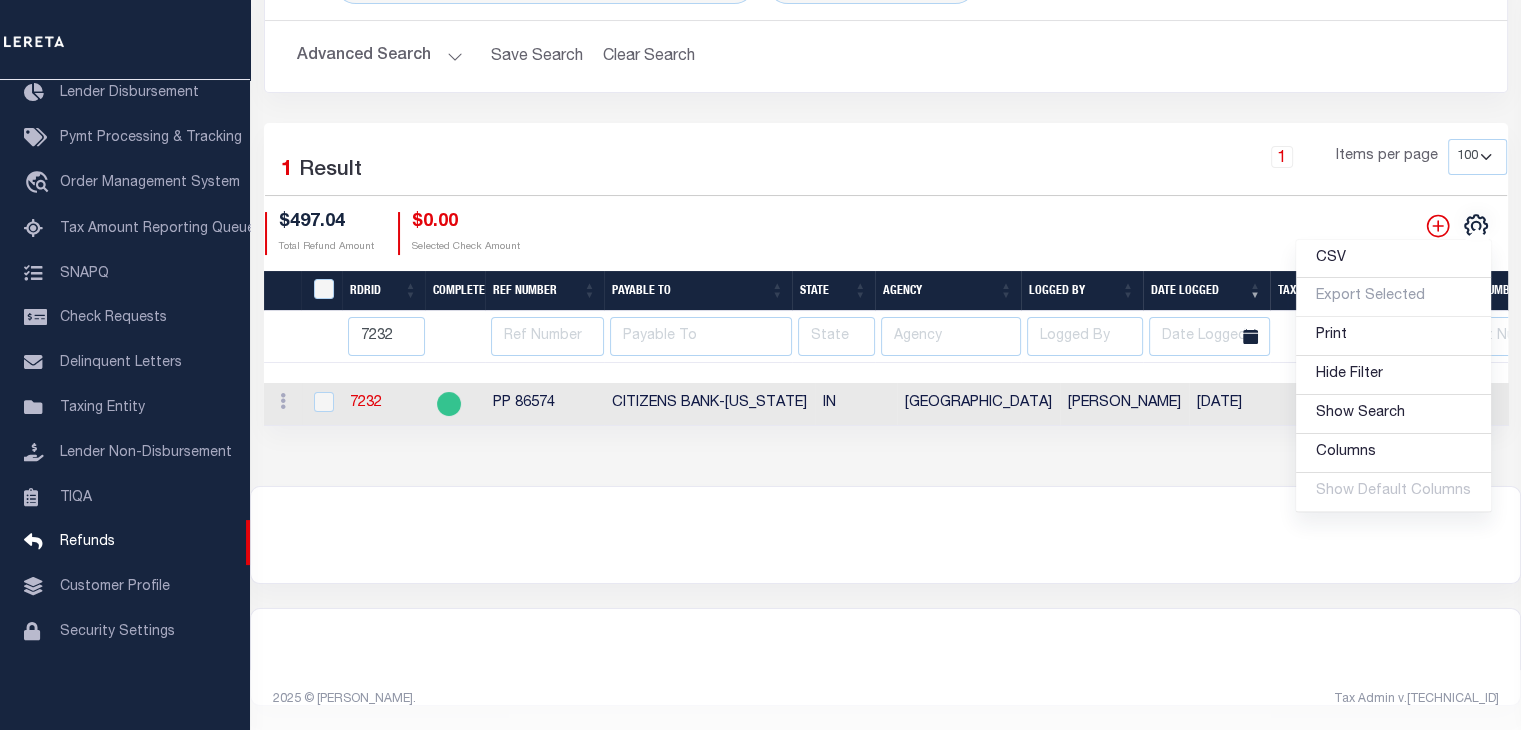 click on "1" at bounding box center (1282, 157) 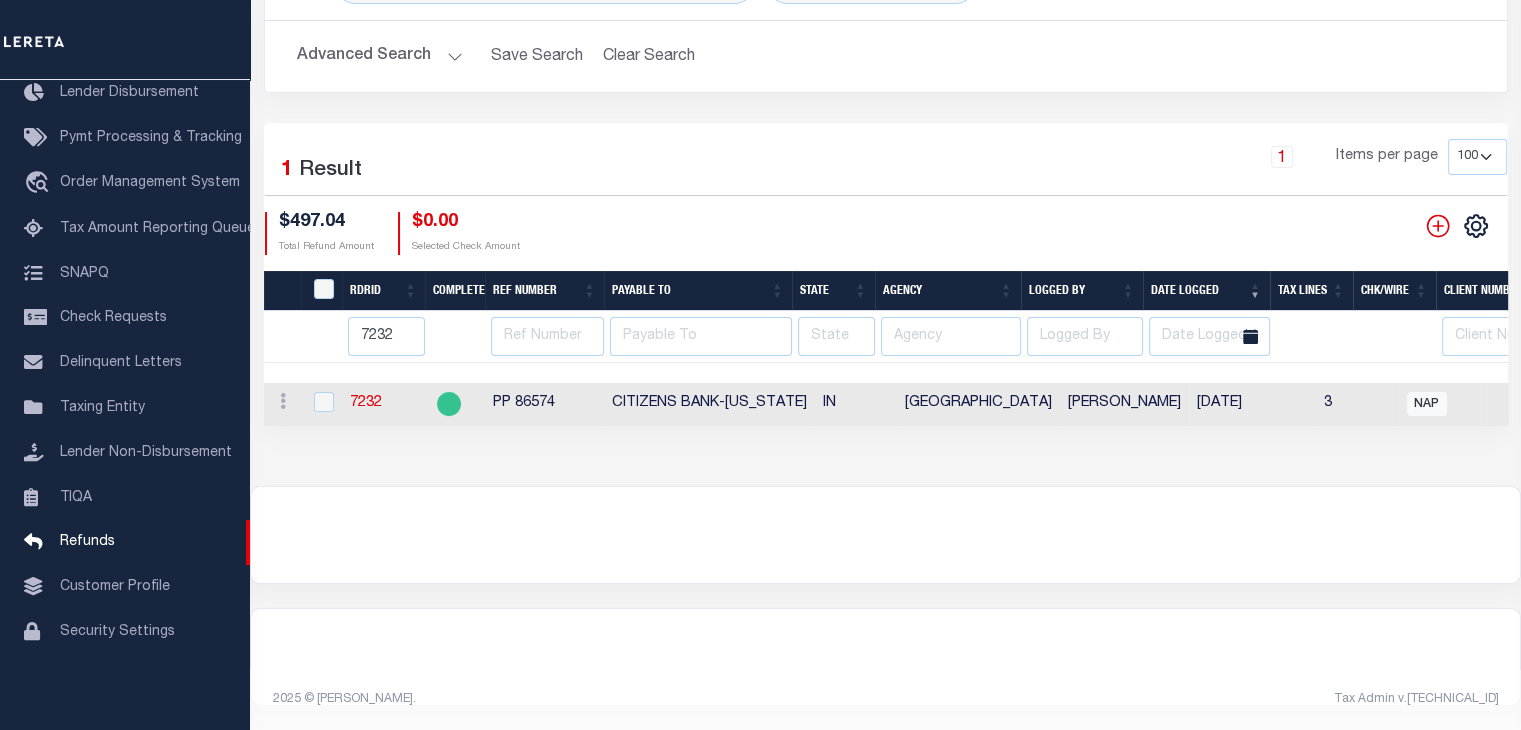 scroll, scrollTop: 0, scrollLeft: 1075, axis: horizontal 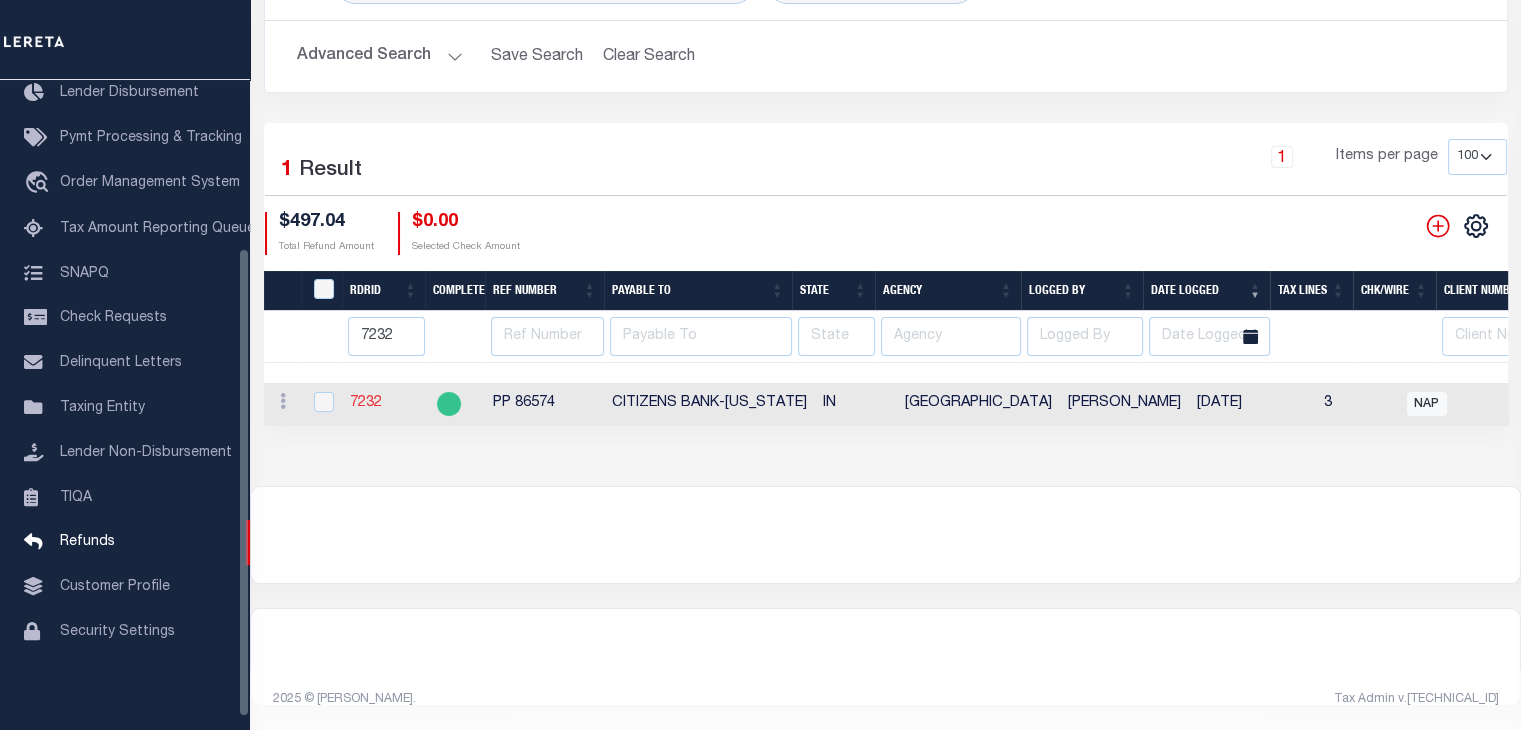 click on "7232" at bounding box center [366, 403] 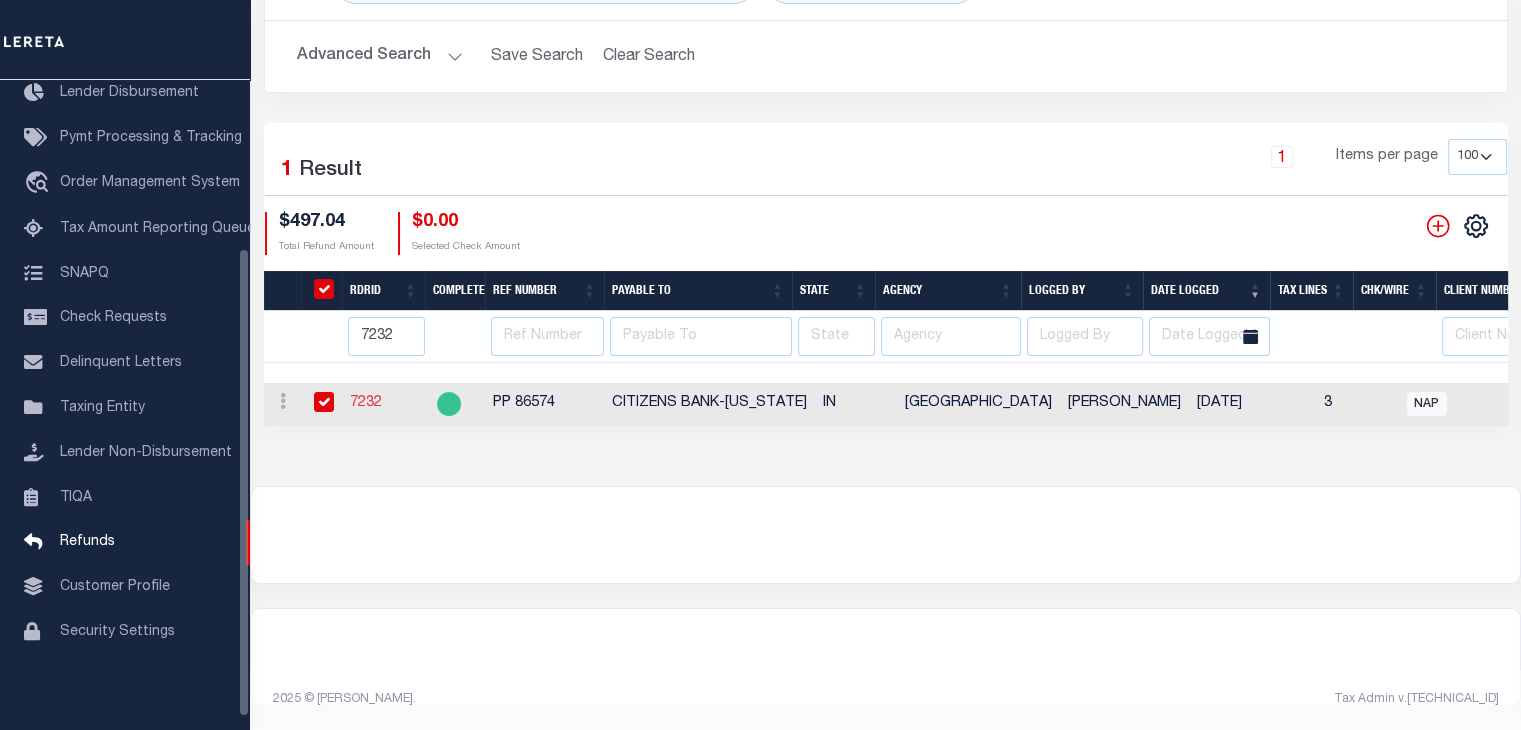 checkbox on "true" 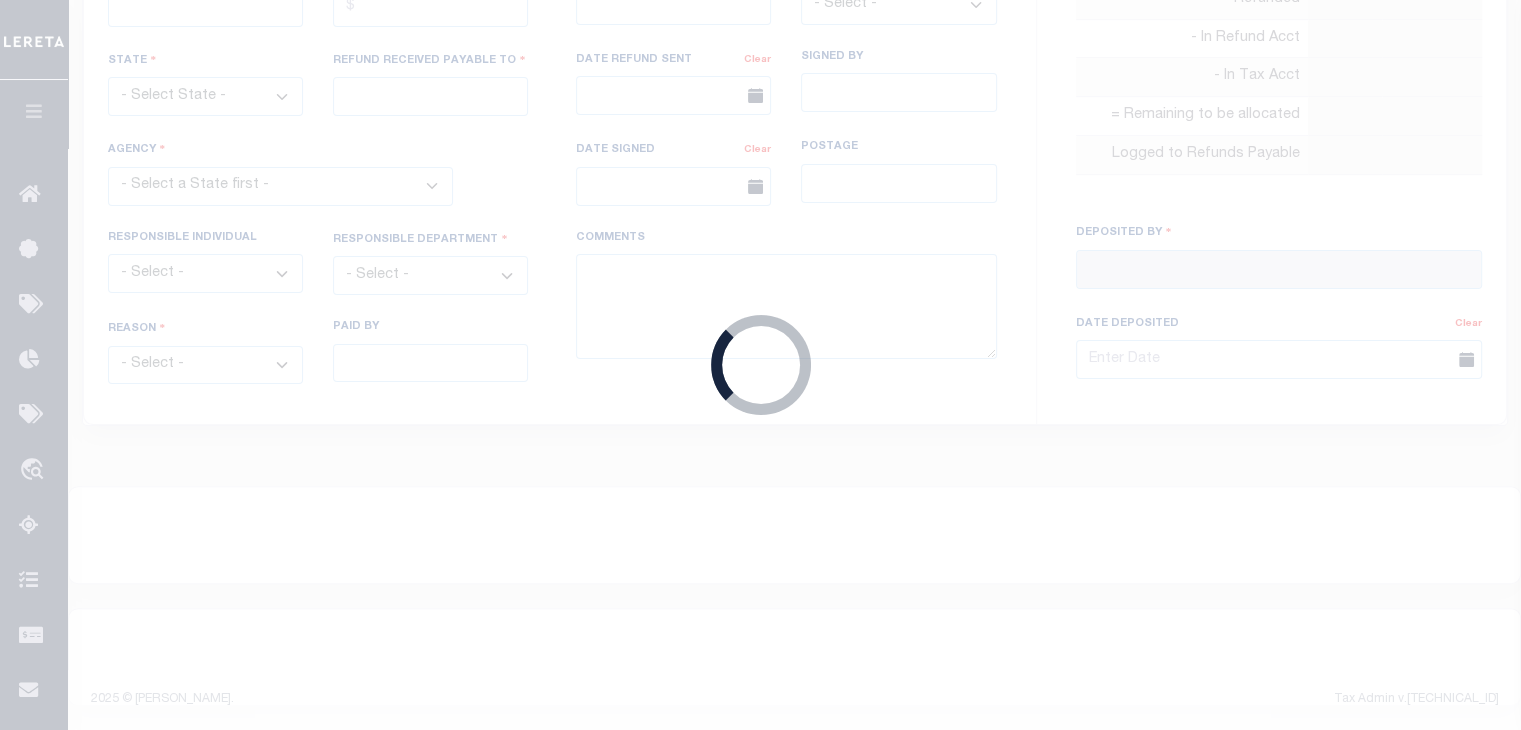 radio on "true" 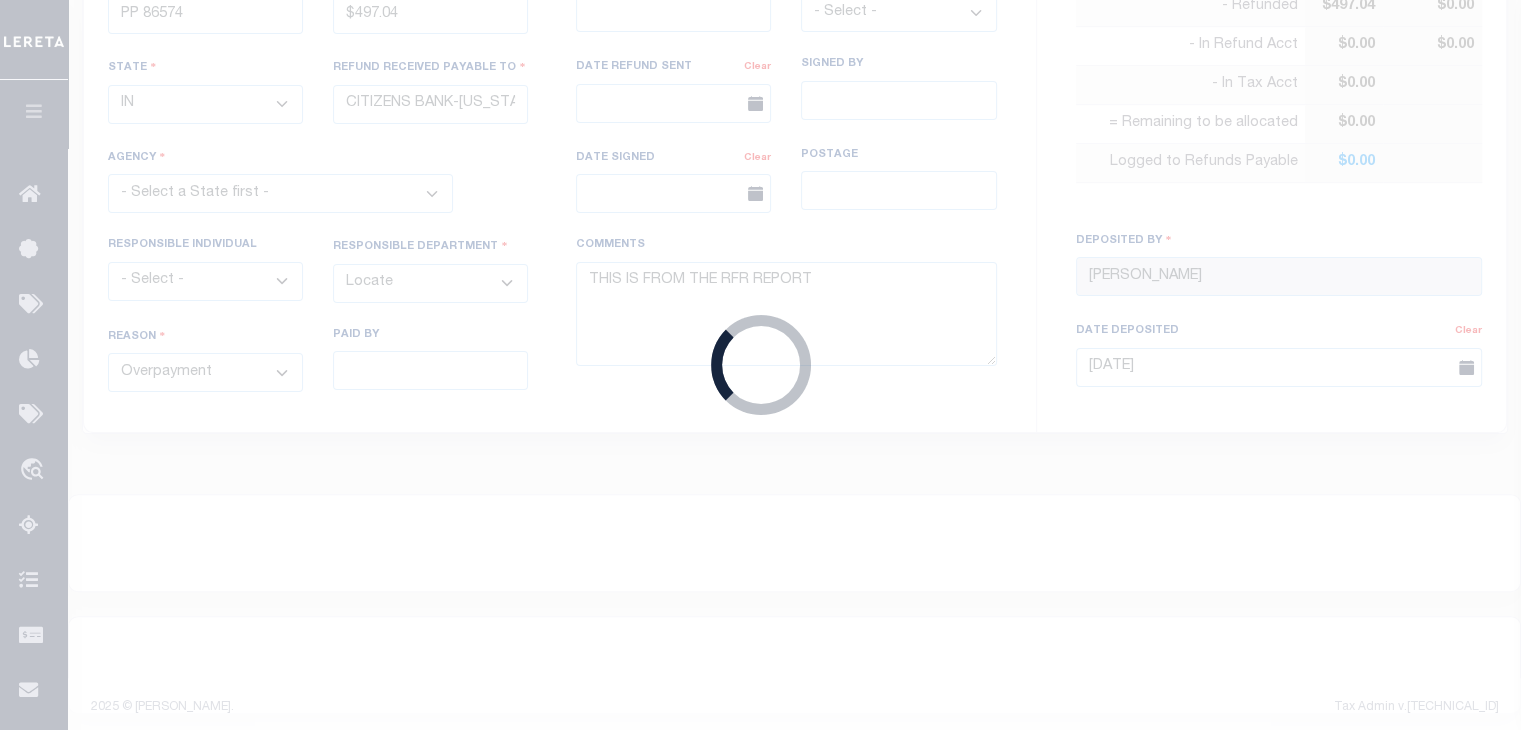 select on "1810900000" 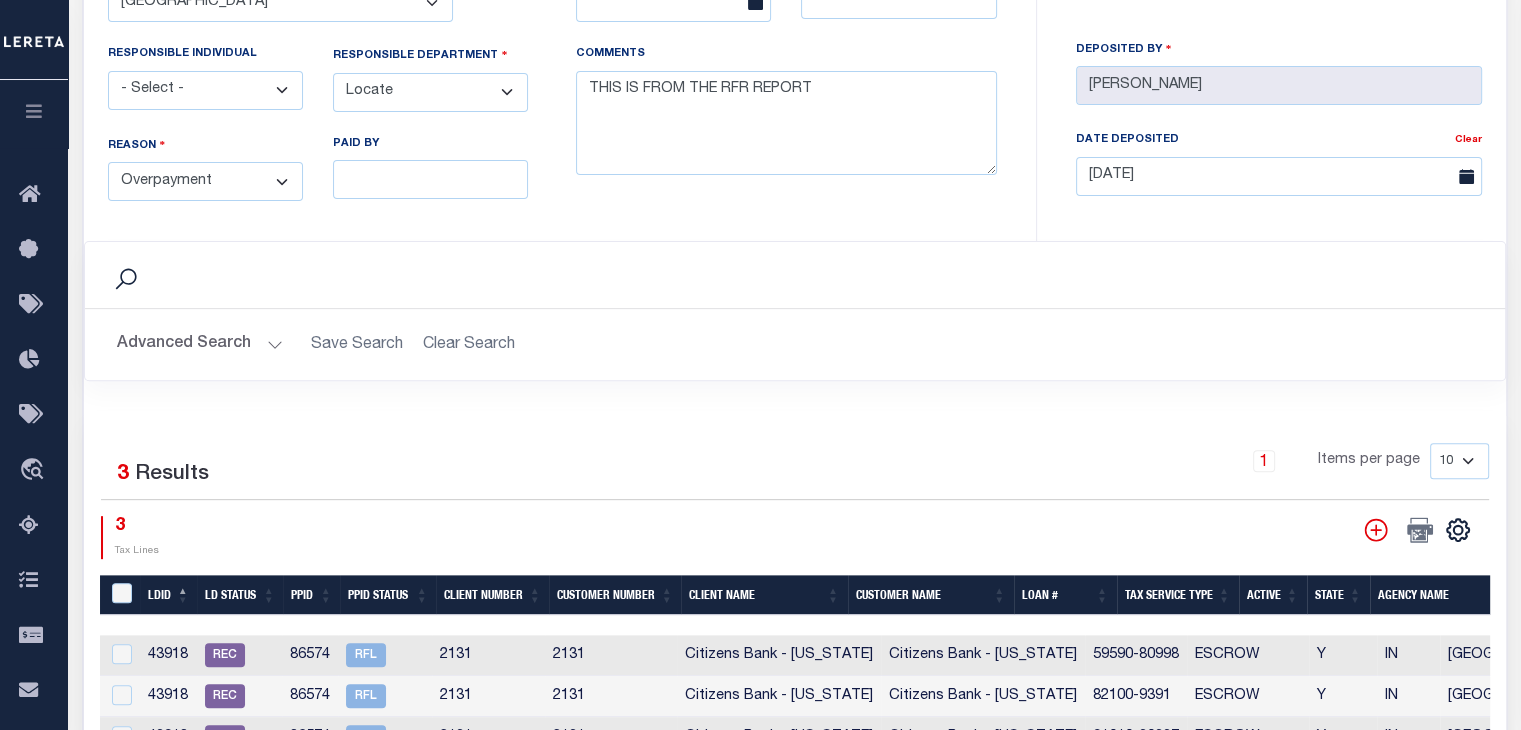 scroll, scrollTop: 800, scrollLeft: 0, axis: vertical 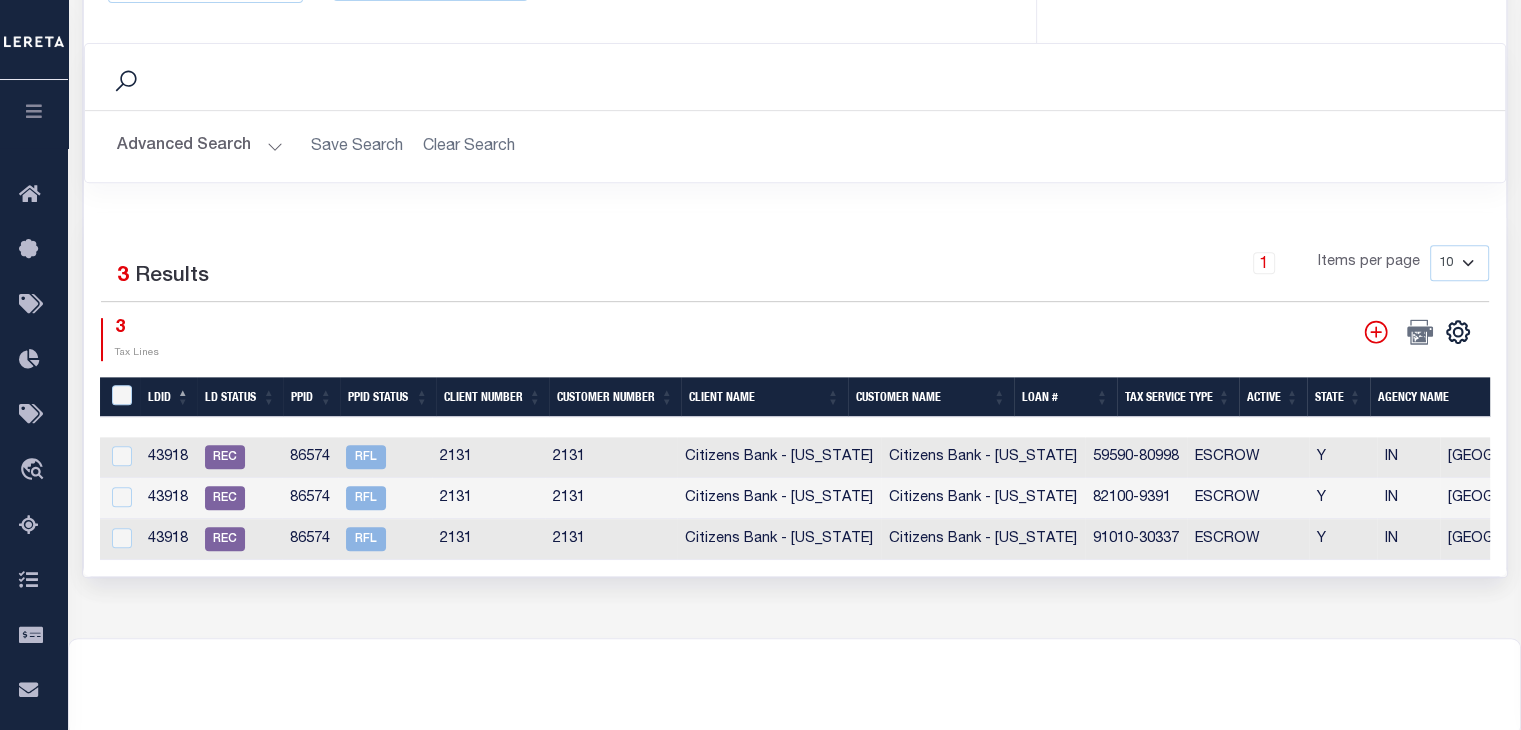 select on "100" 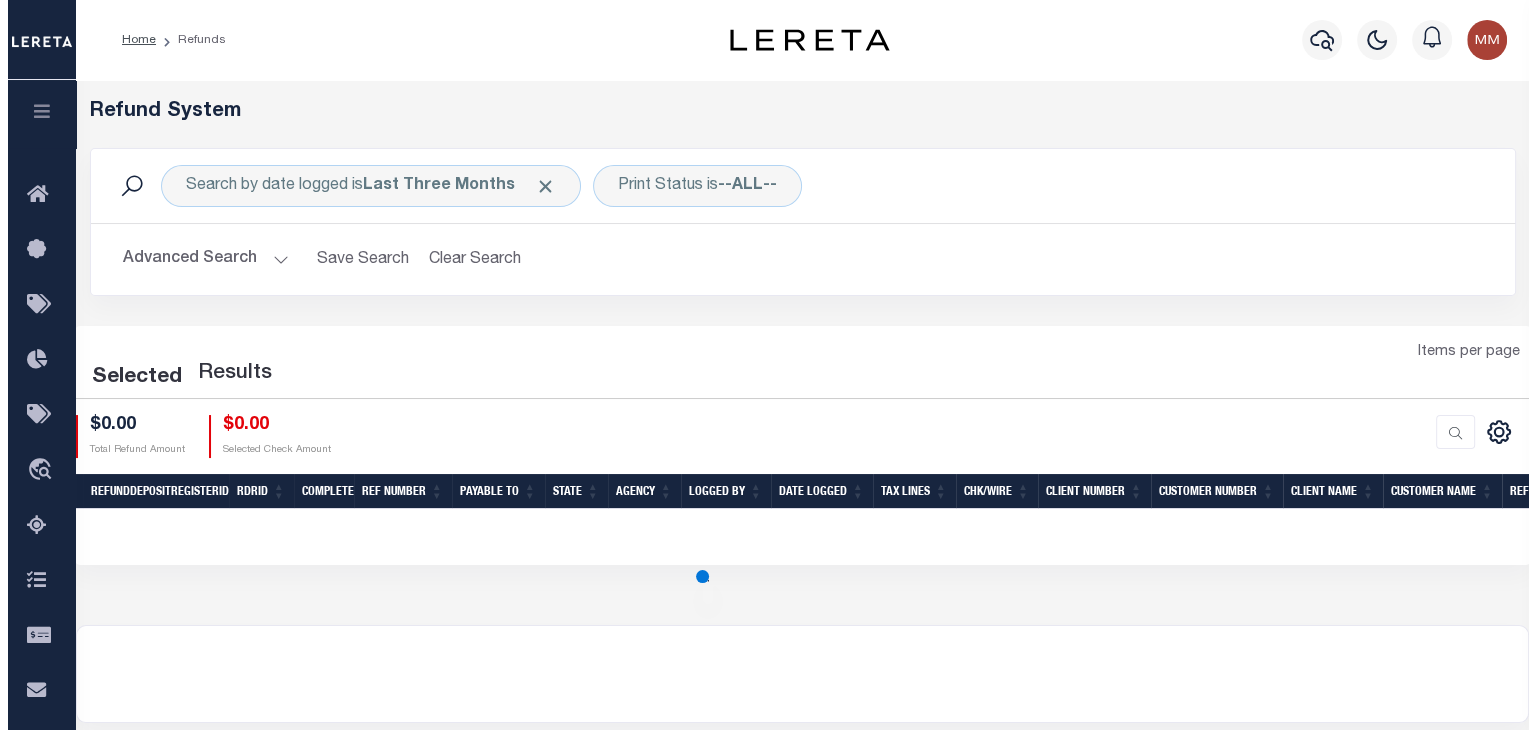 scroll, scrollTop: 212, scrollLeft: 0, axis: vertical 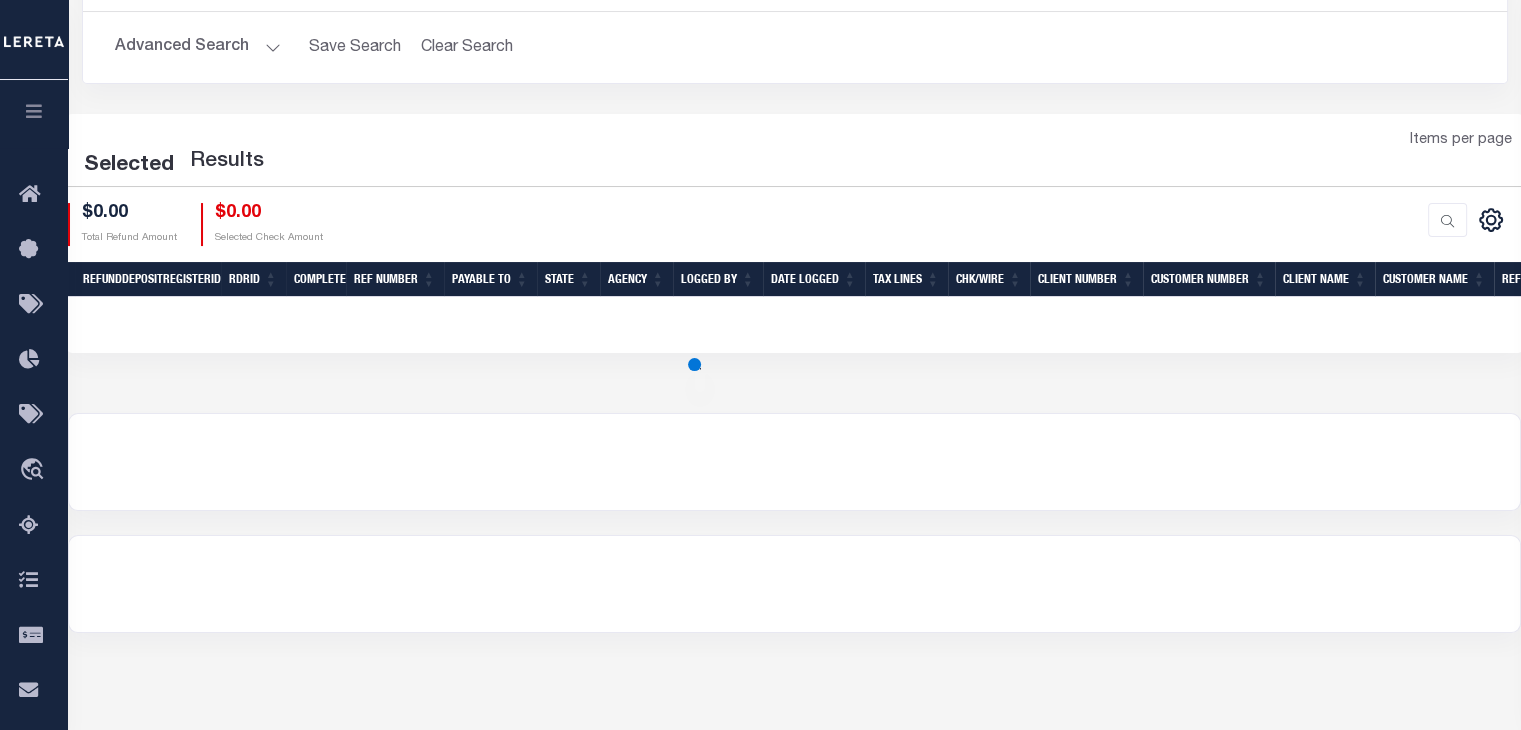 select on "100" 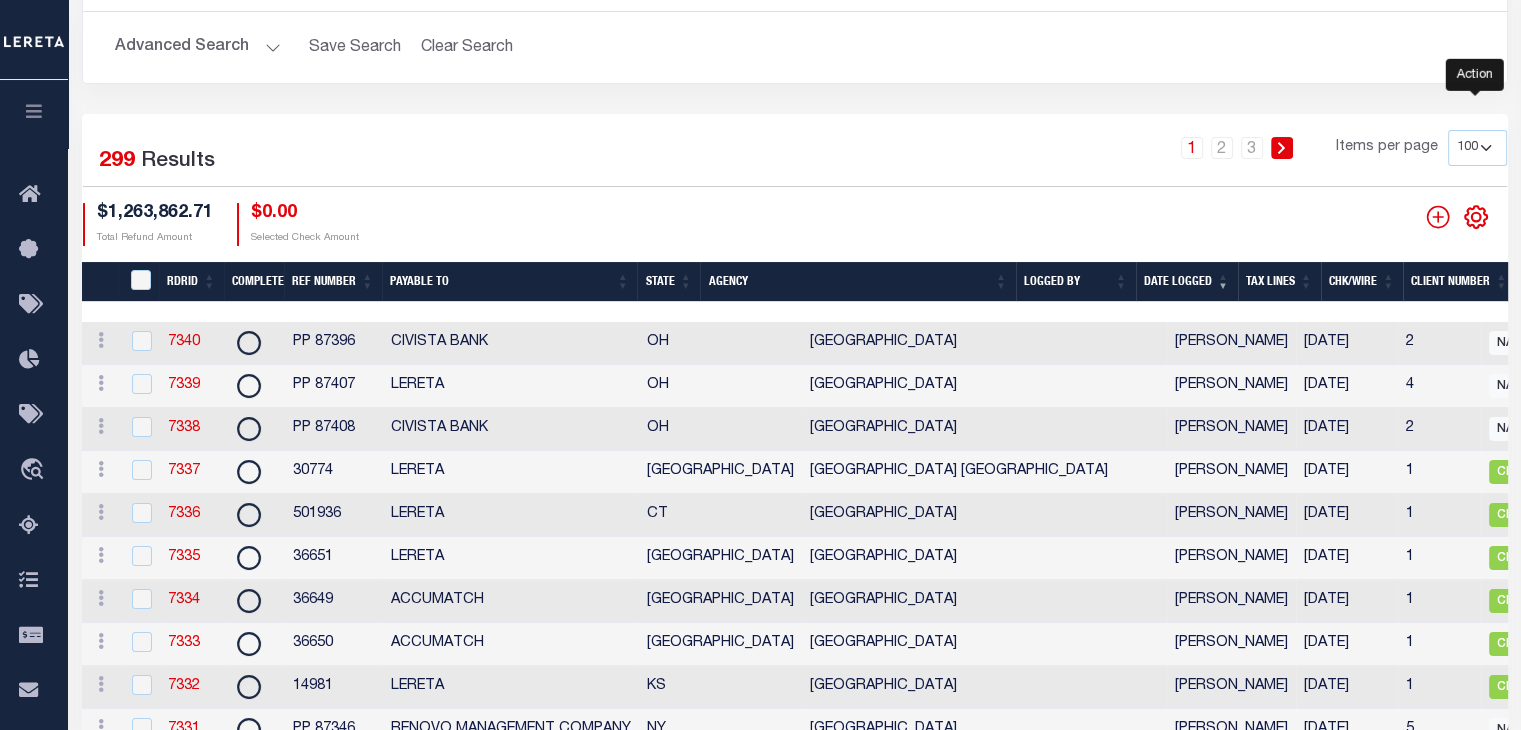 click 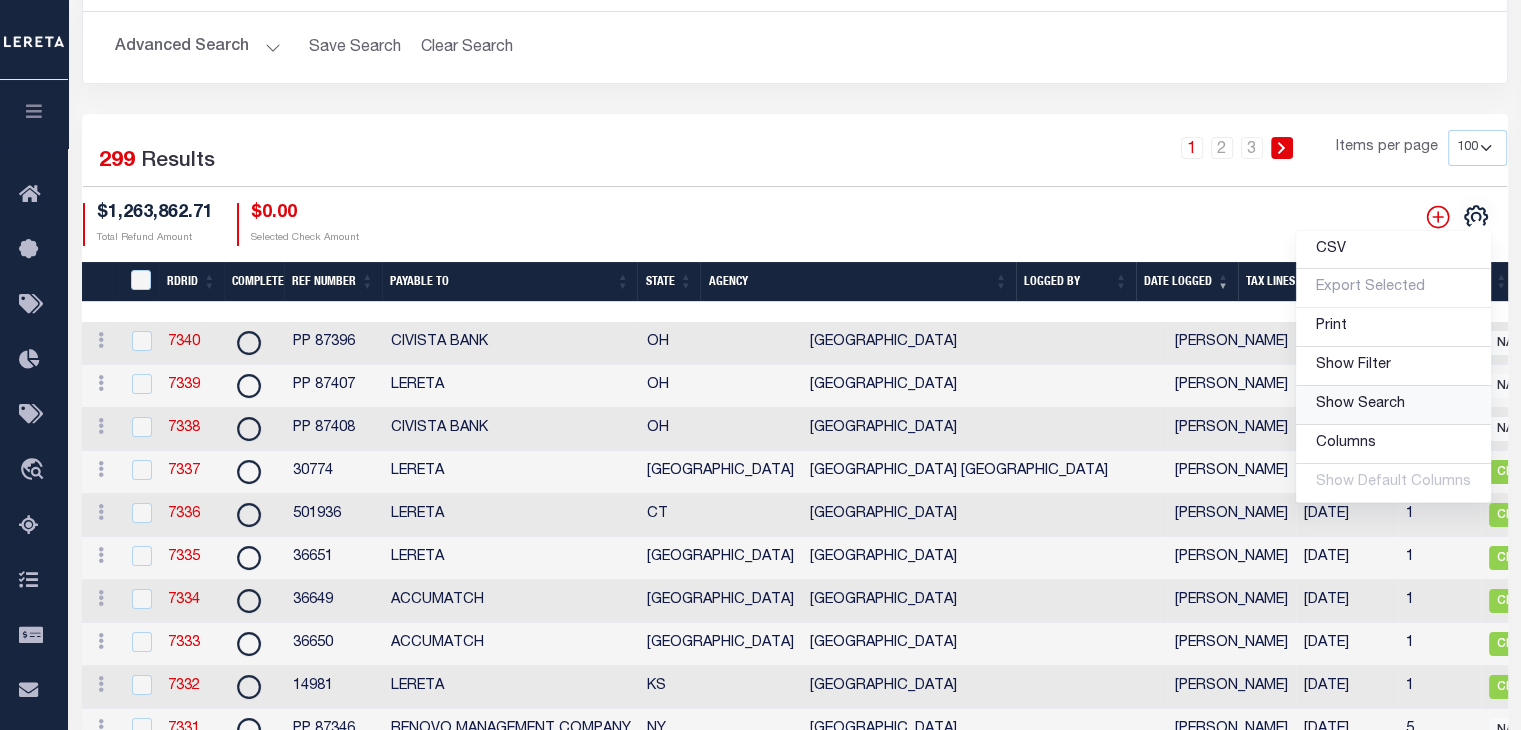 click on "Show Search" at bounding box center (1360, 404) 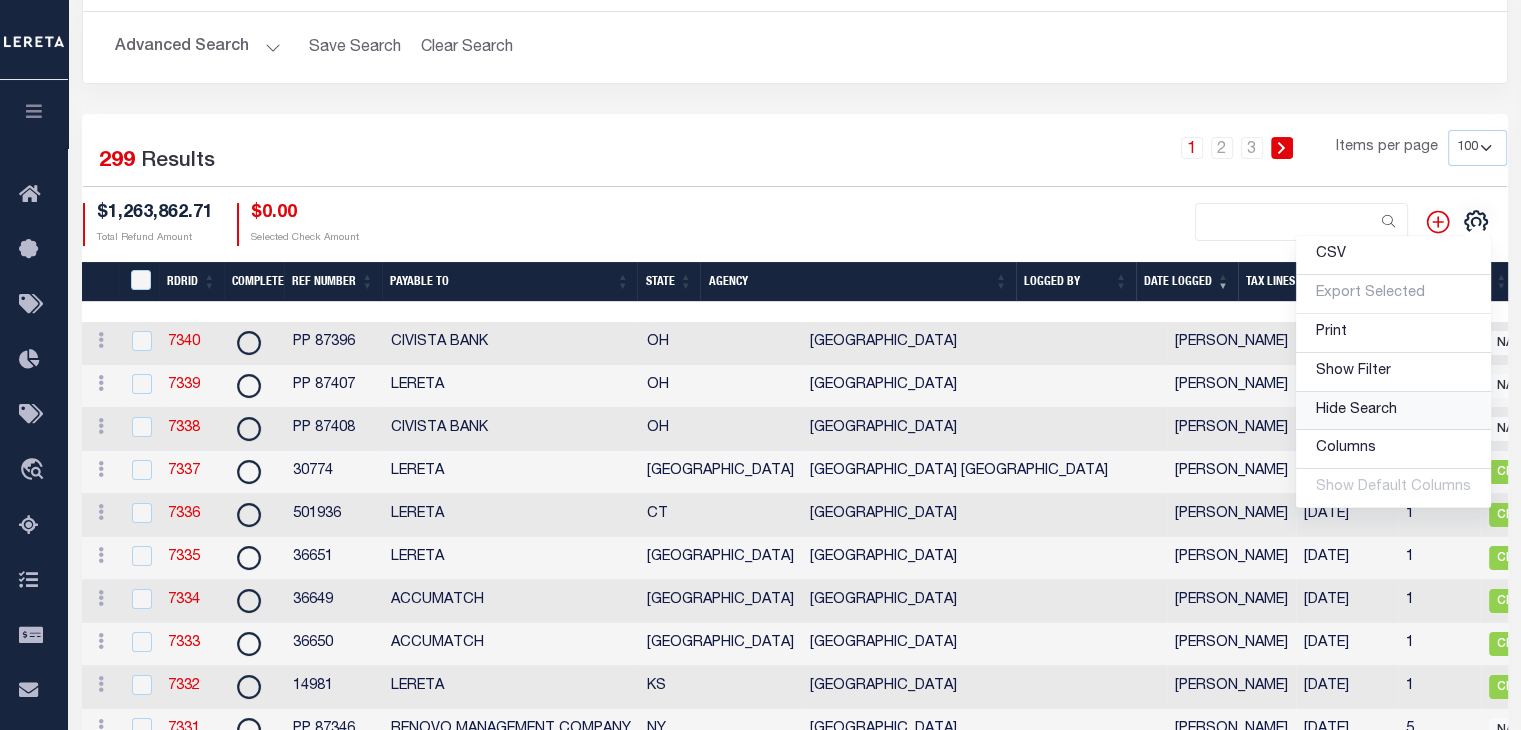 click on "Hide Search" at bounding box center [1356, 410] 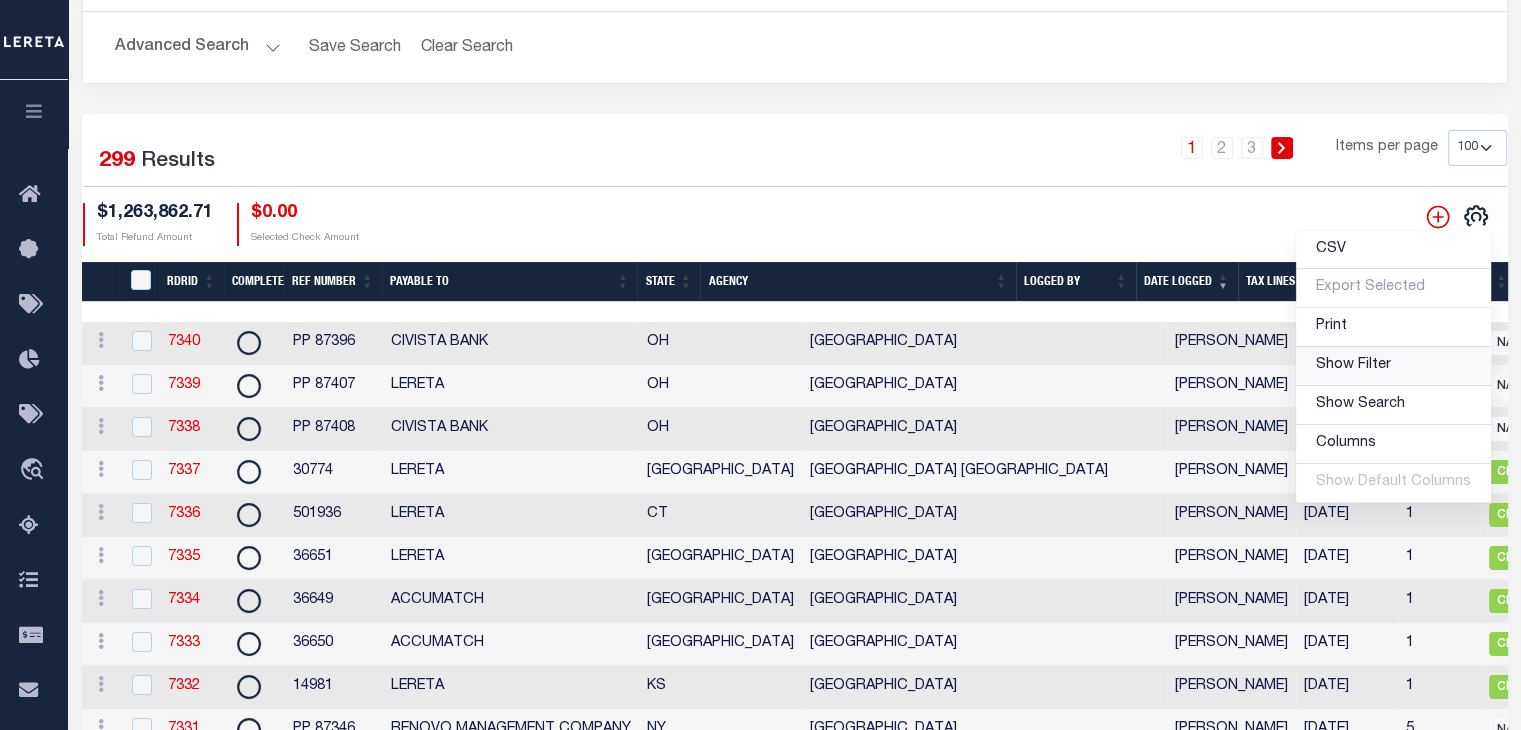 click on "Show Filter" at bounding box center (1353, 365) 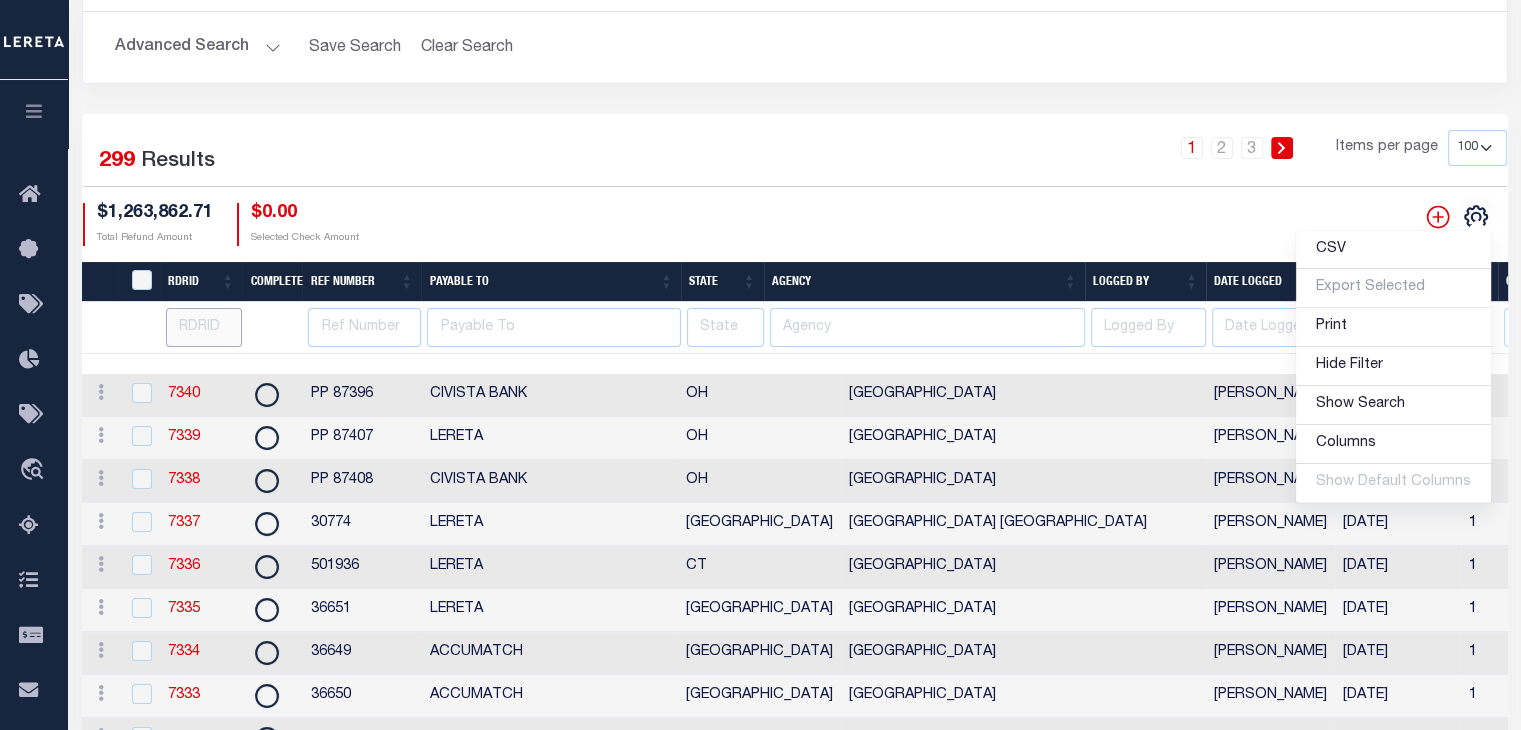 click at bounding box center (204, 327) 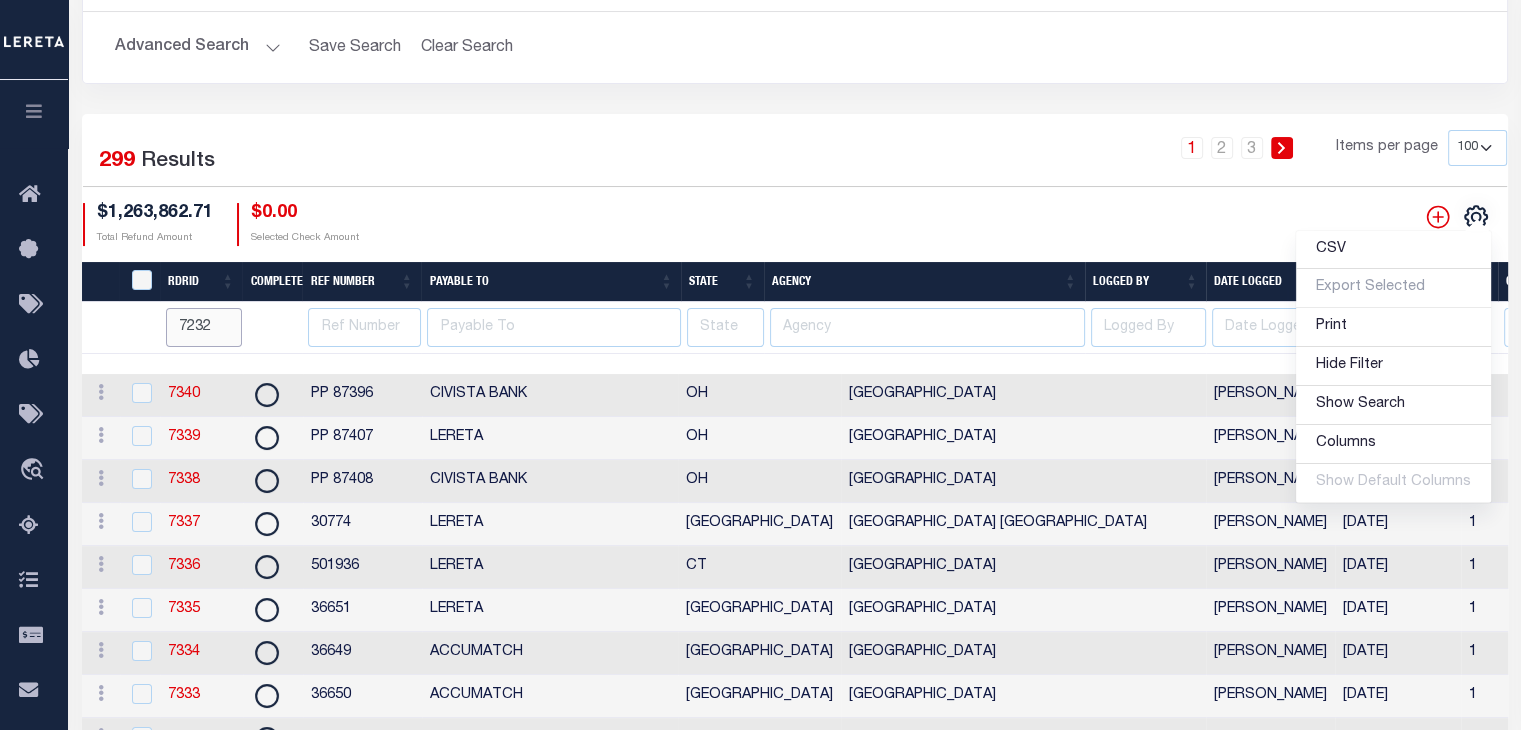 type on "7232" 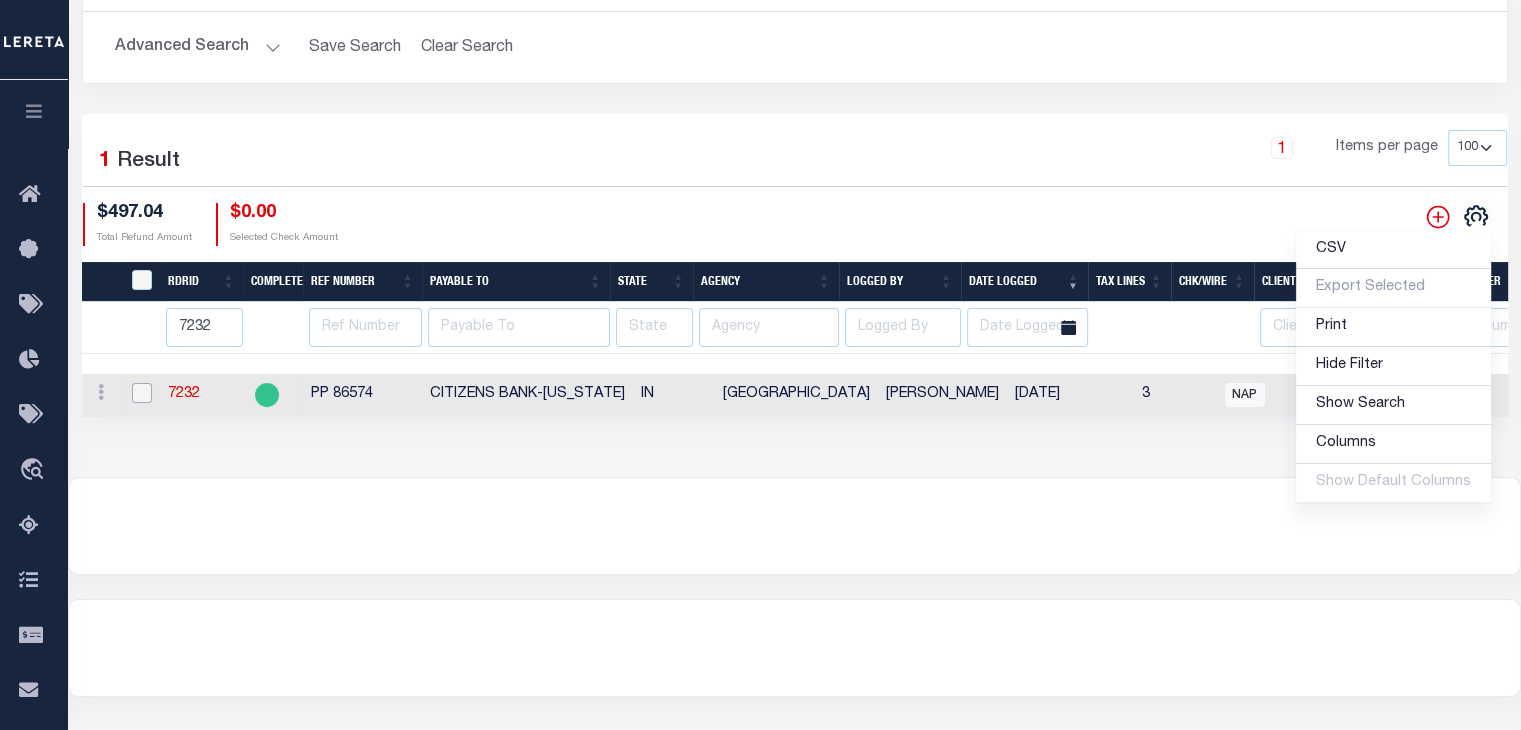 click at bounding box center (142, 393) 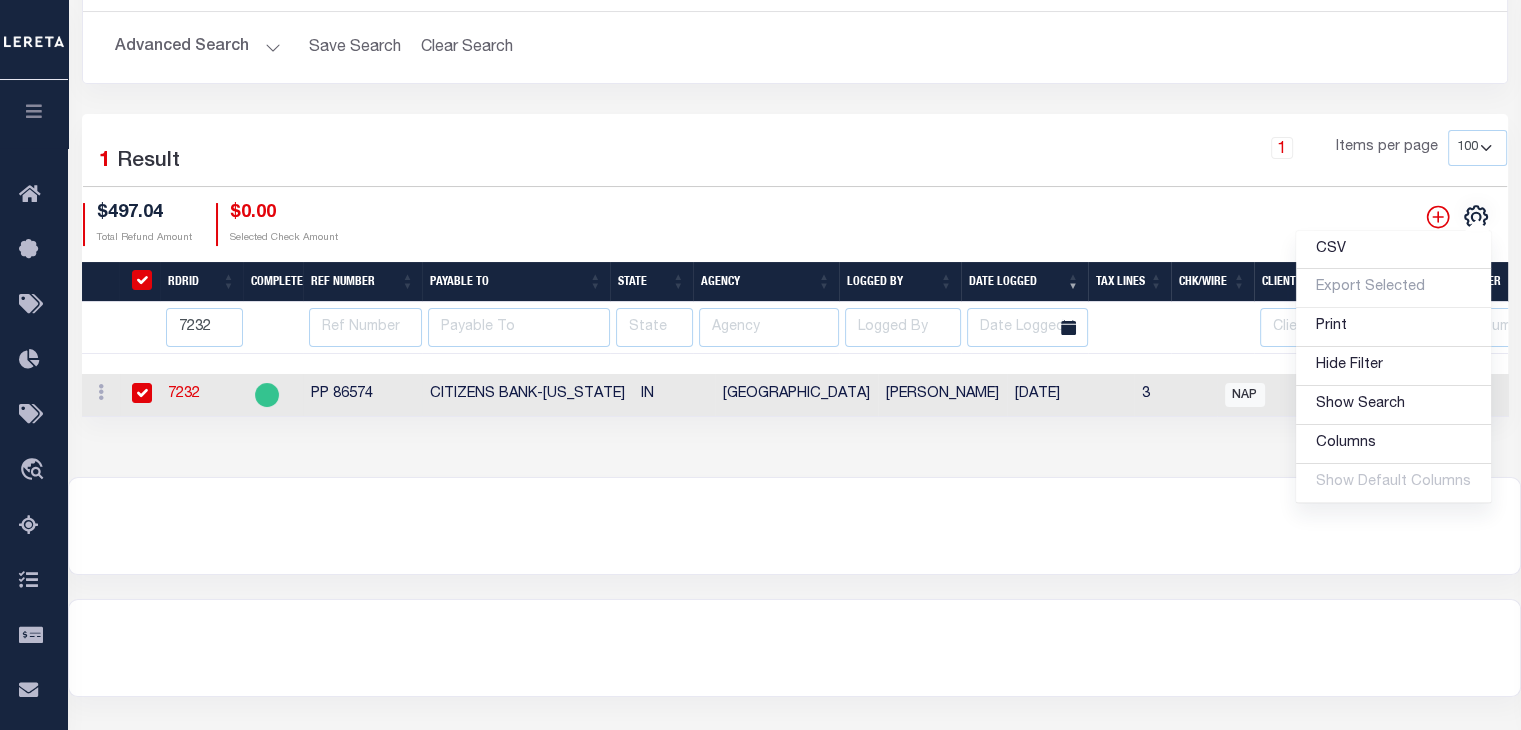 checkbox on "true" 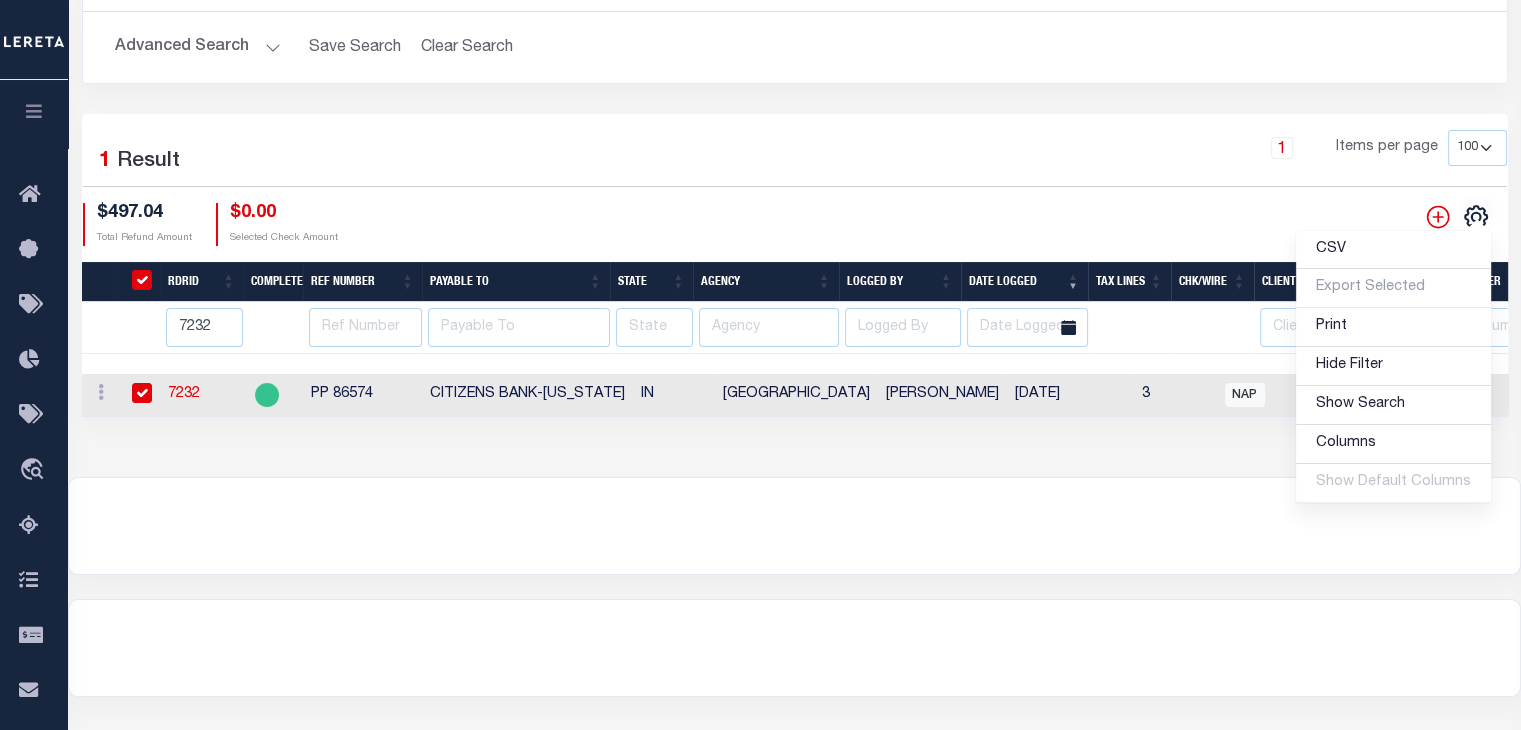 checkbox on "true" 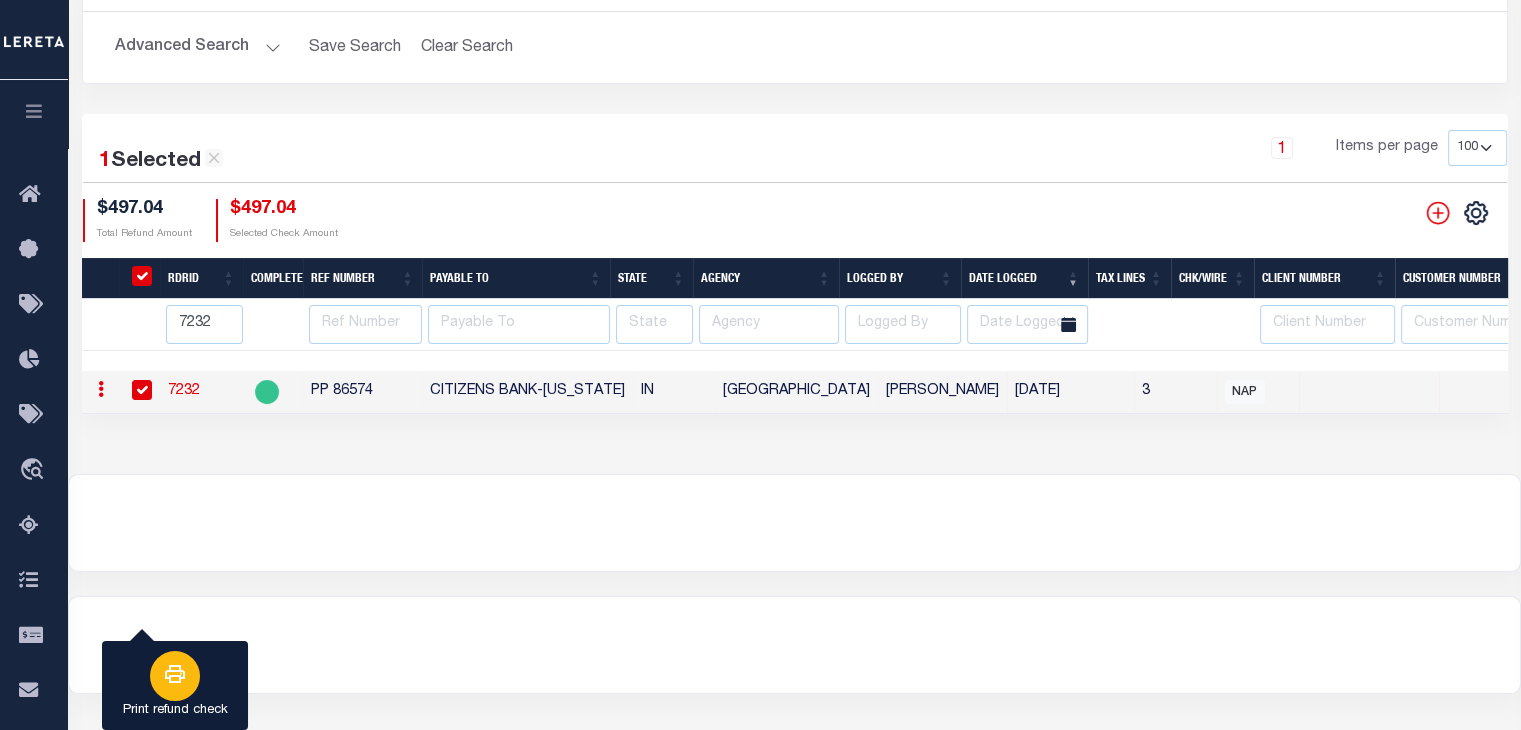 click on "Print refund check" at bounding box center [175, 686] 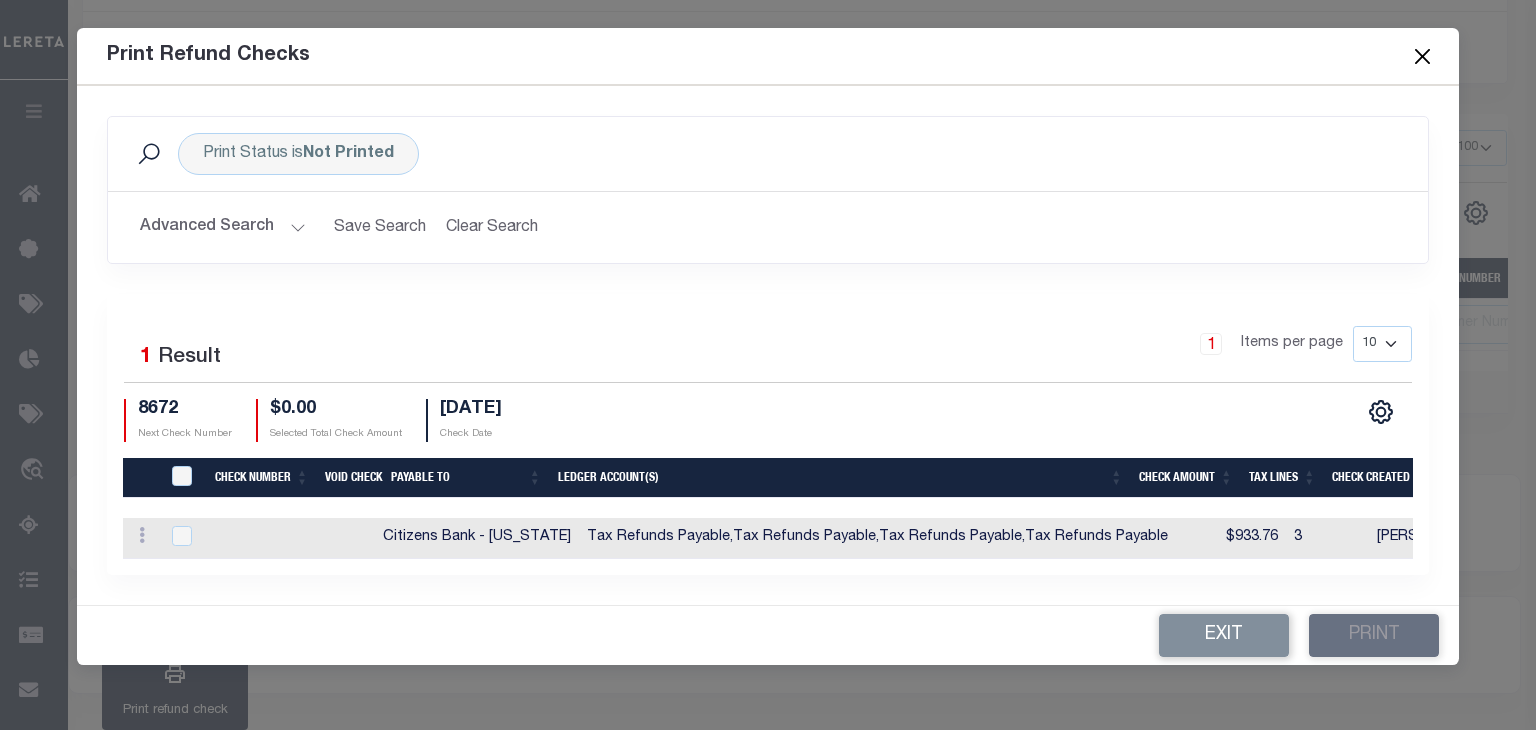 scroll, scrollTop: 0, scrollLeft: 492, axis: horizontal 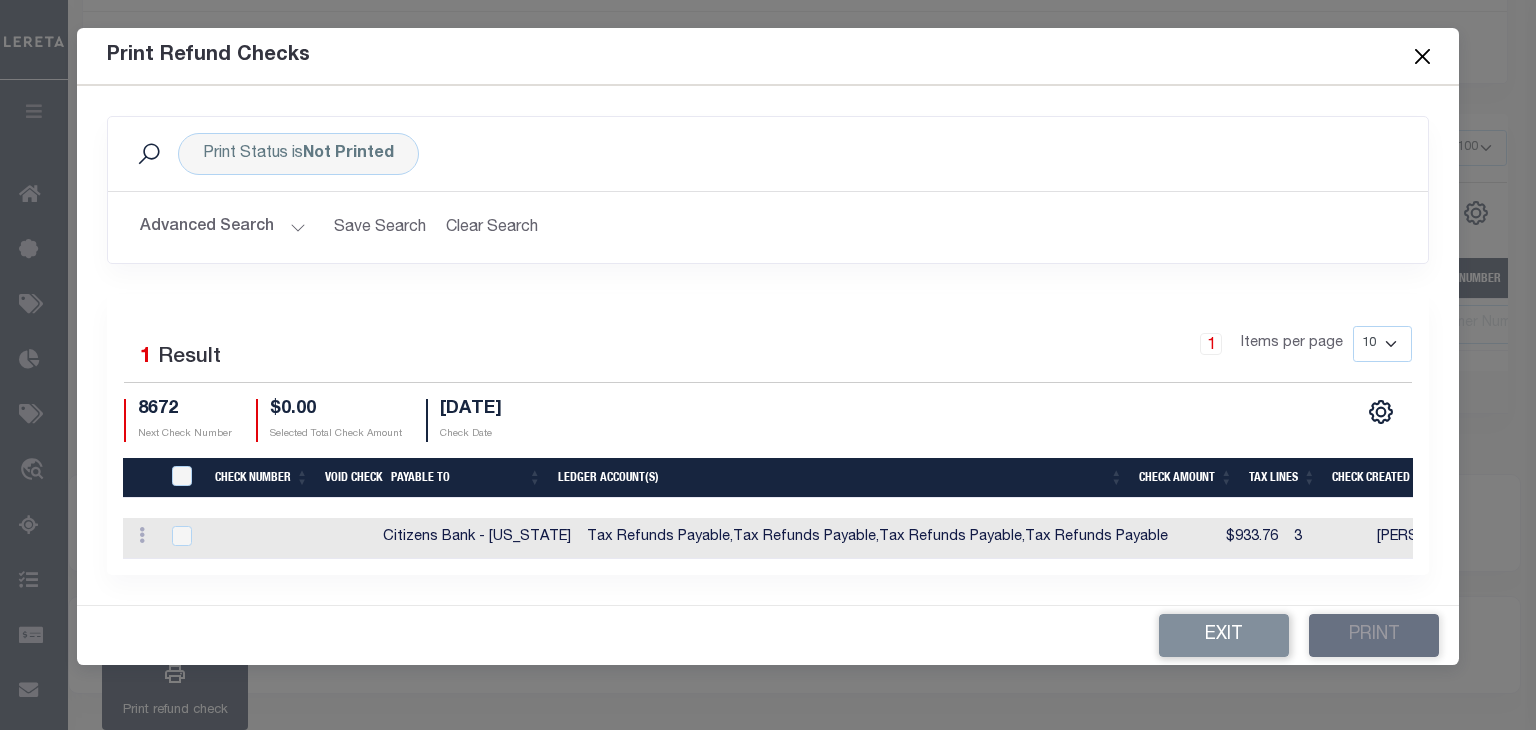 click at bounding box center [1422, 56] 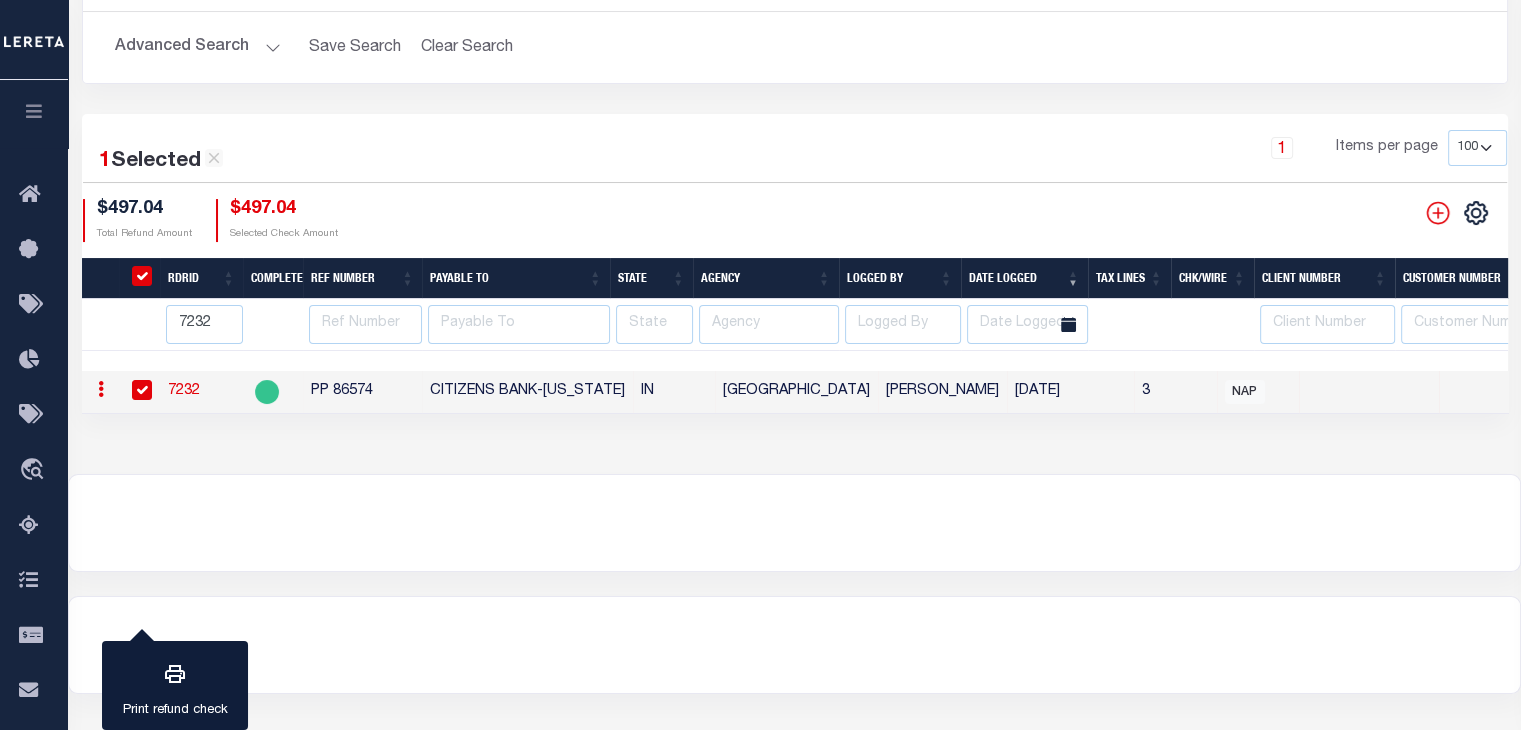 scroll, scrollTop: 0, scrollLeft: 0, axis: both 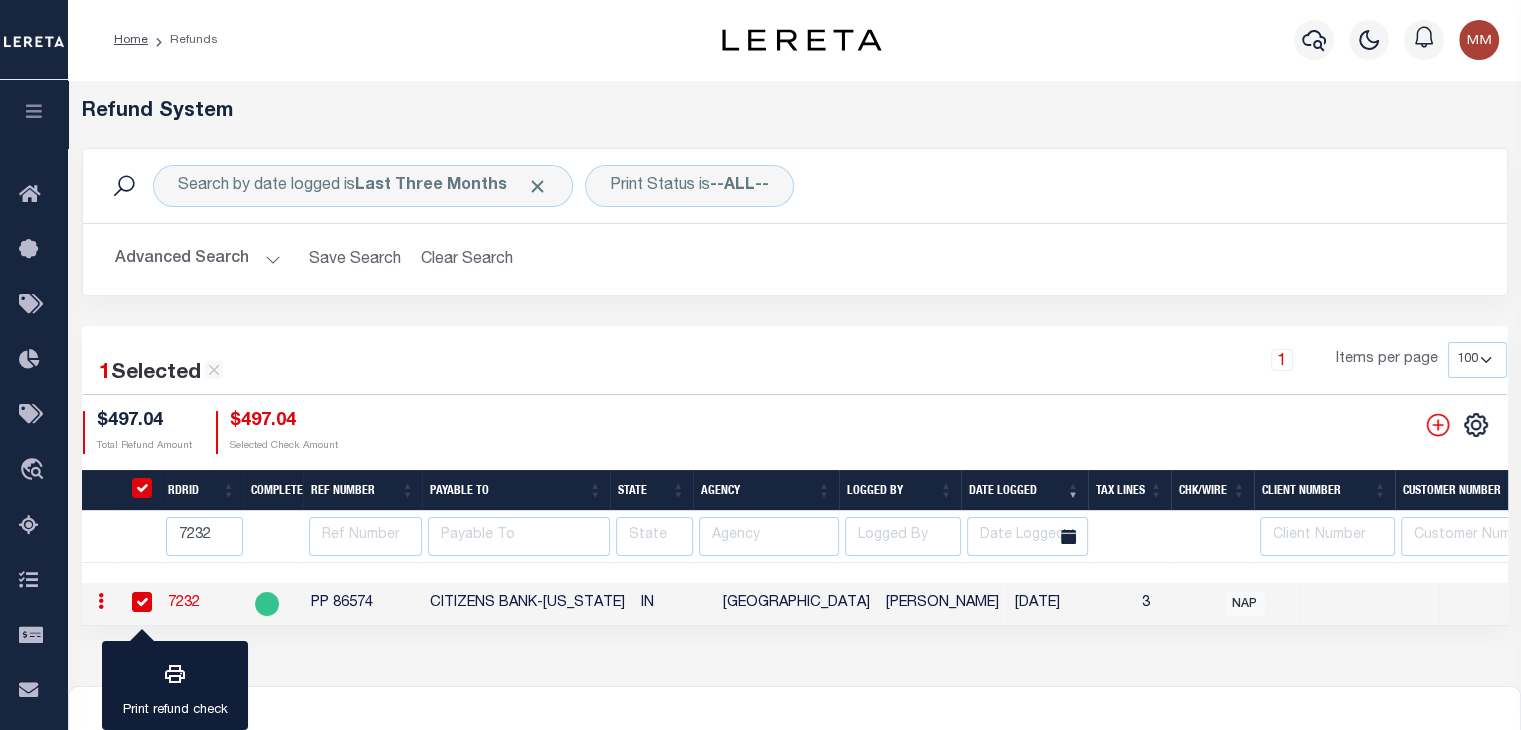 click on "7232" at bounding box center [184, 603] 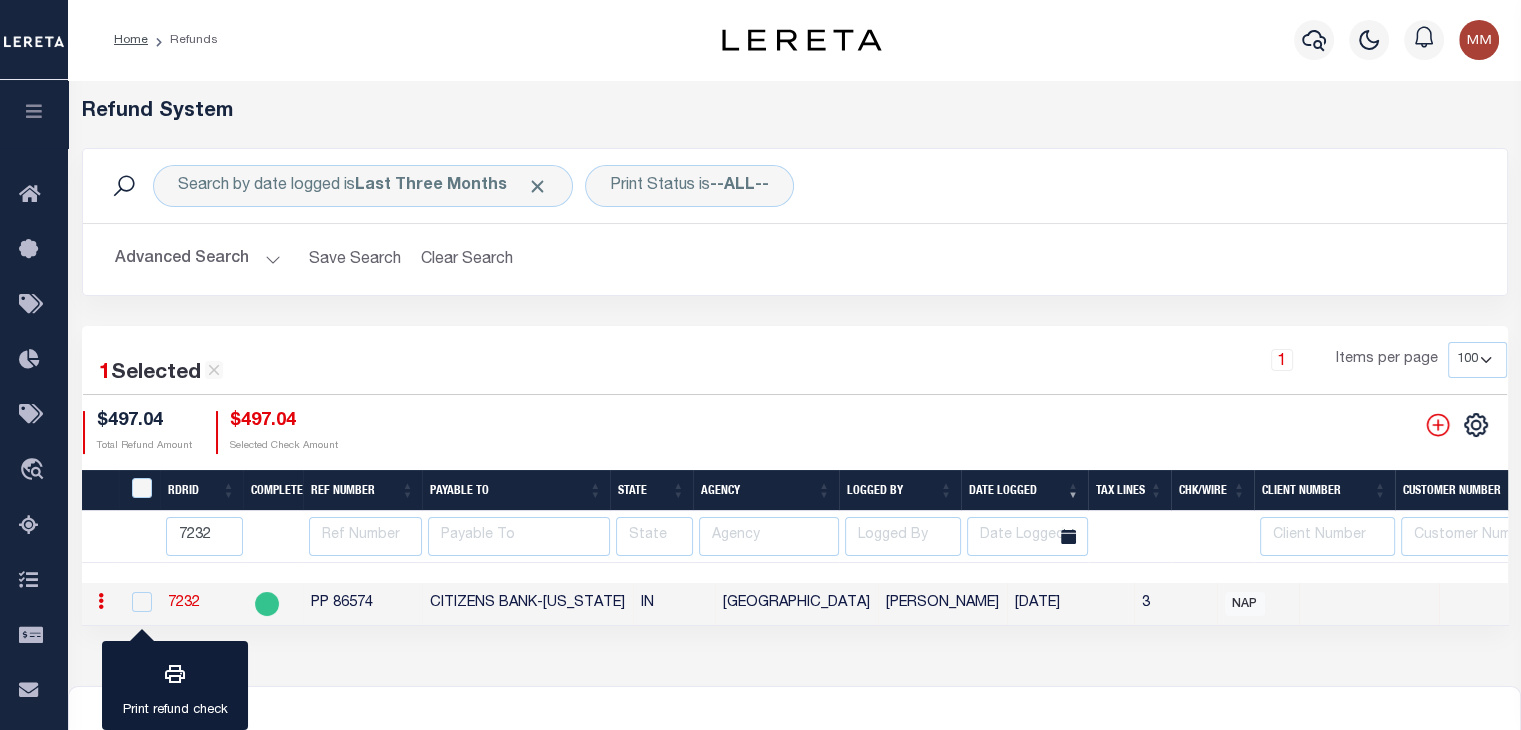 checkbox on "false" 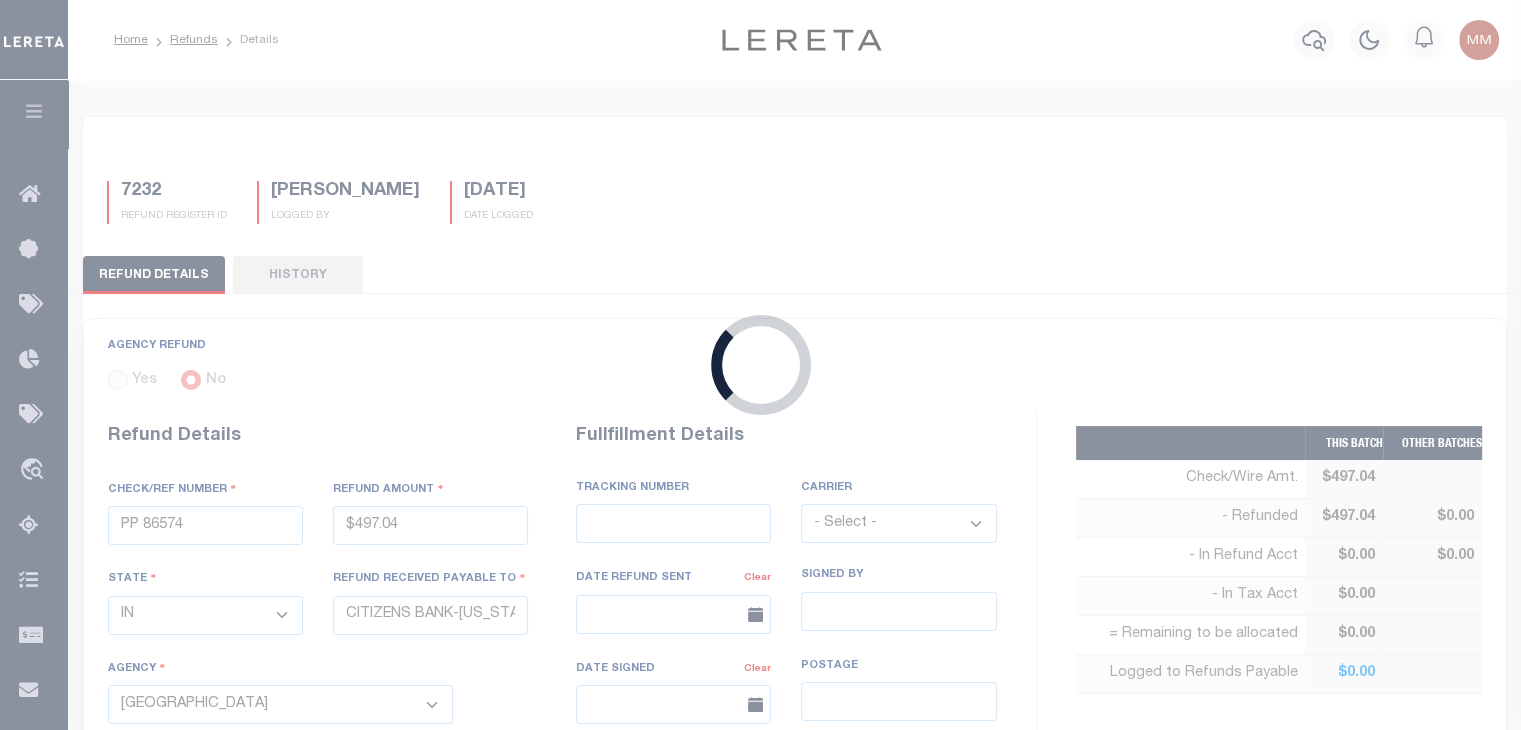 type on "$497.04" 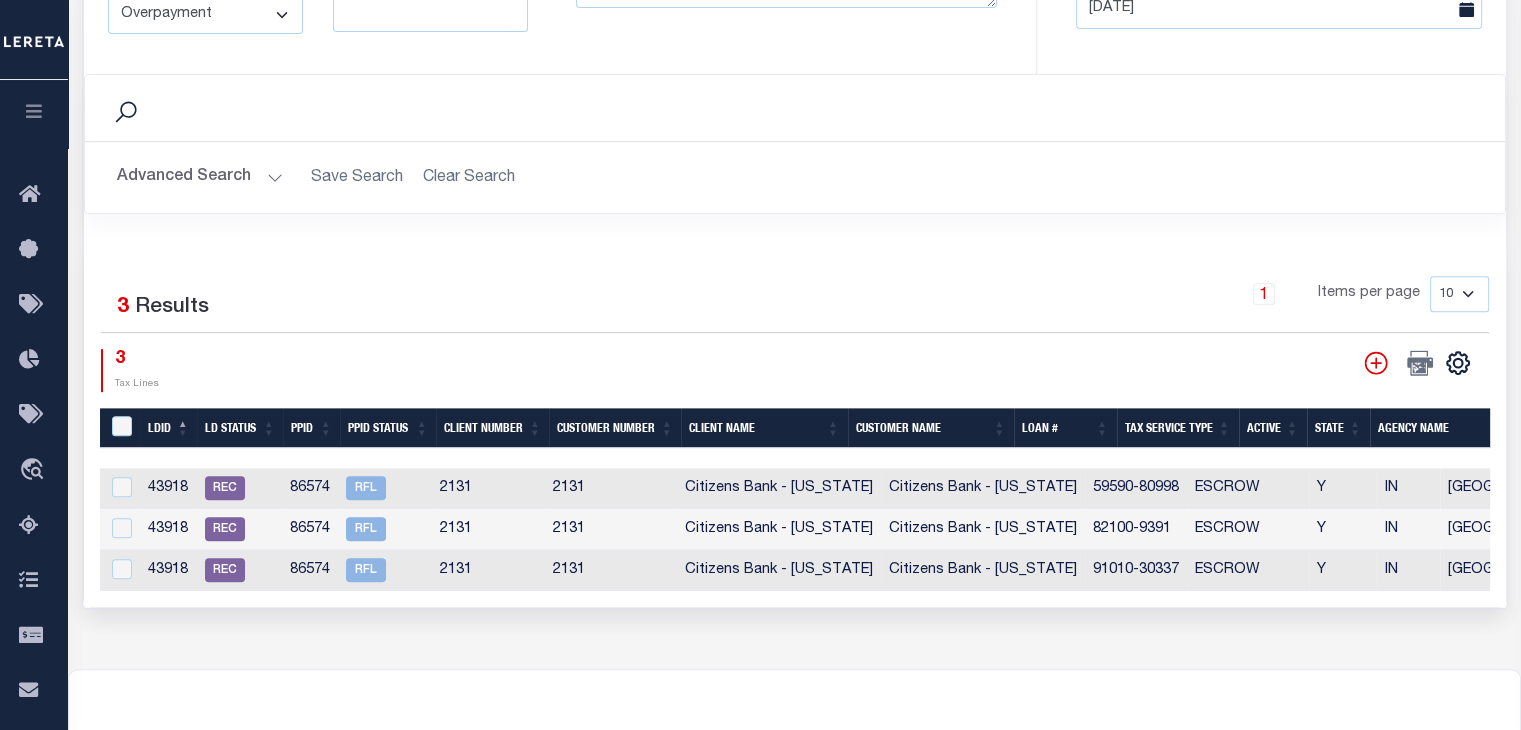 scroll, scrollTop: 800, scrollLeft: 0, axis: vertical 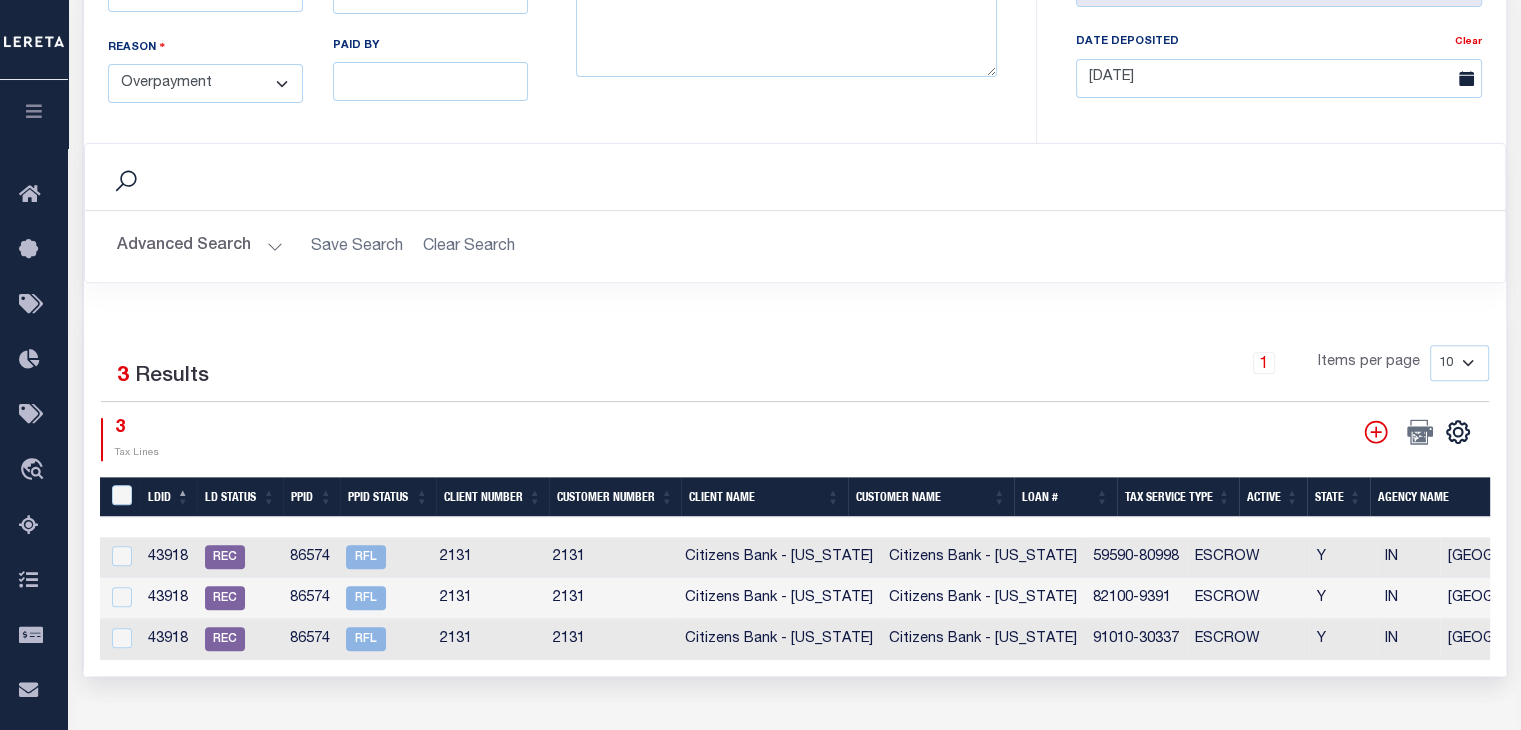 select on "100" 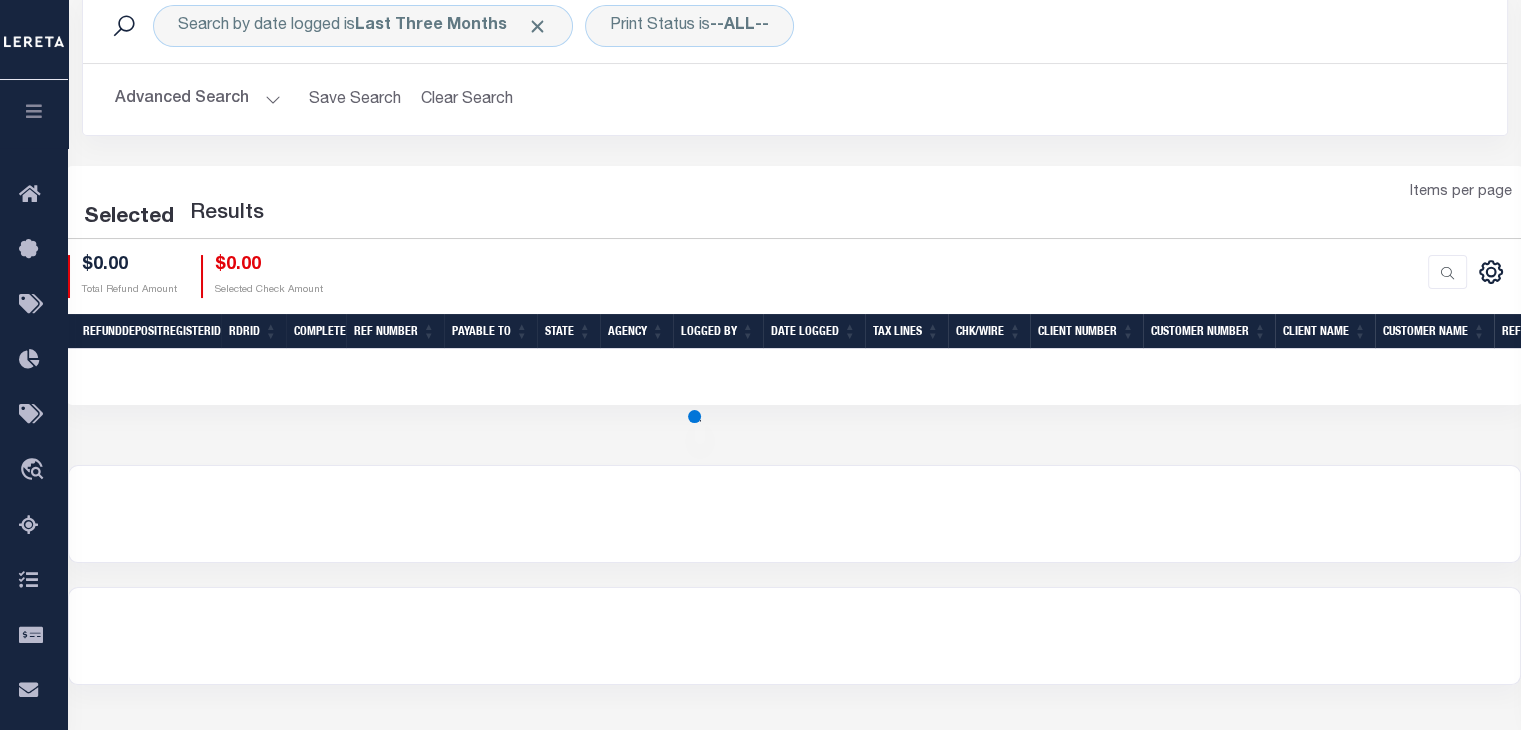 scroll, scrollTop: 0, scrollLeft: 0, axis: both 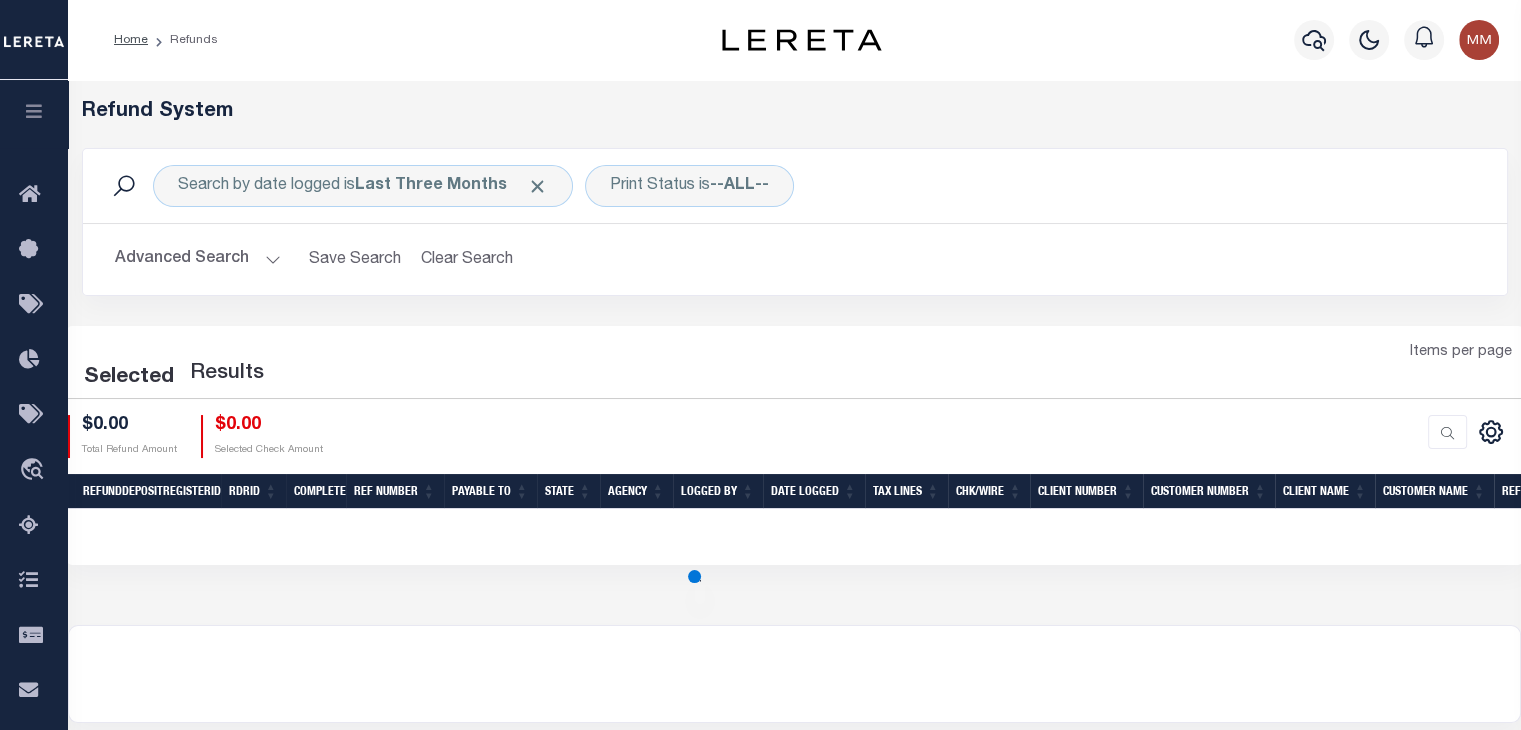 select on "100" 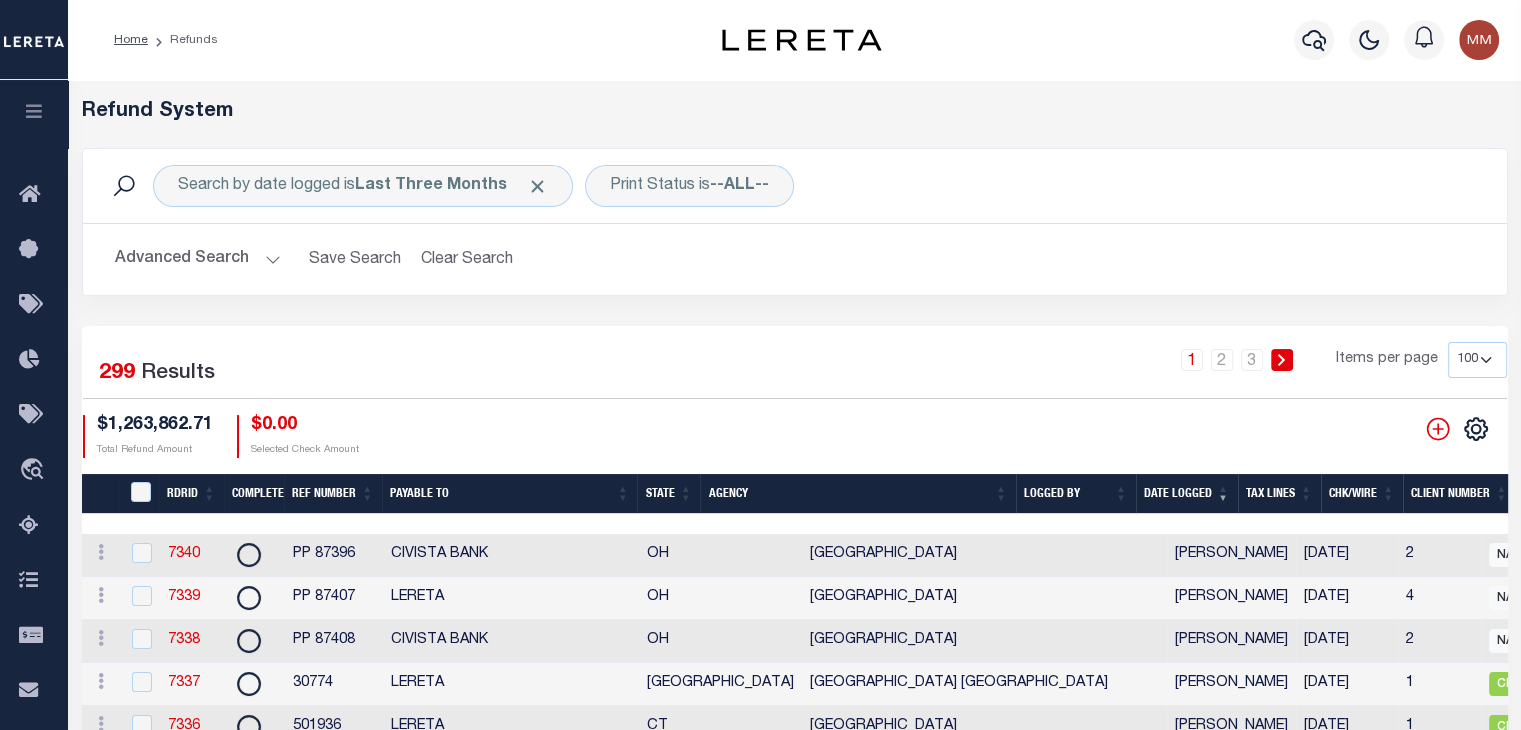 click on "CSV   Export Selected   Print   Show Filter   Show Search   Columns 0:   1: RefundDepositRegisterID 2: RDRID 3: Complete 4: Ref Number 5: Payable To 6: State 7: Agency 8: Logged By 9: Date Logged 10: Tax Lines 11: Chk/Wire 12: Client Number 13: Customer Number 14: Client Name 15: Customer Name 16: Refund Amount 17: In Refunds Payable 18: In Refund Acct 21:" at bounding box center [1454, 429] 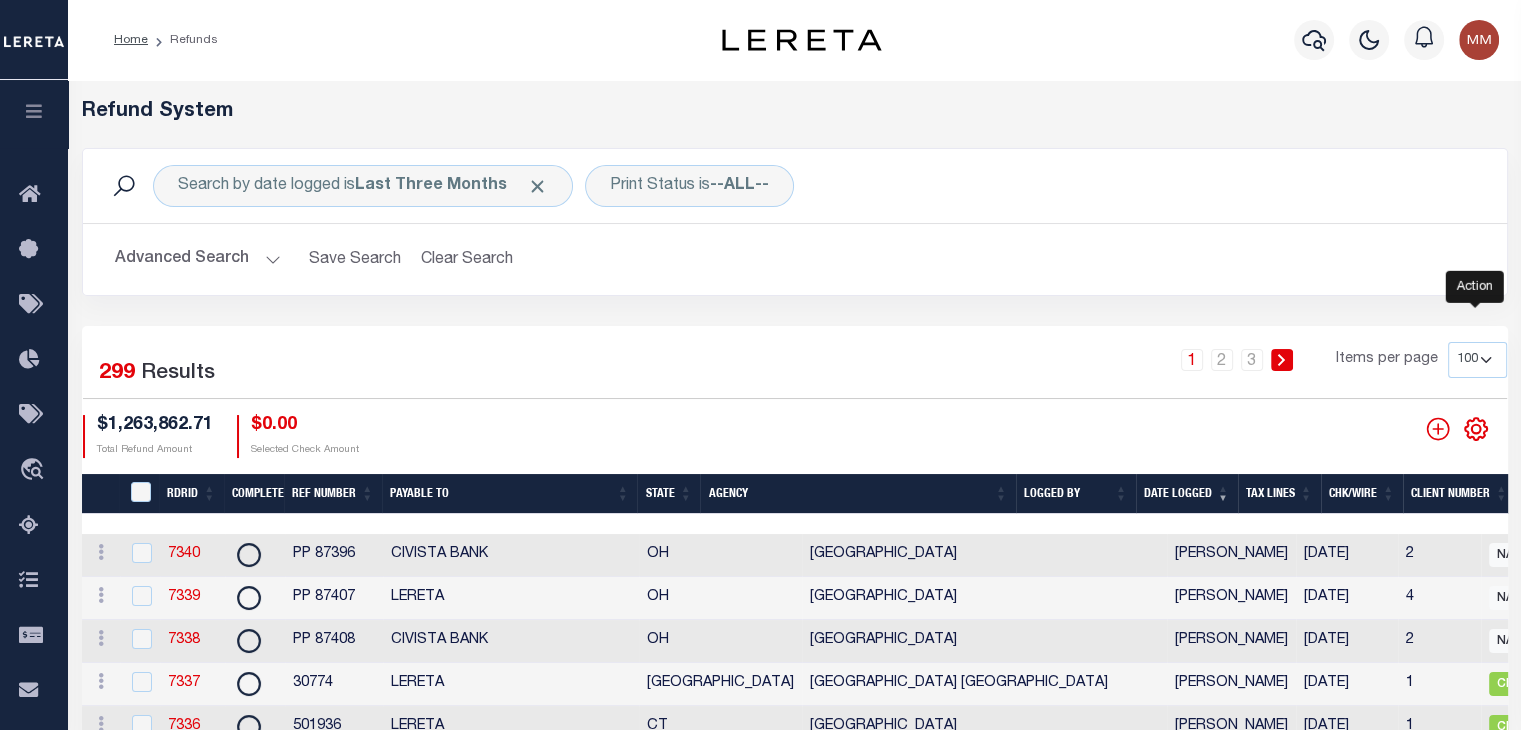 click 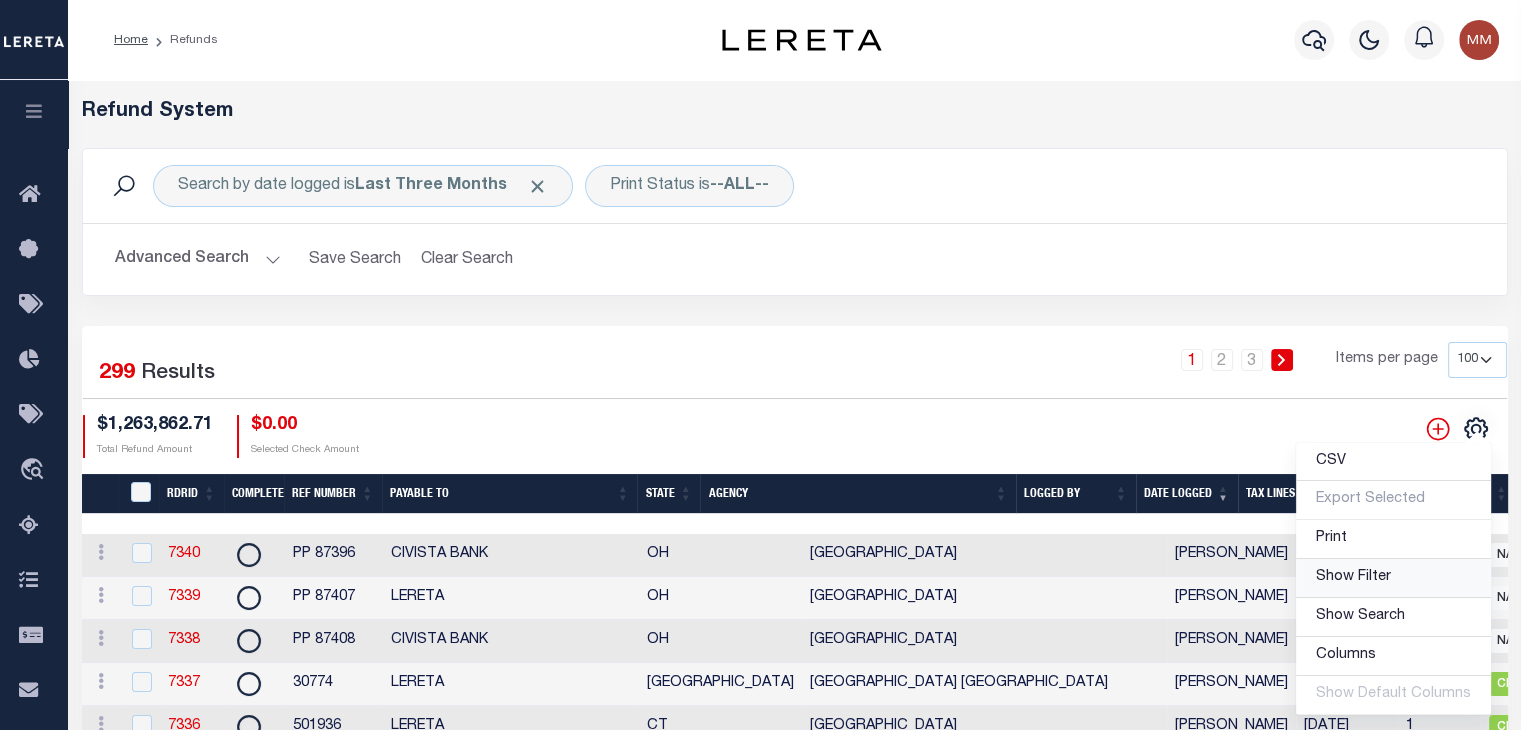click on "Show Filter" at bounding box center [1353, 577] 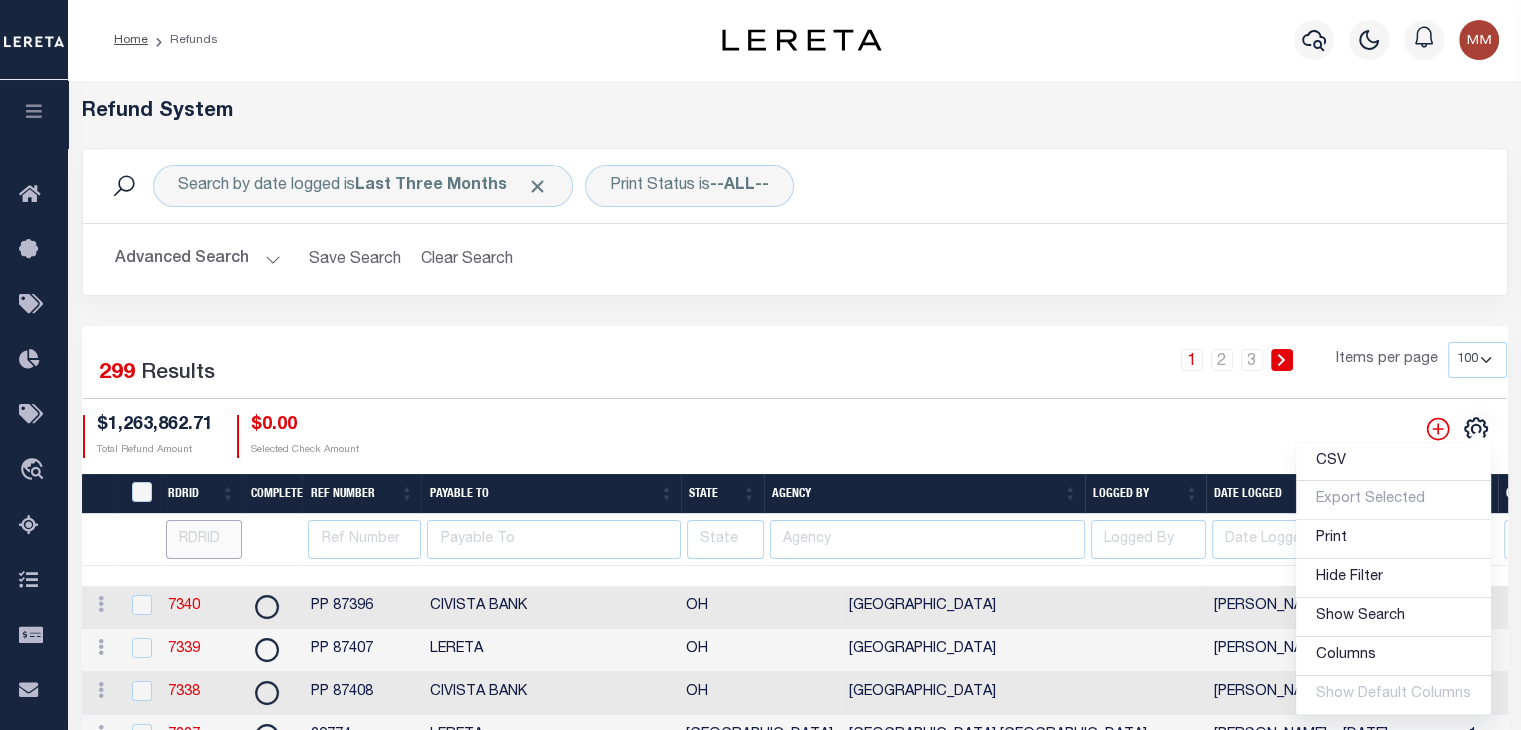 click at bounding box center (204, 539) 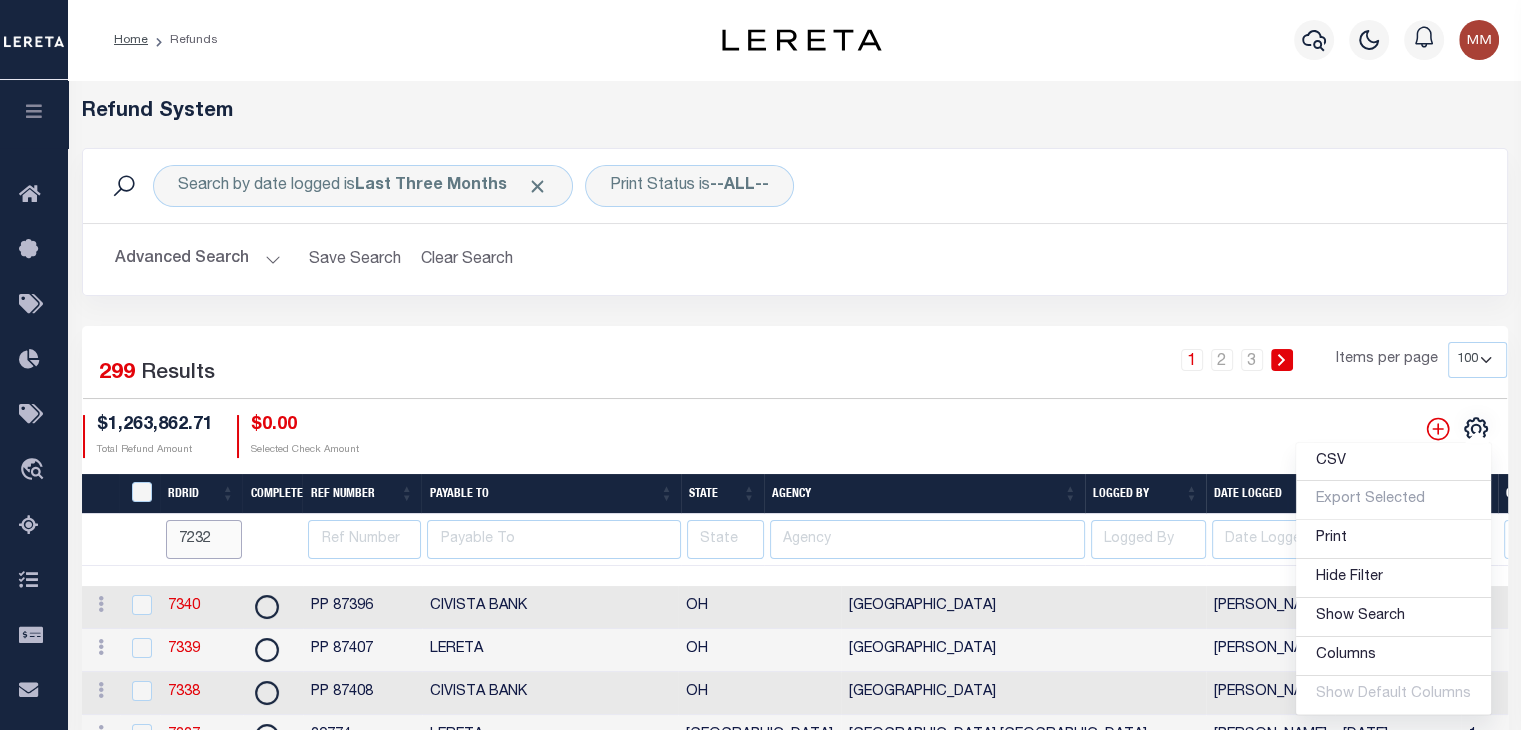 type on "7232" 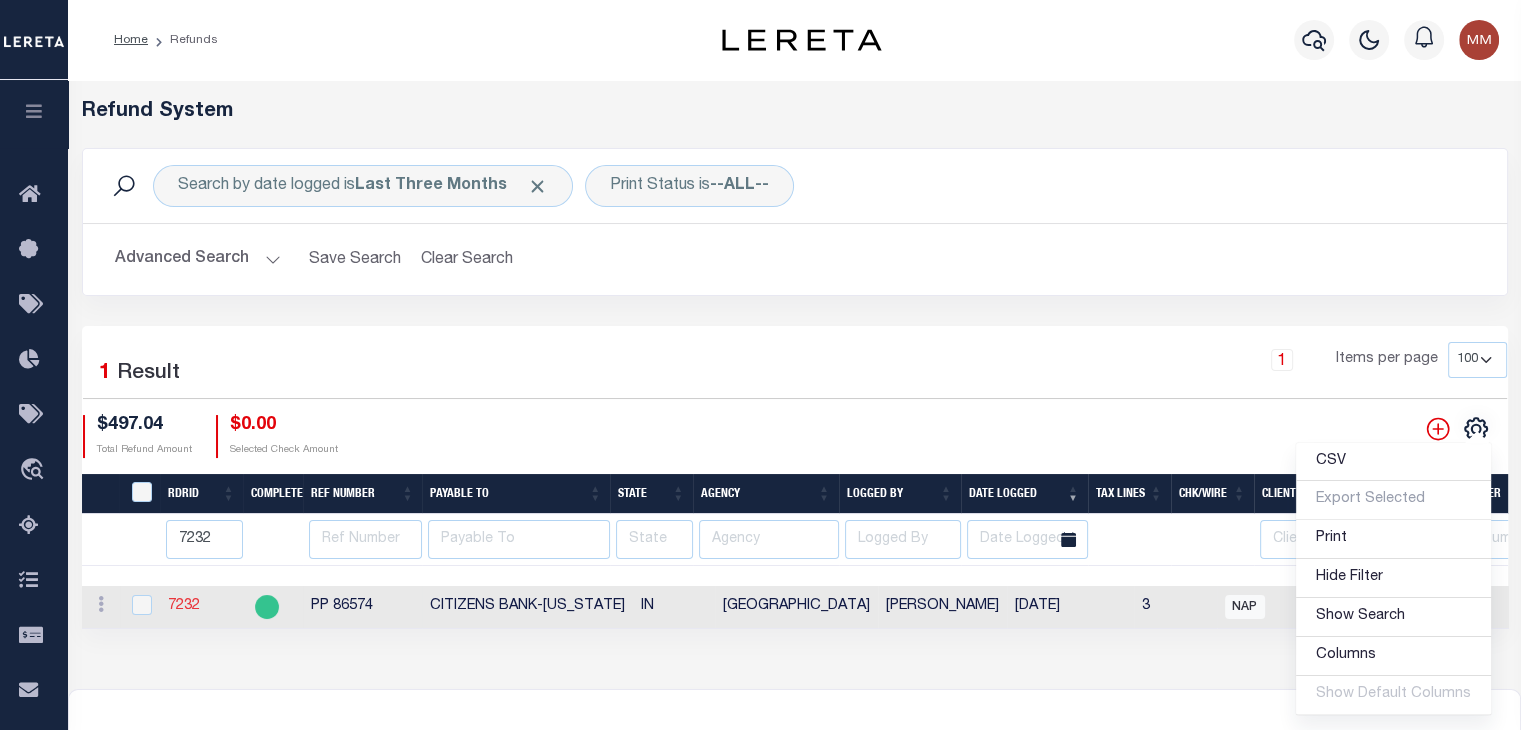 click on "7232" at bounding box center [184, 606] 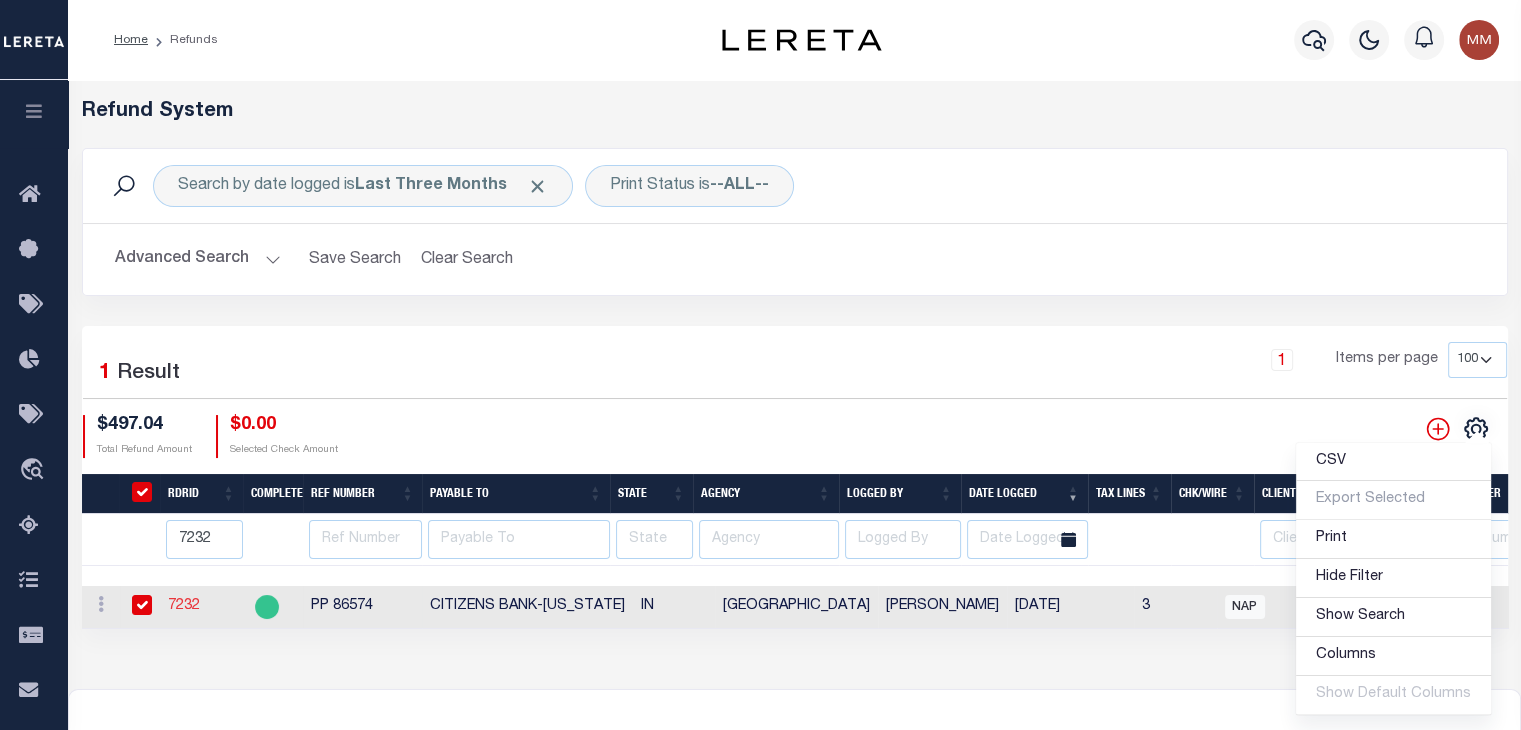 checkbox on "true" 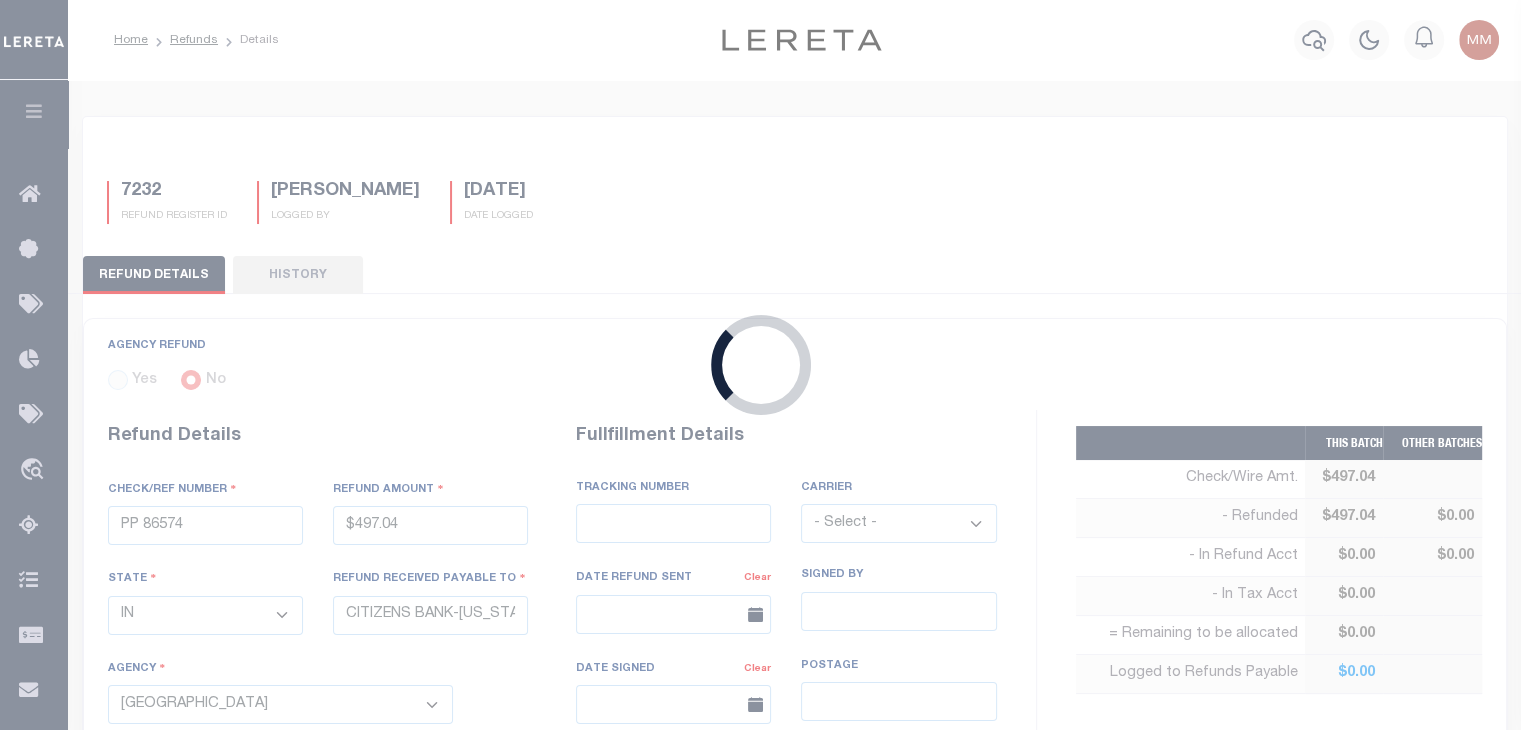 type on "$497.04" 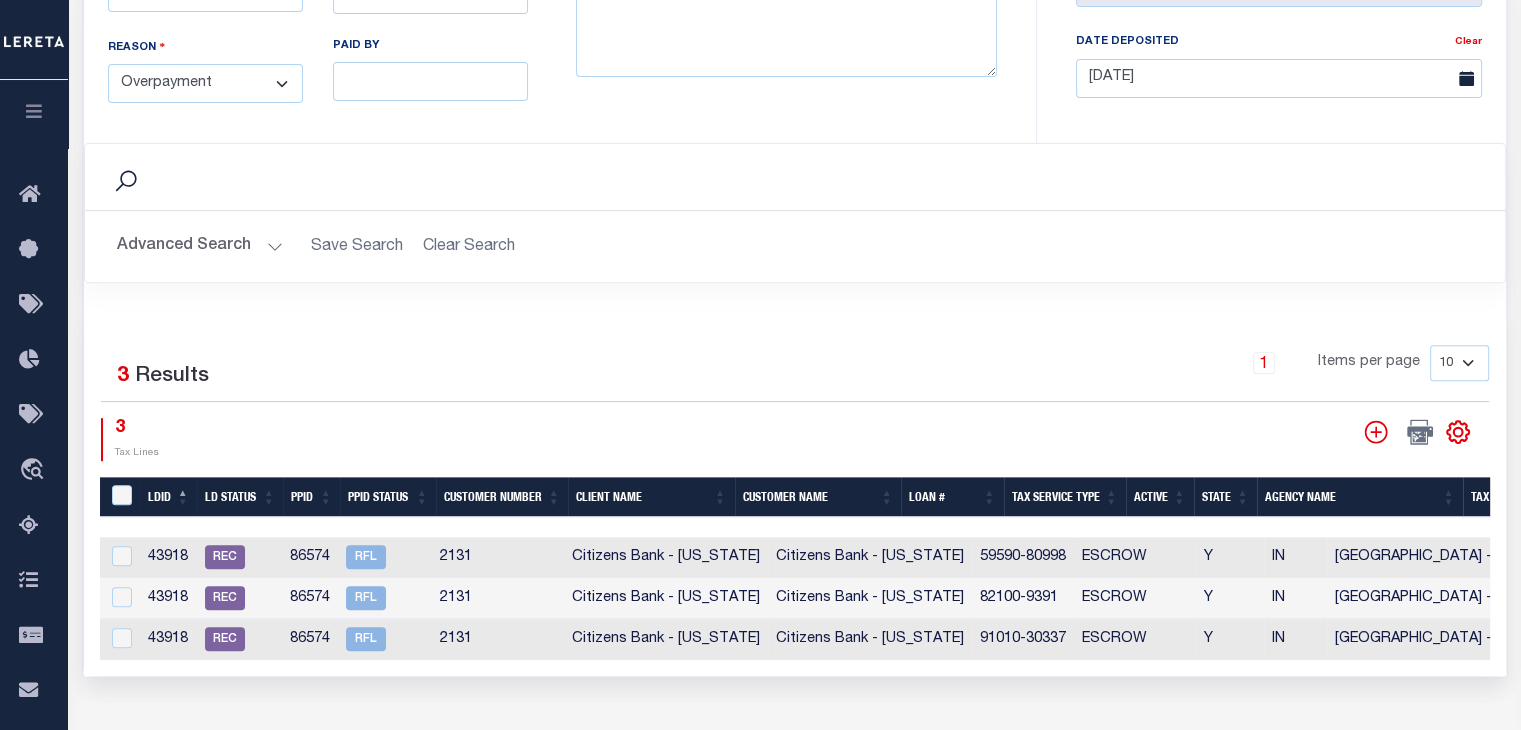 scroll, scrollTop: 900, scrollLeft: 0, axis: vertical 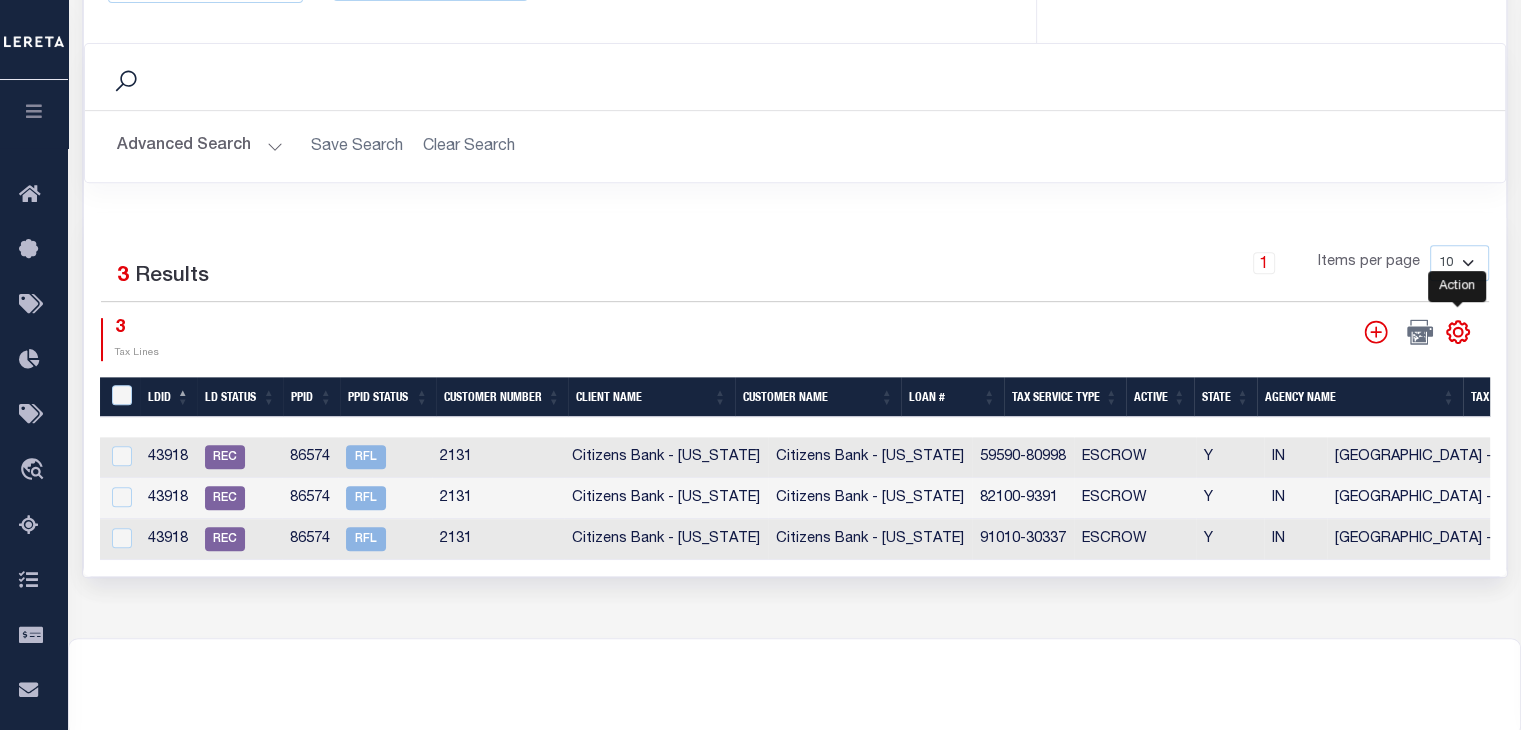 click 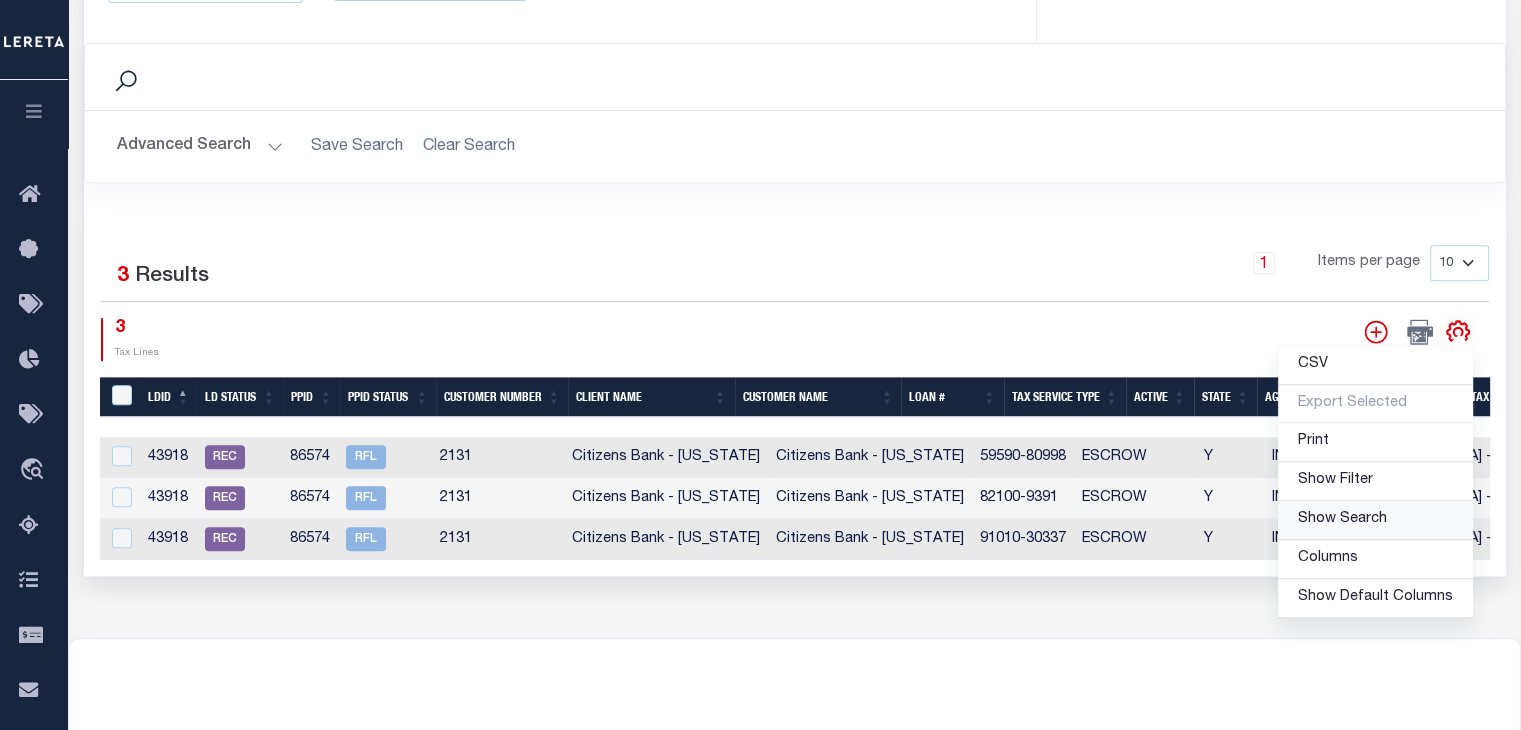 click on "Show Search" at bounding box center (1342, 519) 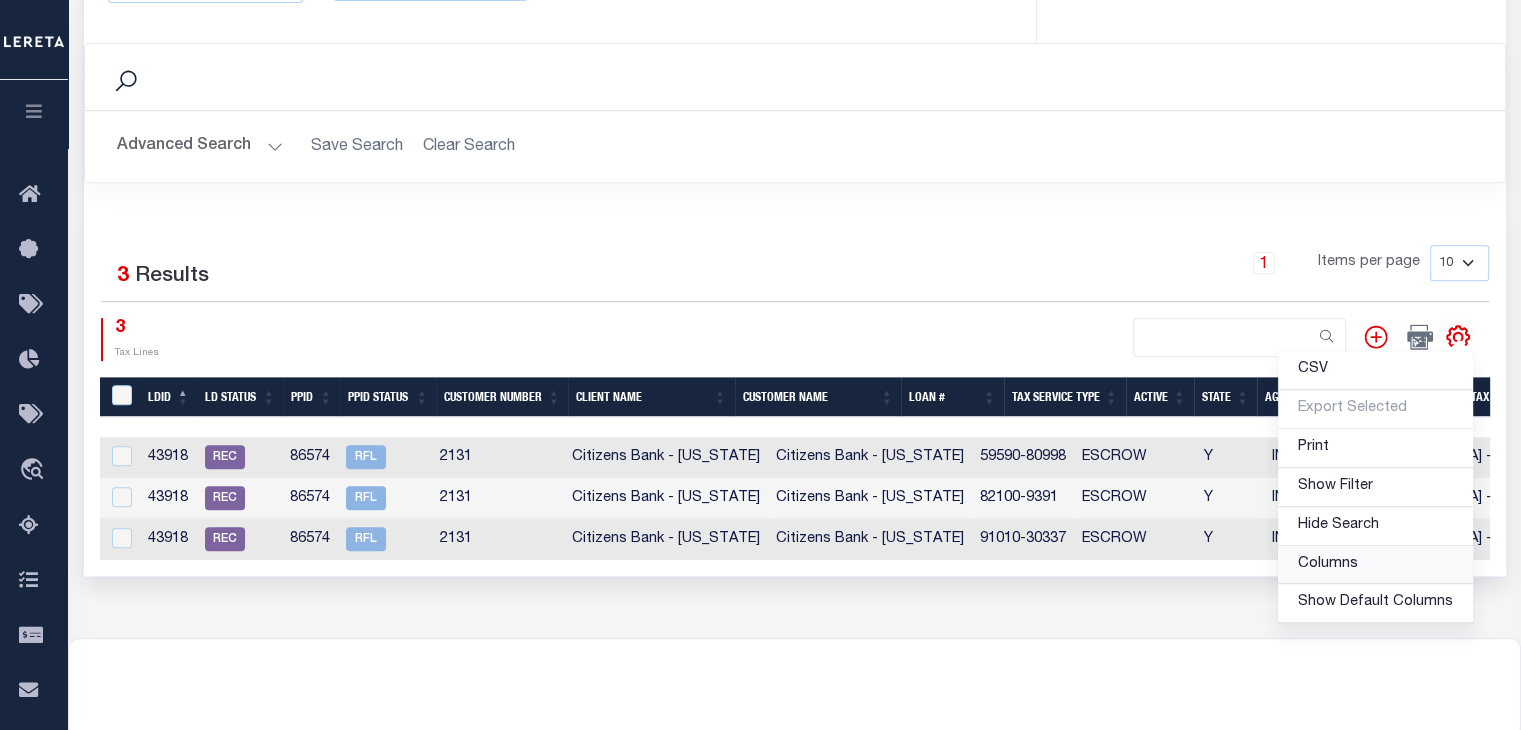 click on "Columns" at bounding box center [1375, 565] 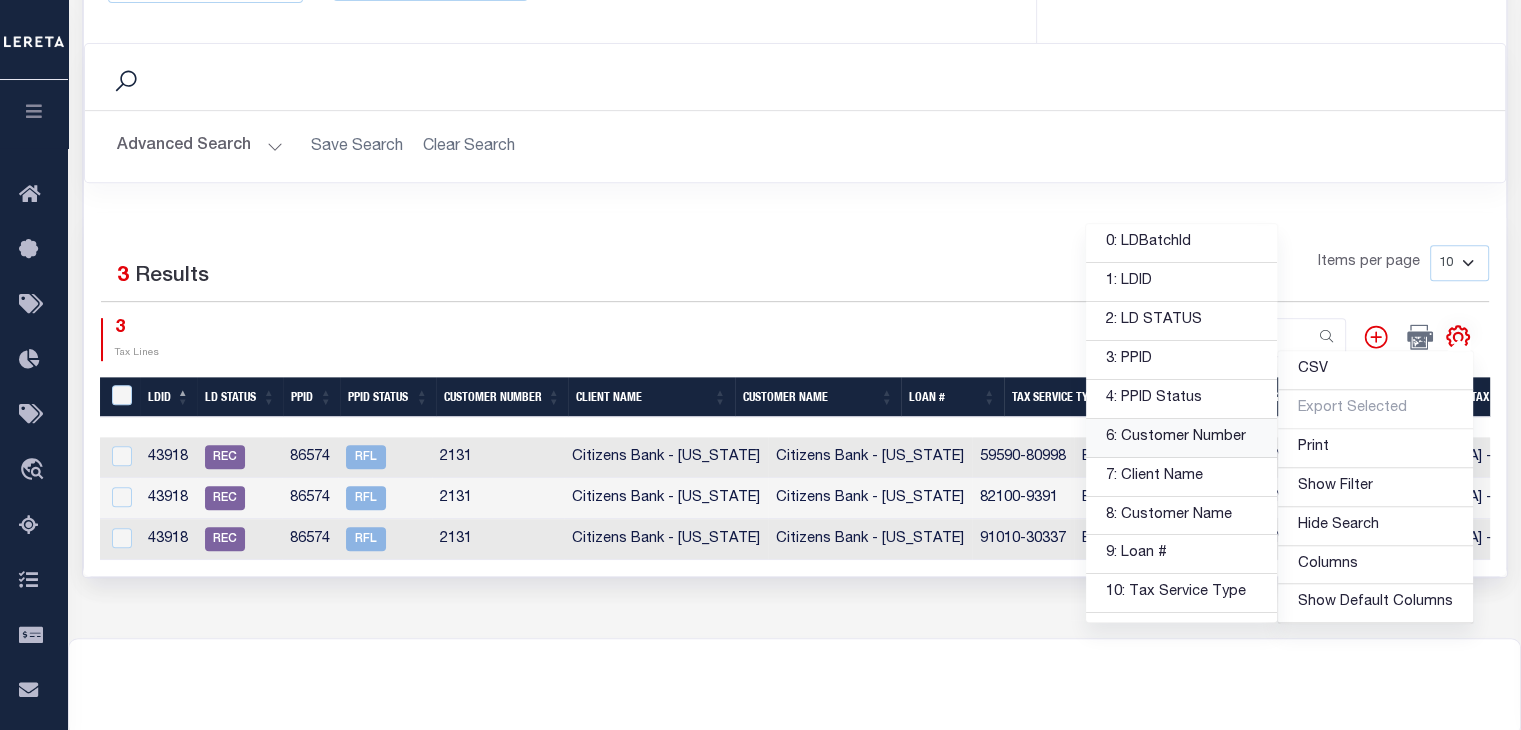 click on "6: Customer Number" at bounding box center [1181, 438] 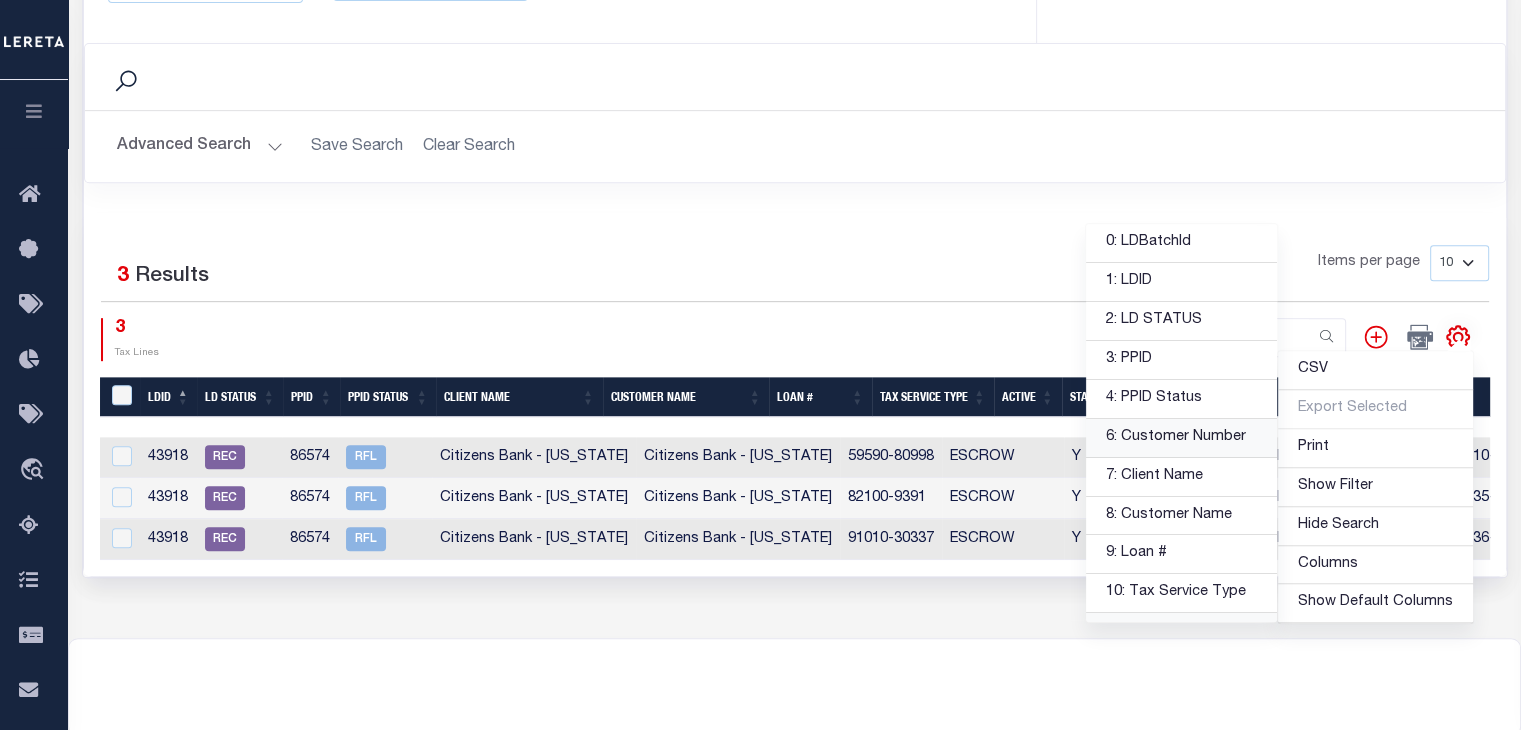 scroll, scrollTop: 100, scrollLeft: 0, axis: vertical 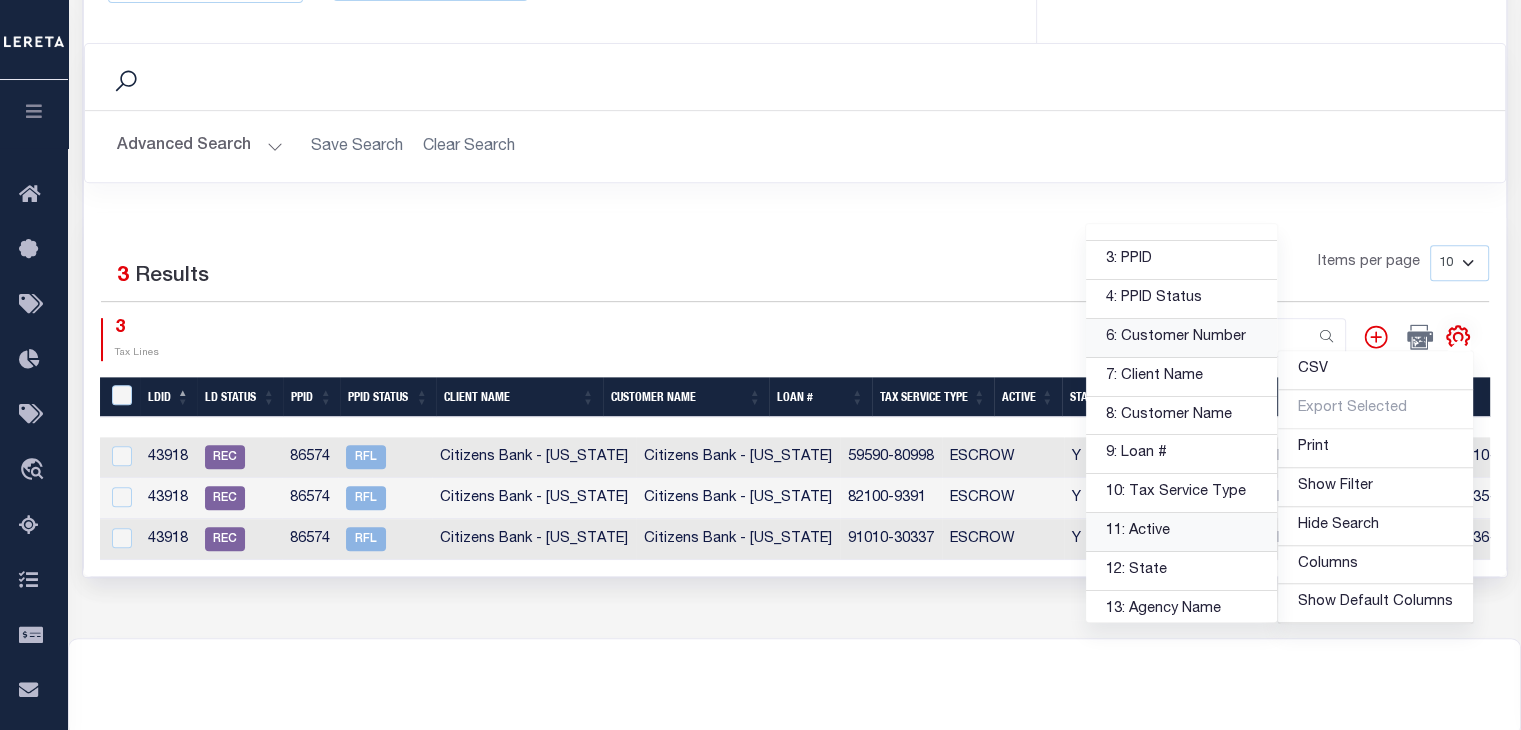 click on "11: Active" at bounding box center [1181, 532] 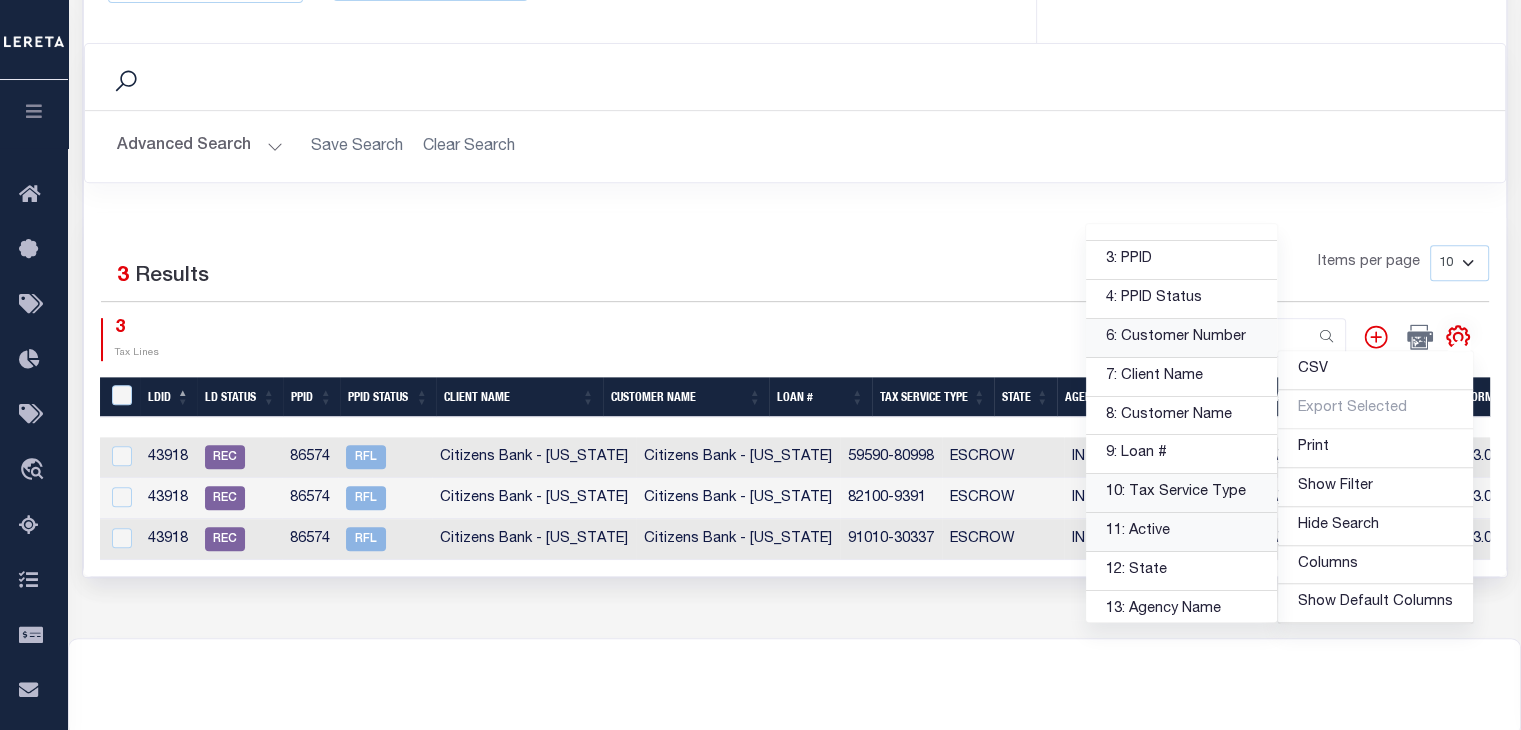 click on "10: Tax Service Type" at bounding box center (1181, 493) 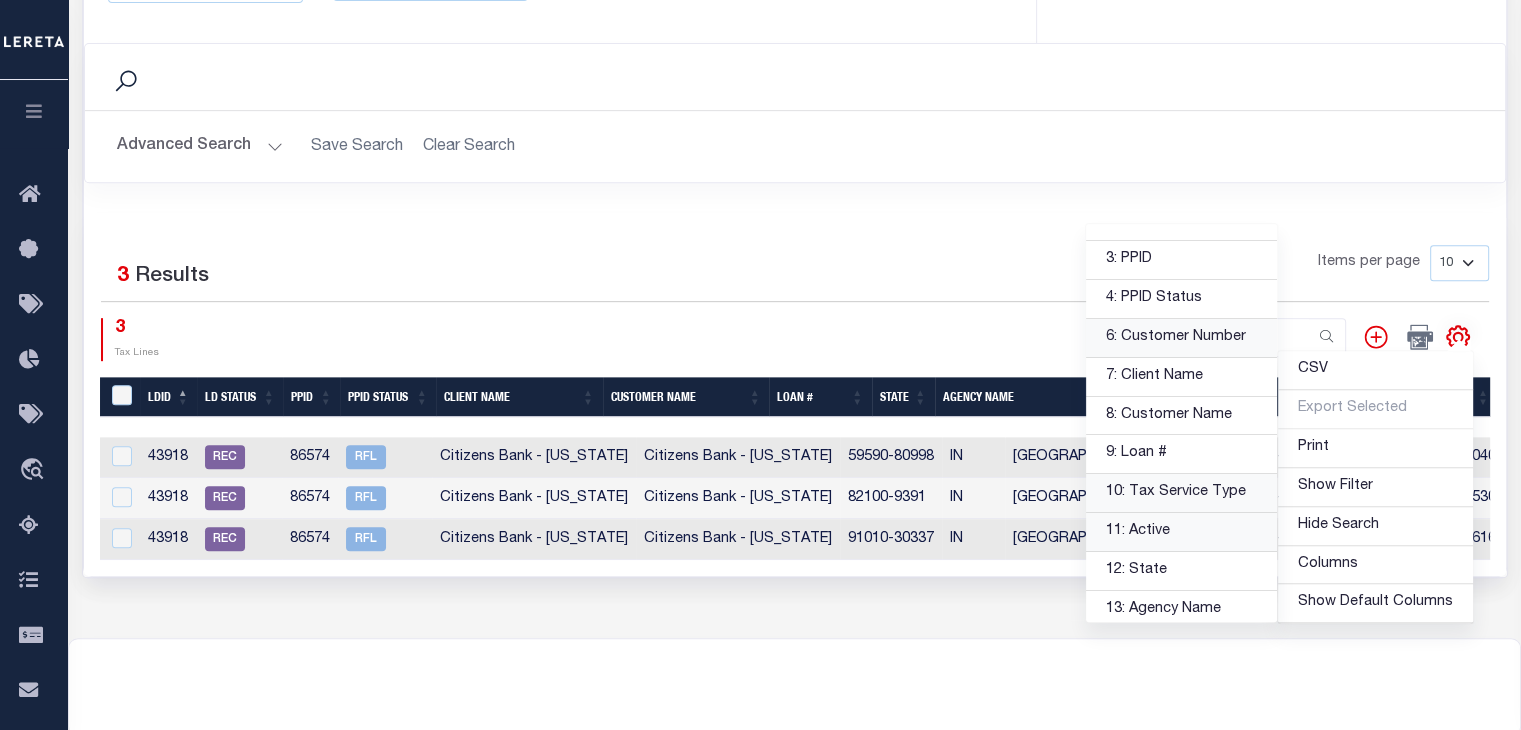 click at bounding box center (794, 687) 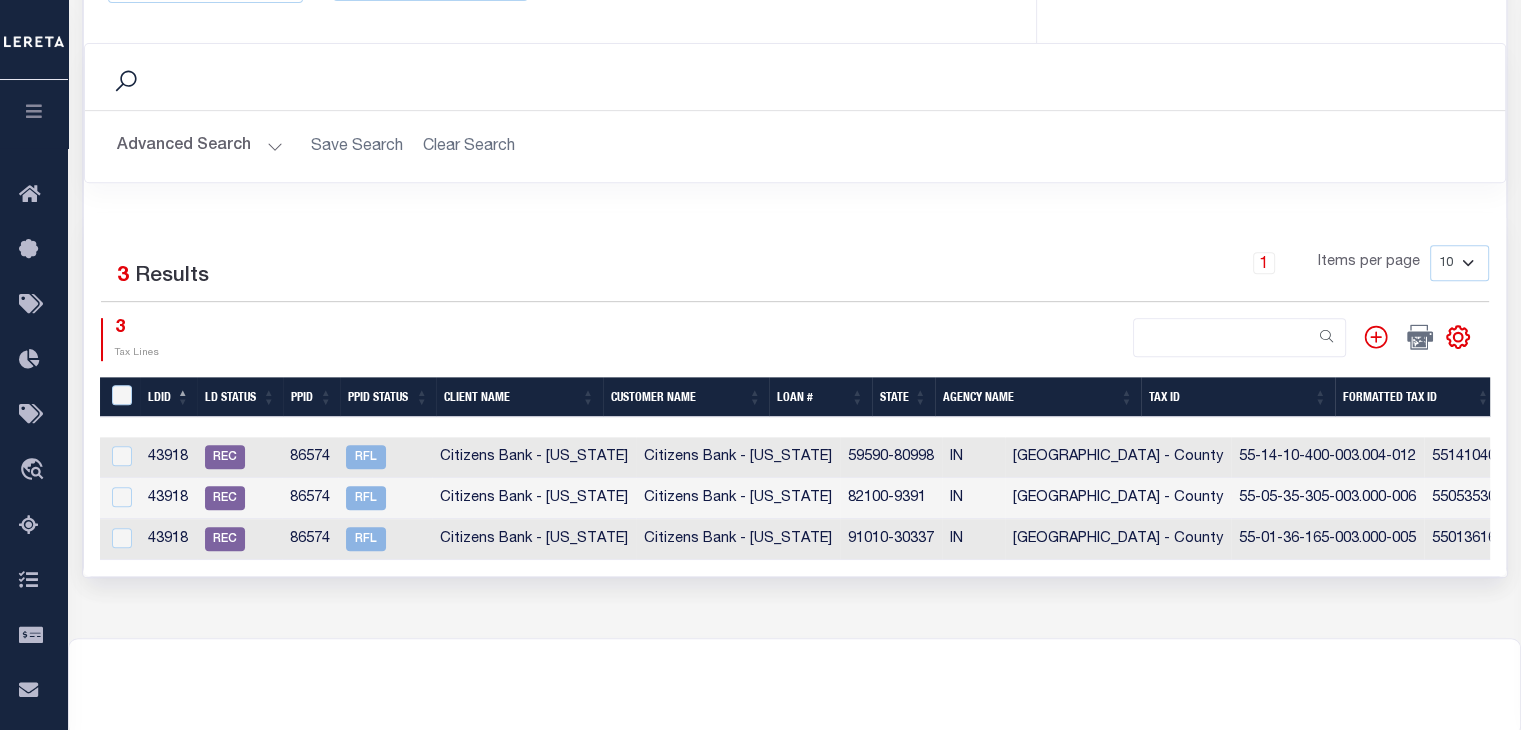 scroll, scrollTop: 0, scrollLeft: 690, axis: horizontal 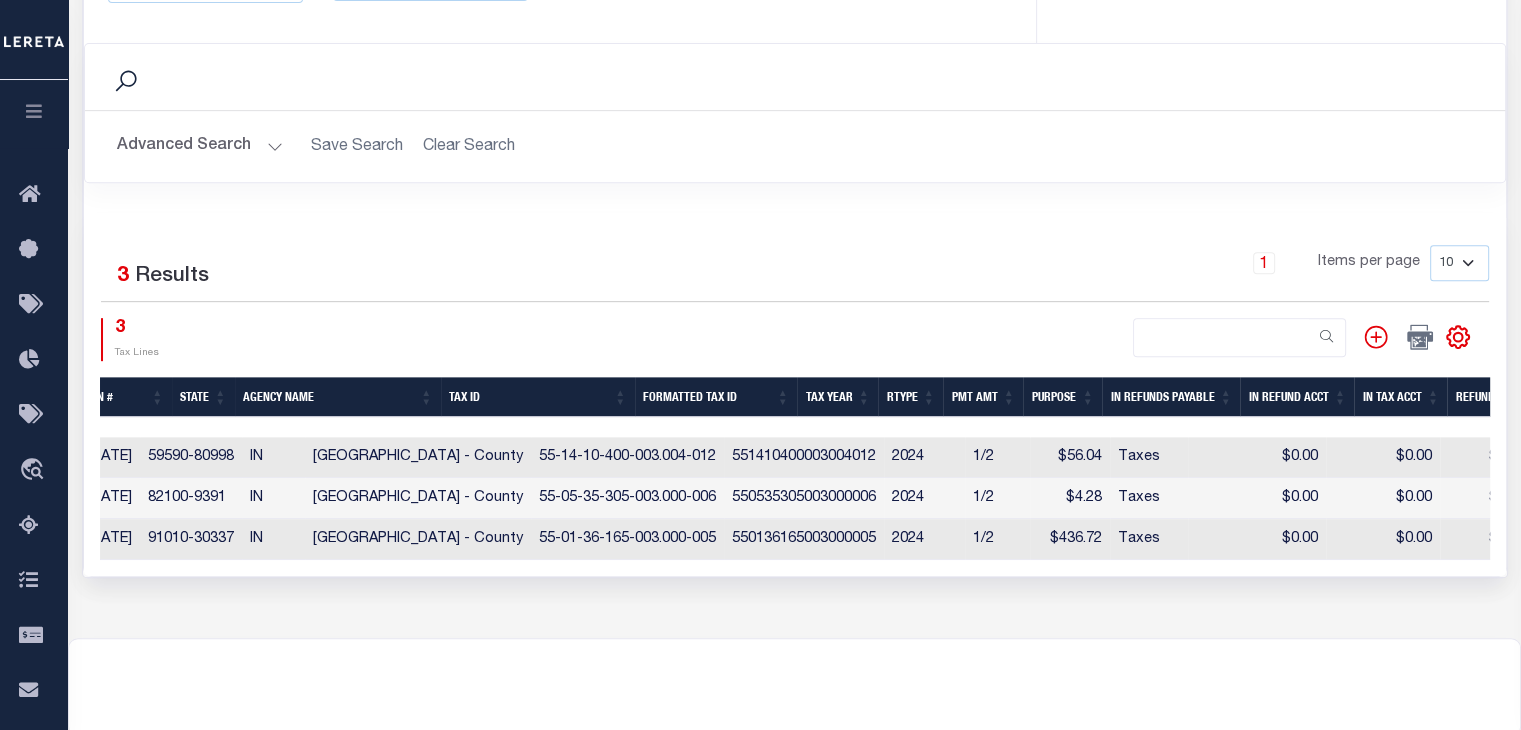 drag, startPoint x: 1235, startPoint y: 565, endPoint x: 1403, endPoint y: 552, distance: 168.50223 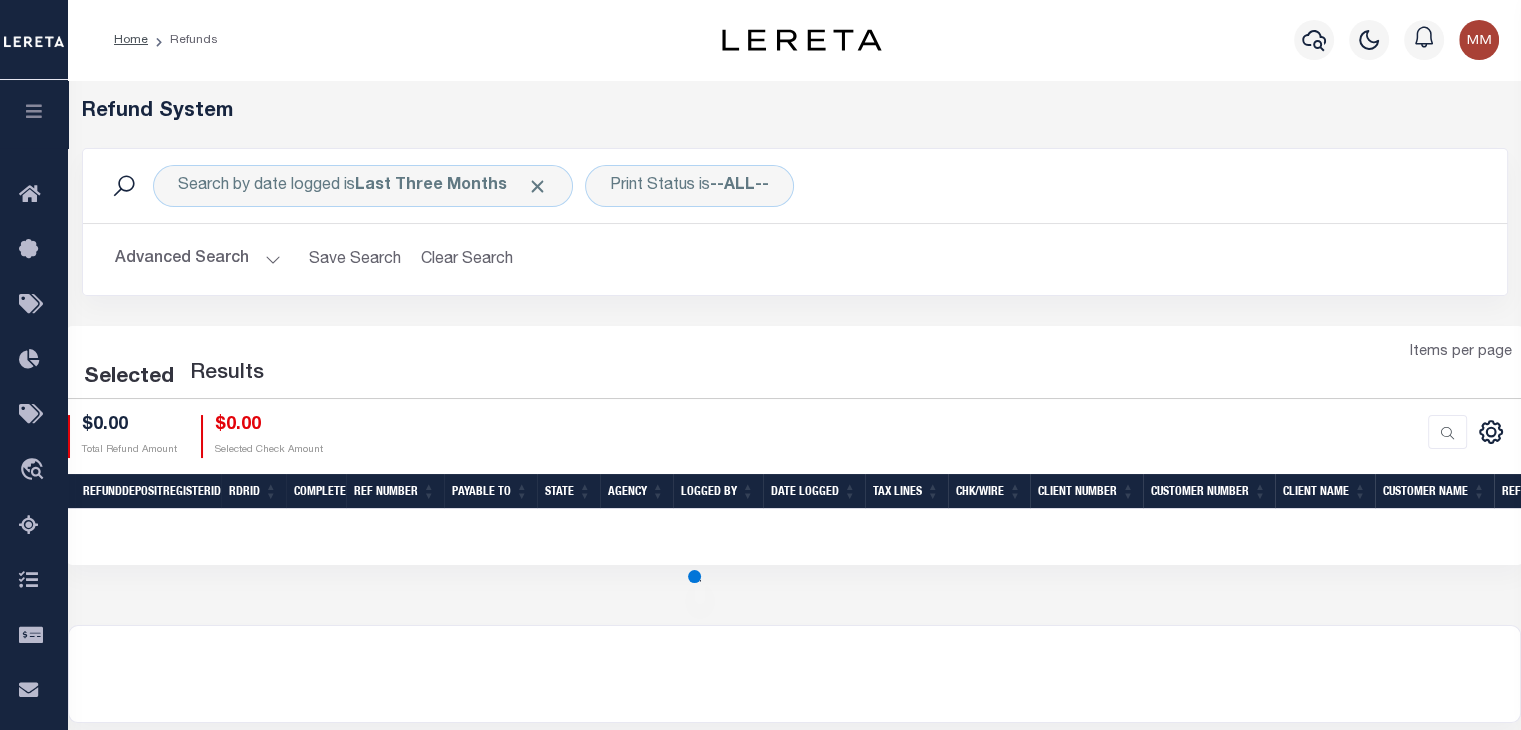 select on "100" 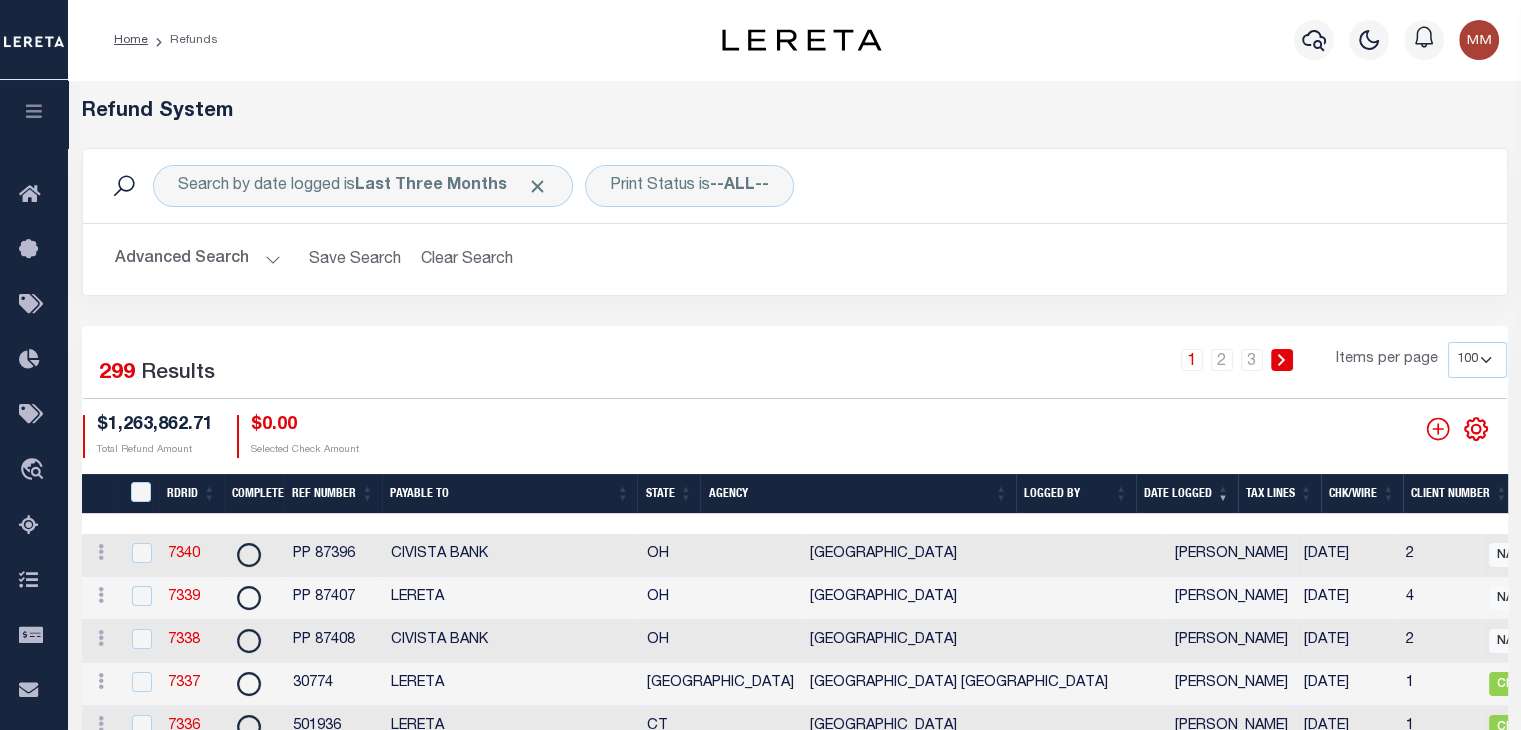 click 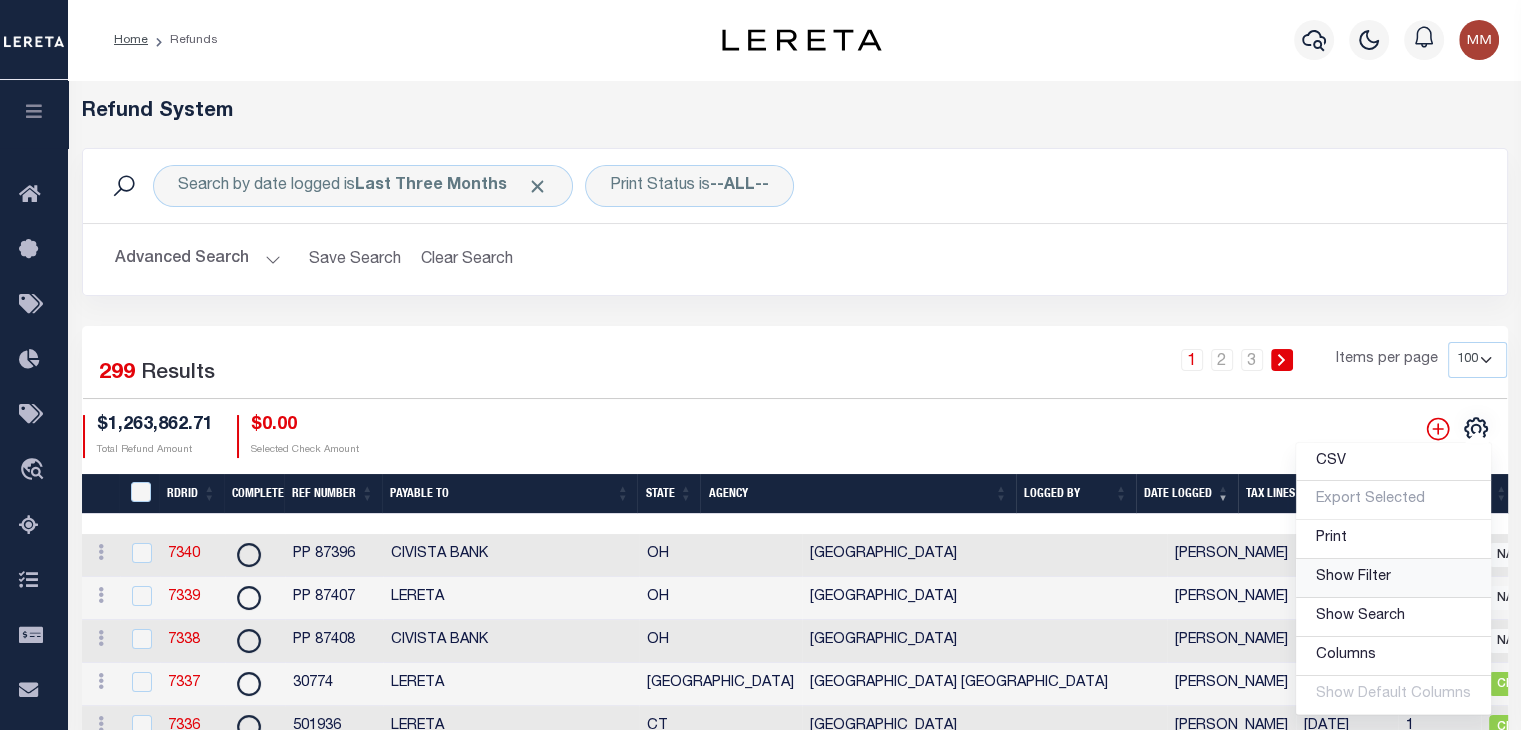 click on "Show Filter" at bounding box center (1353, 577) 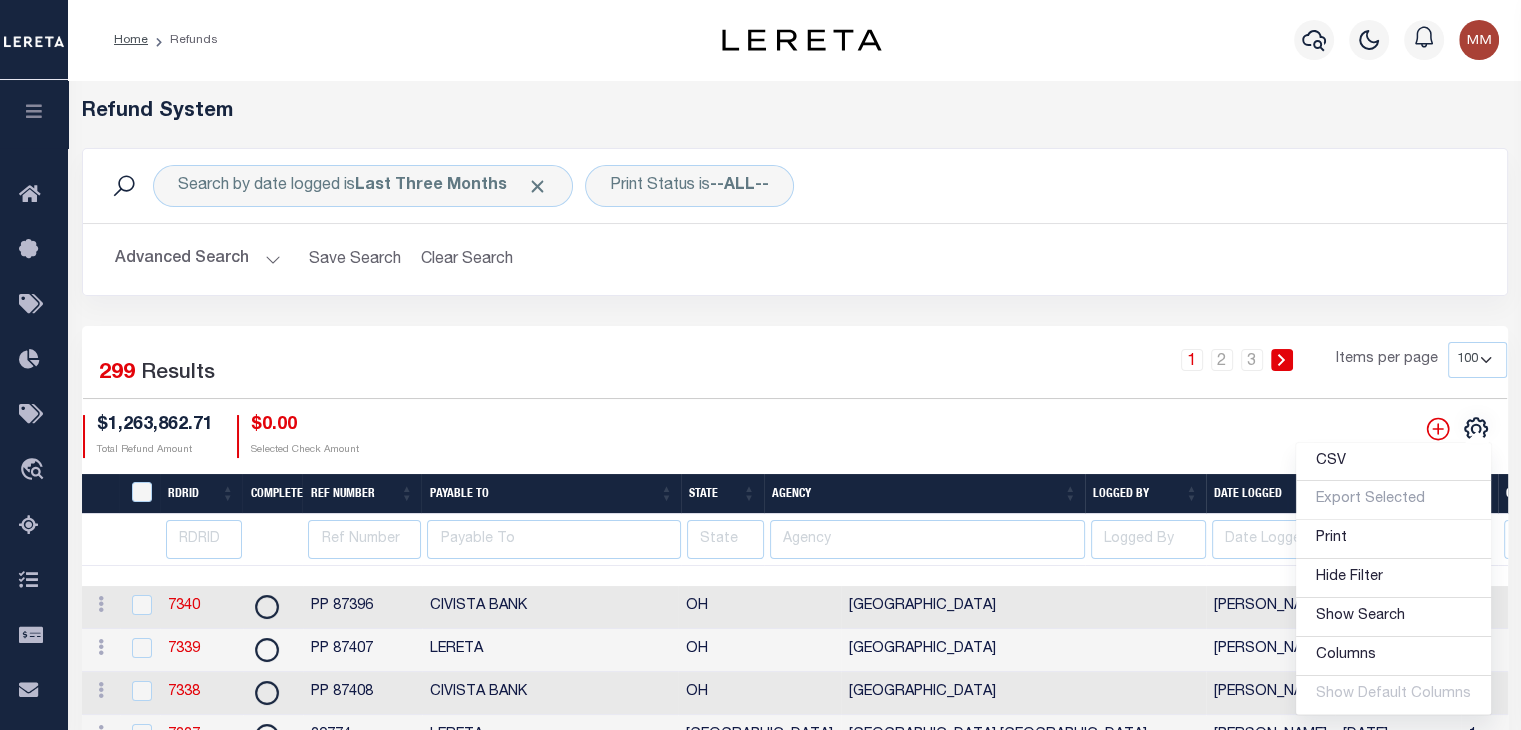 drag, startPoint x: 198, startPoint y: 514, endPoint x: 198, endPoint y: 531, distance: 17 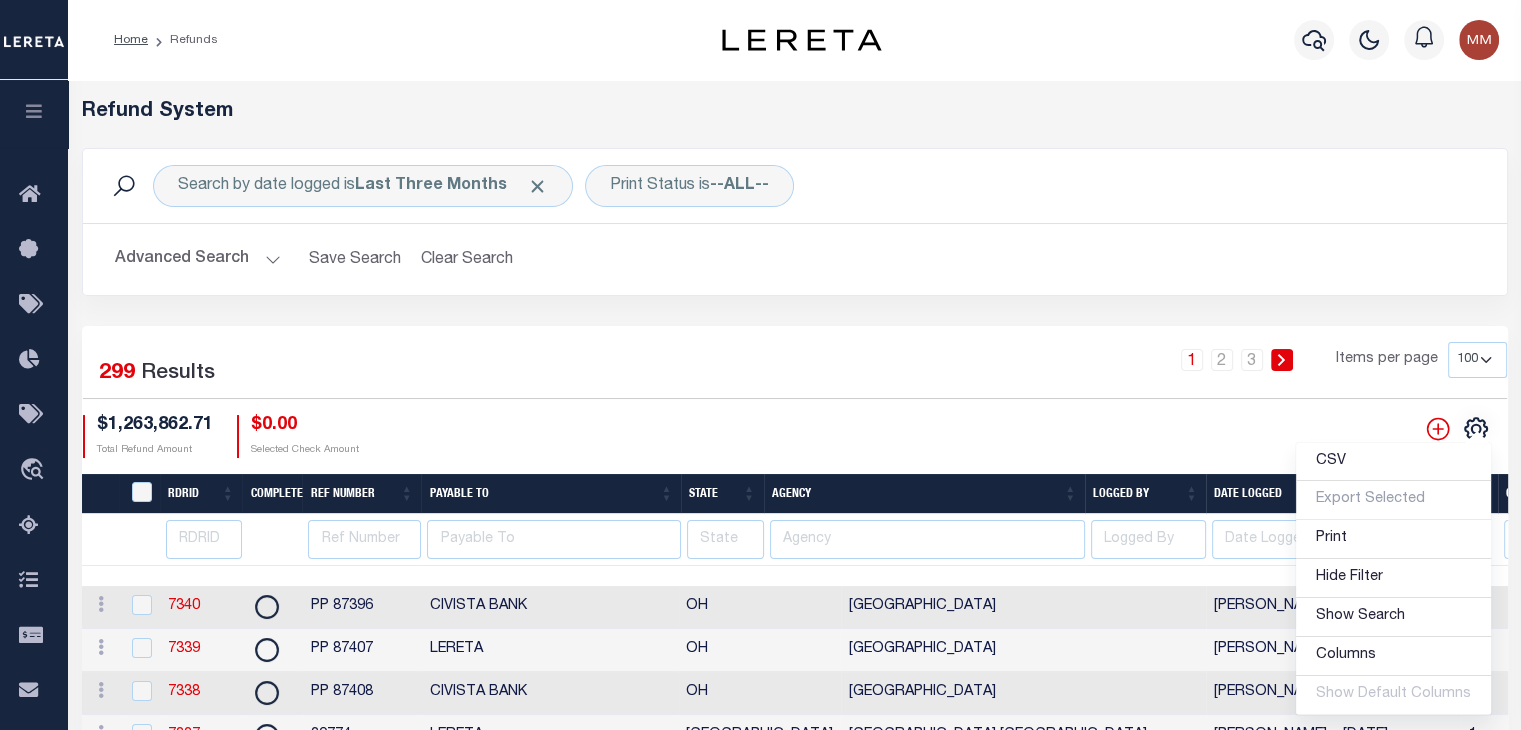 click at bounding box center (201, 540) 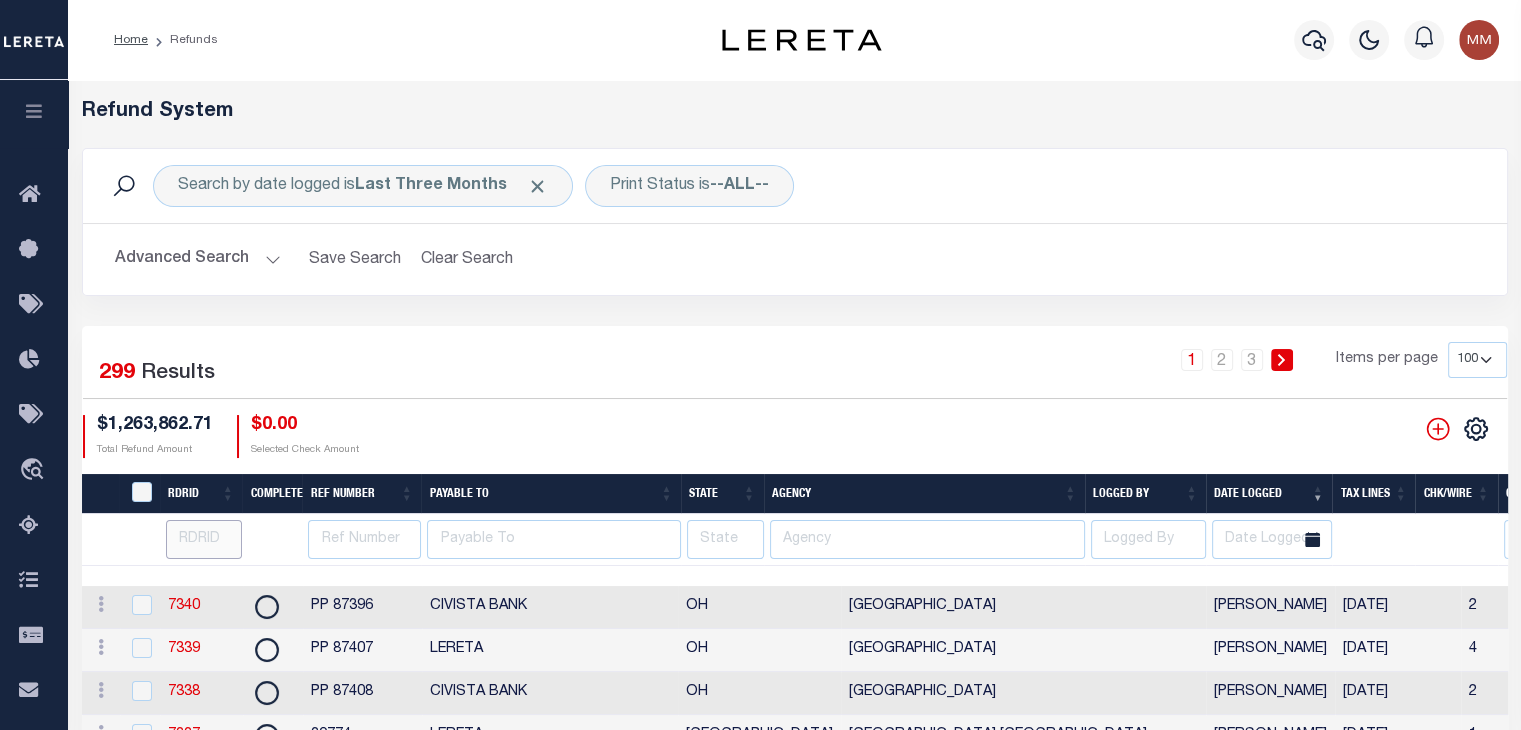 click at bounding box center [204, 539] 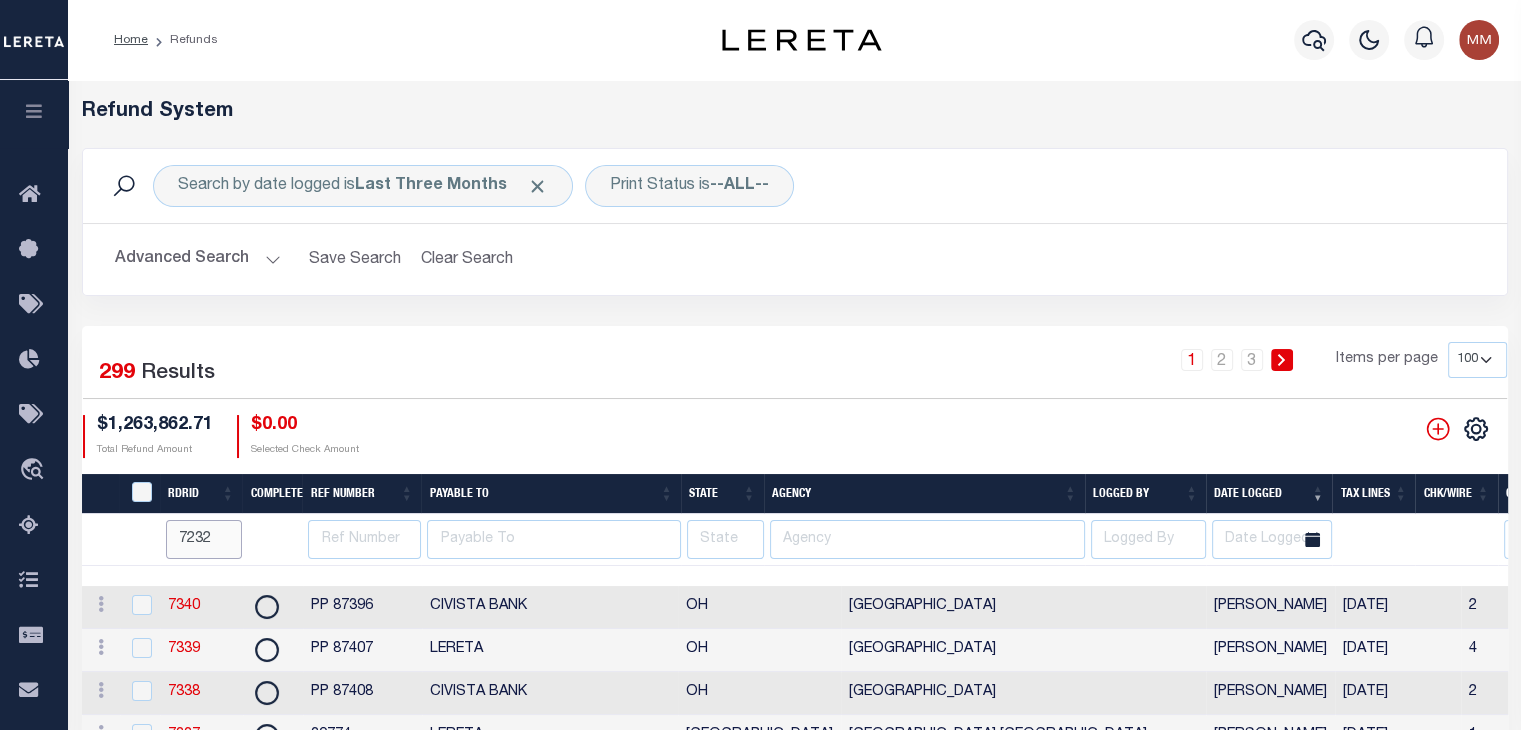 type on "7232" 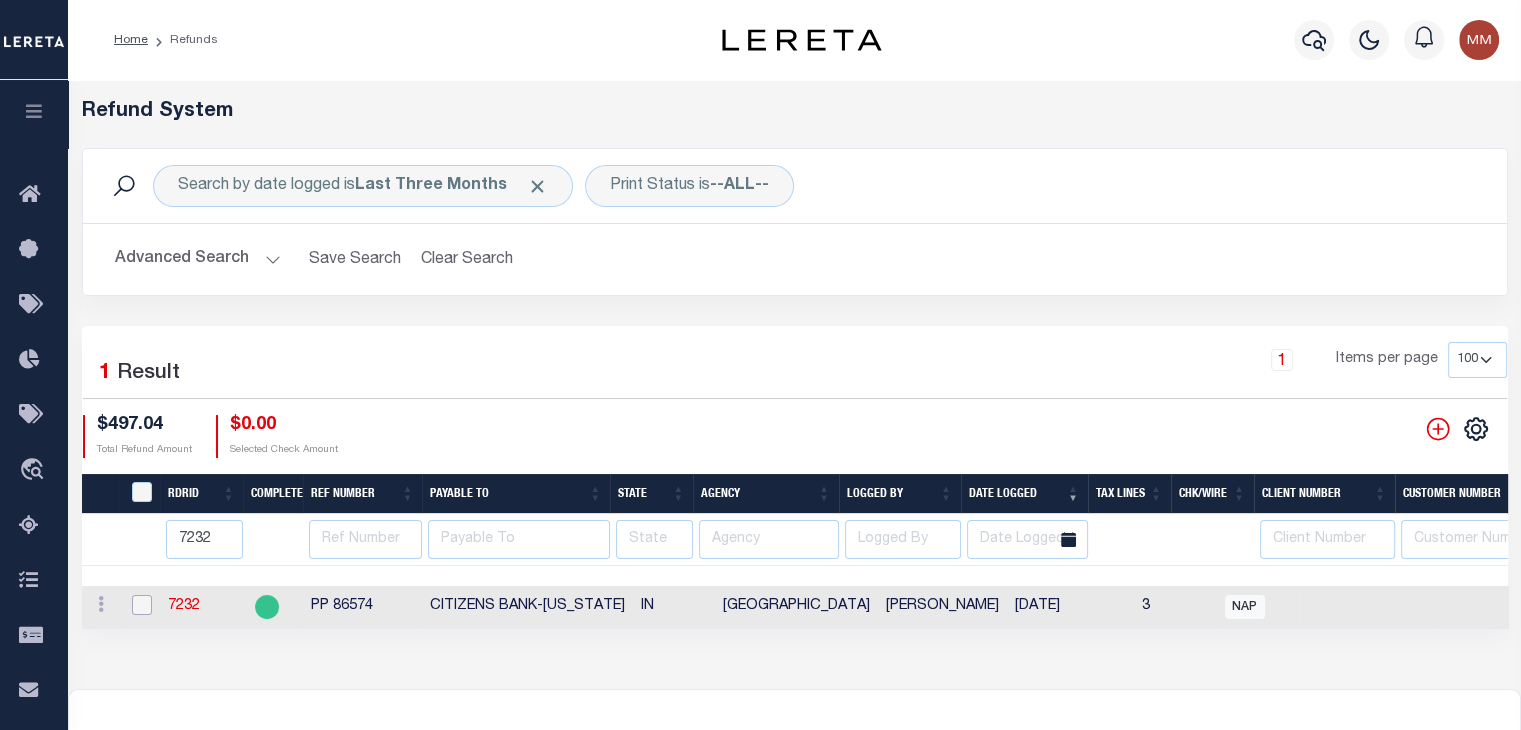 click at bounding box center (142, 605) 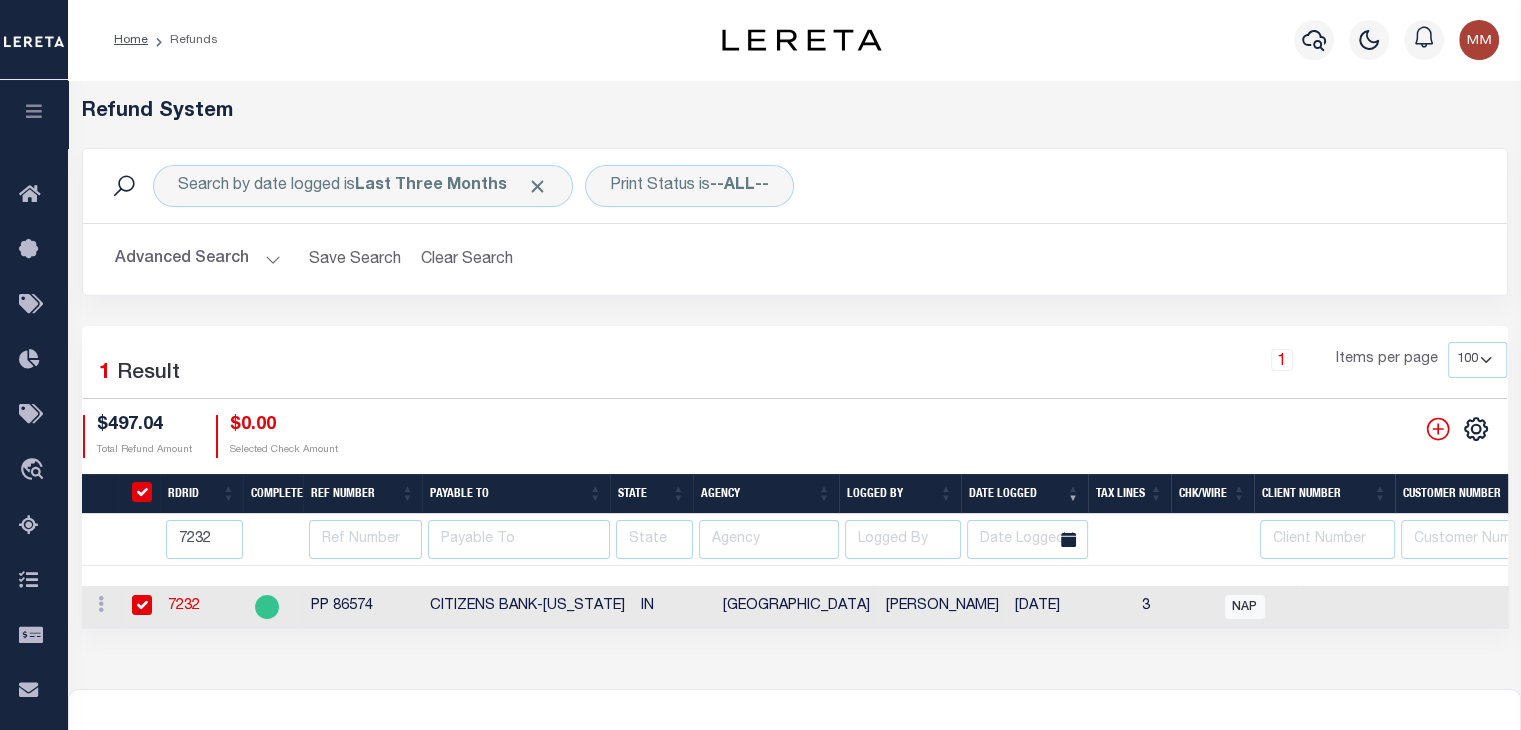 checkbox on "true" 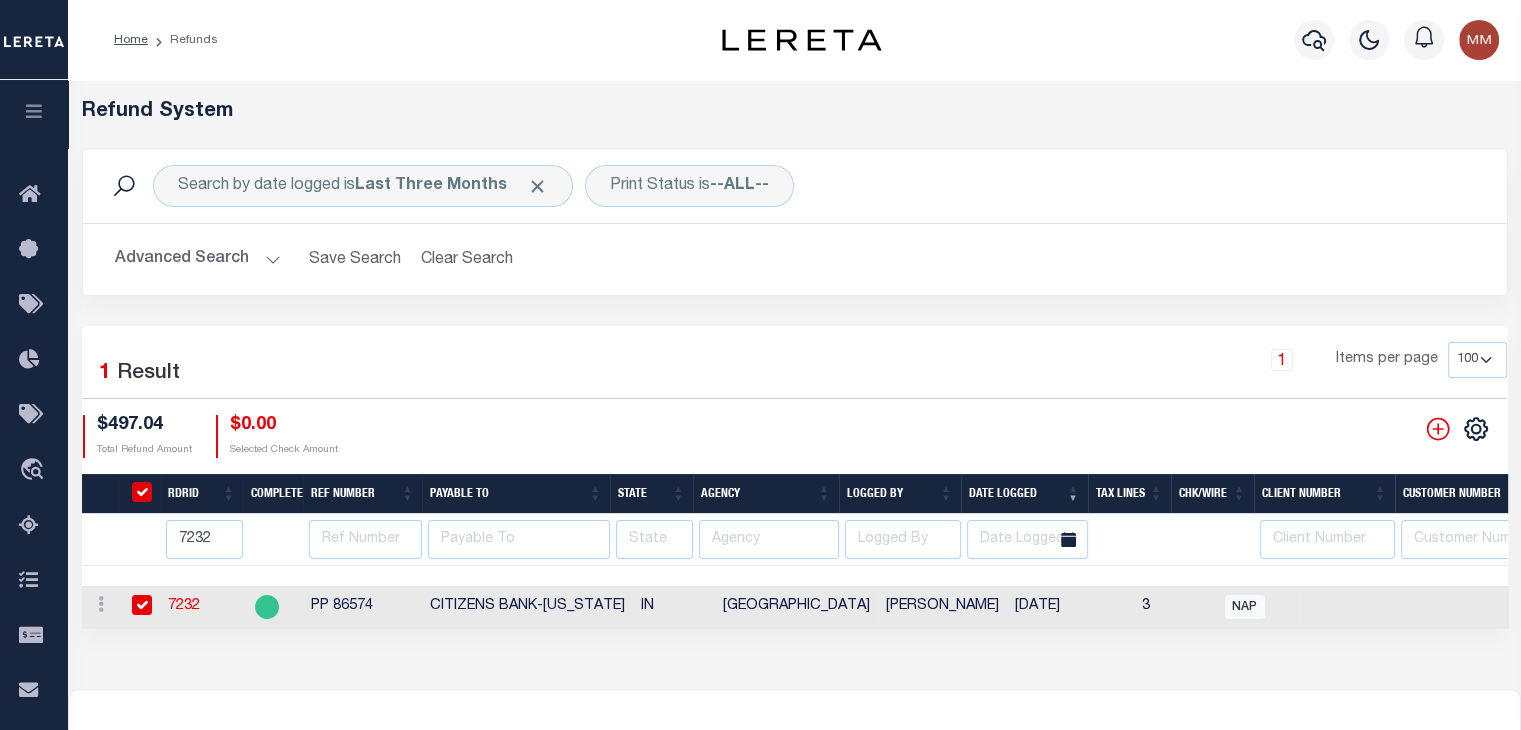 checkbox on "true" 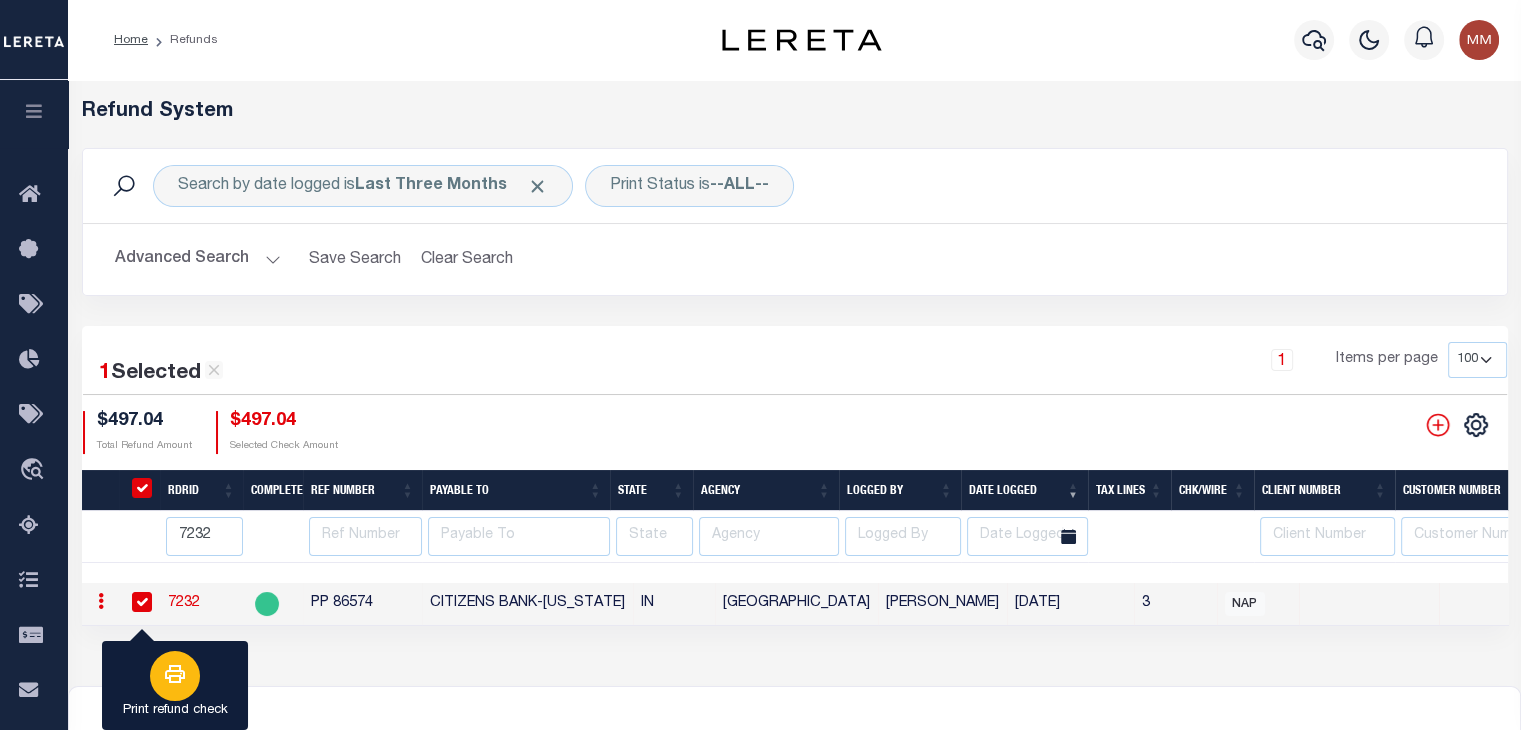 click at bounding box center (175, 676) 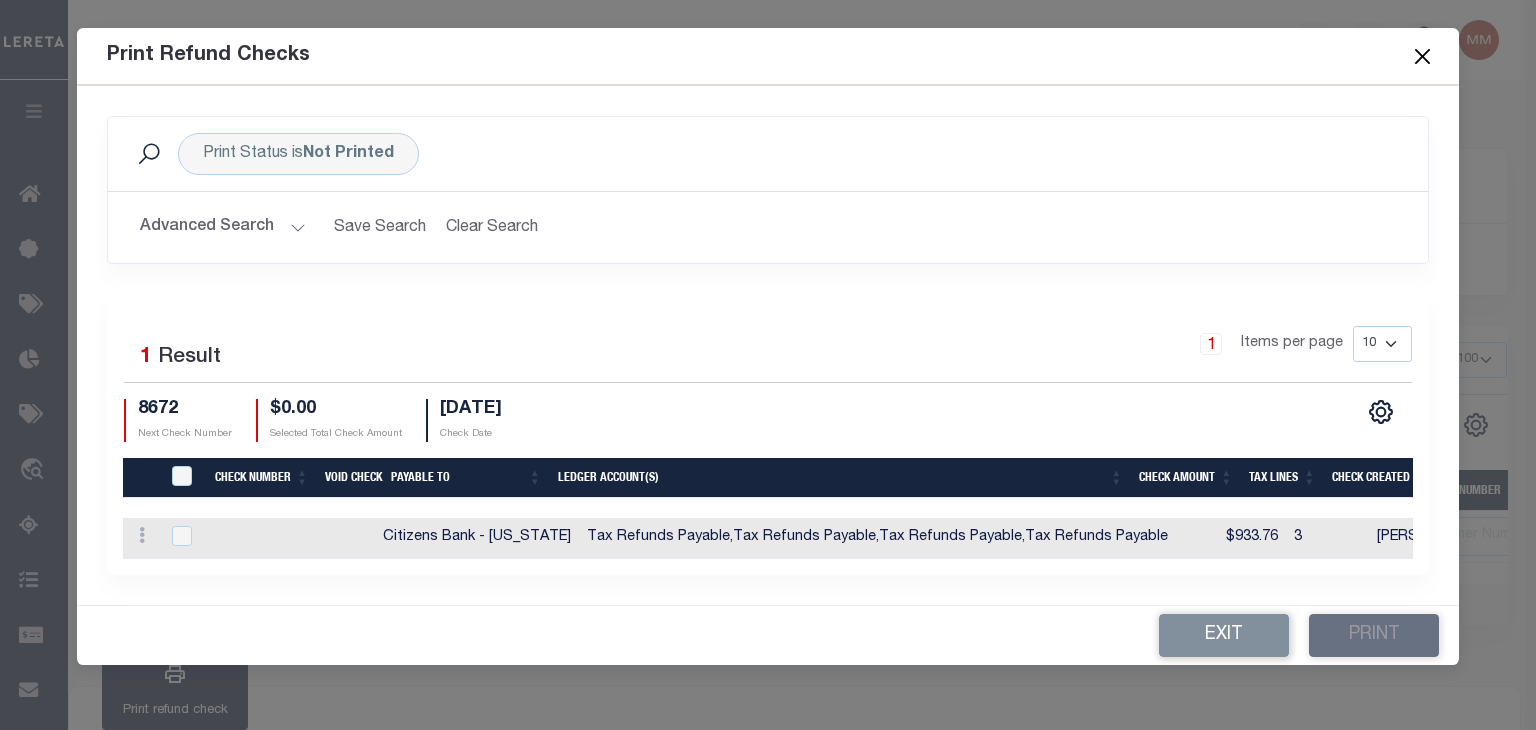 click at bounding box center (1422, 56) 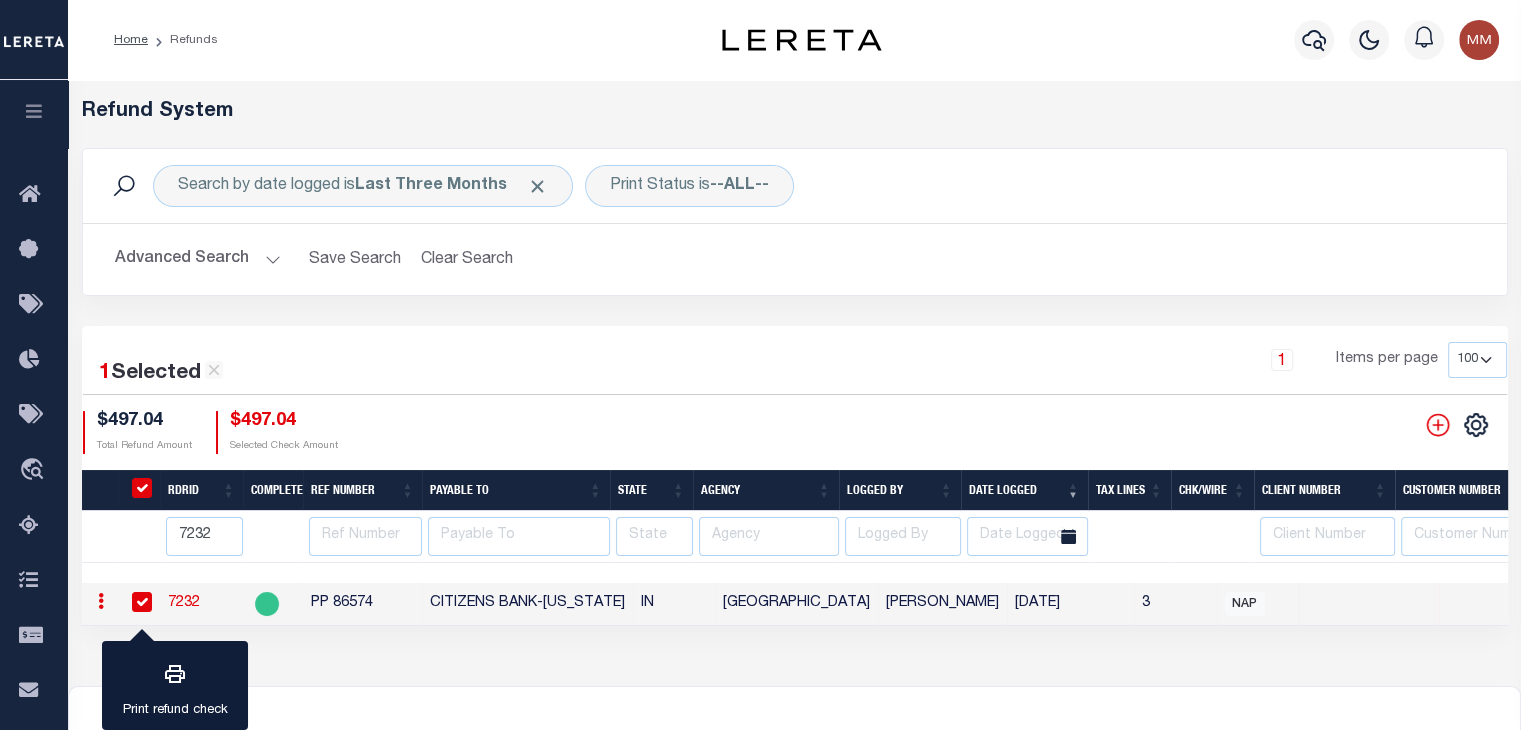 click on "7232" at bounding box center (184, 603) 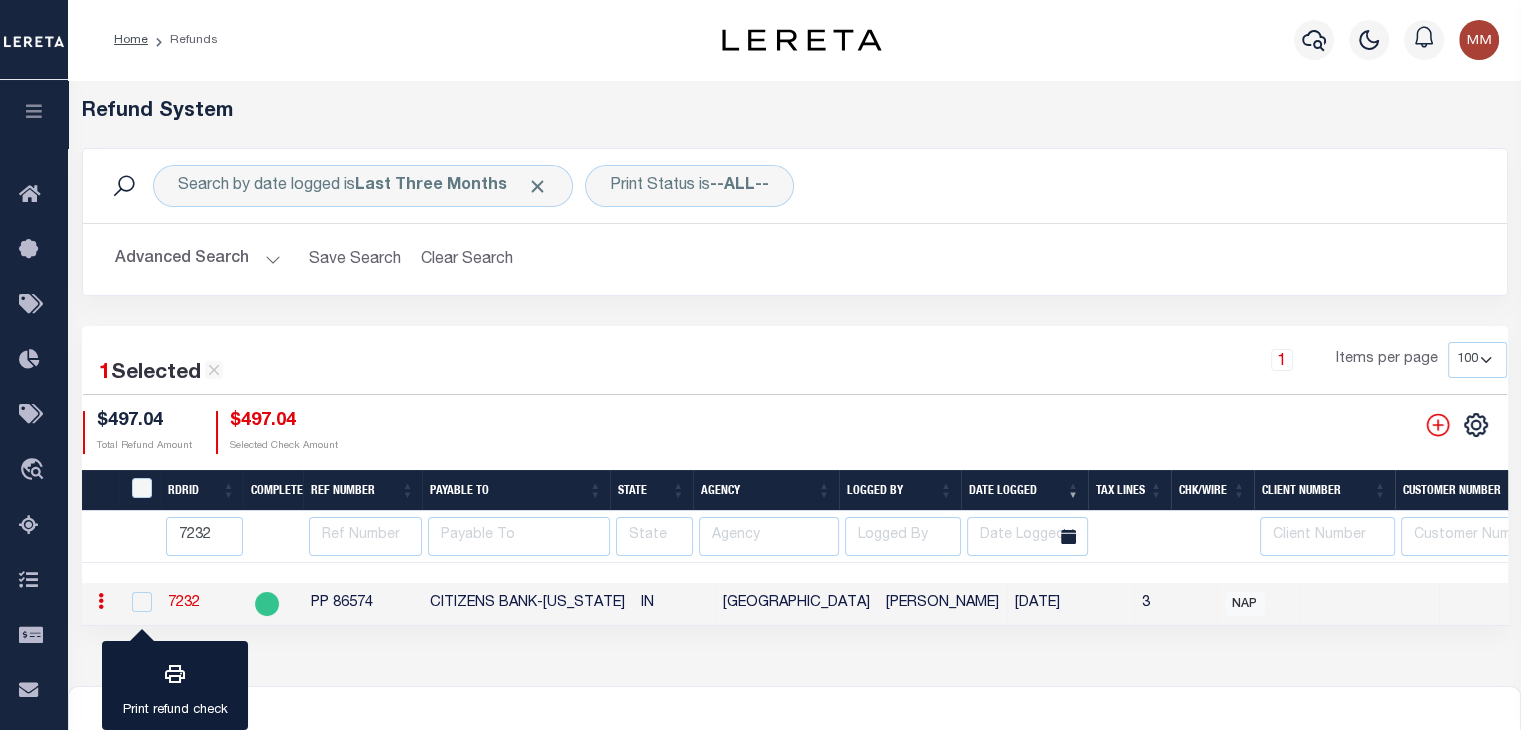 checkbox on "false" 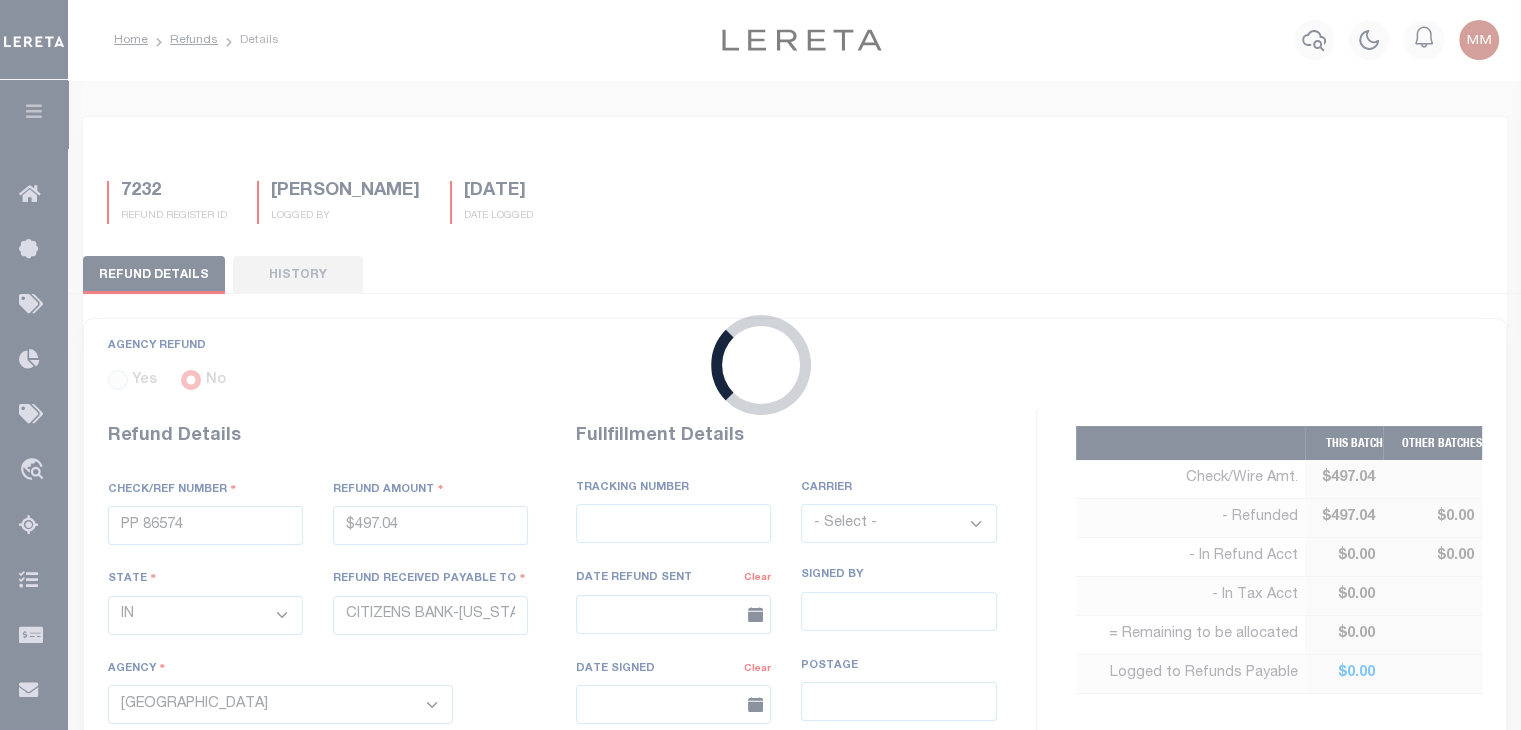 type on "$497.04" 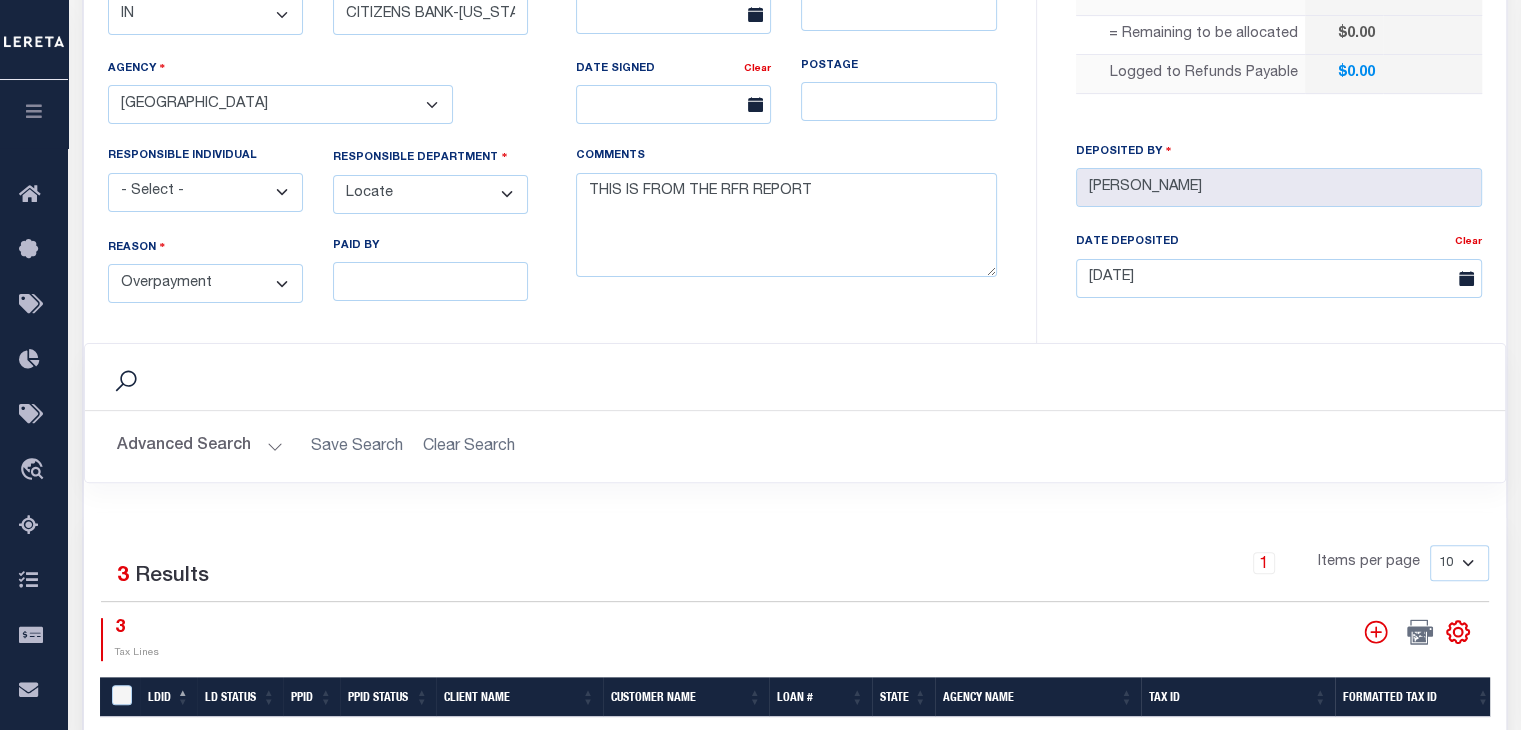 scroll, scrollTop: 900, scrollLeft: 0, axis: vertical 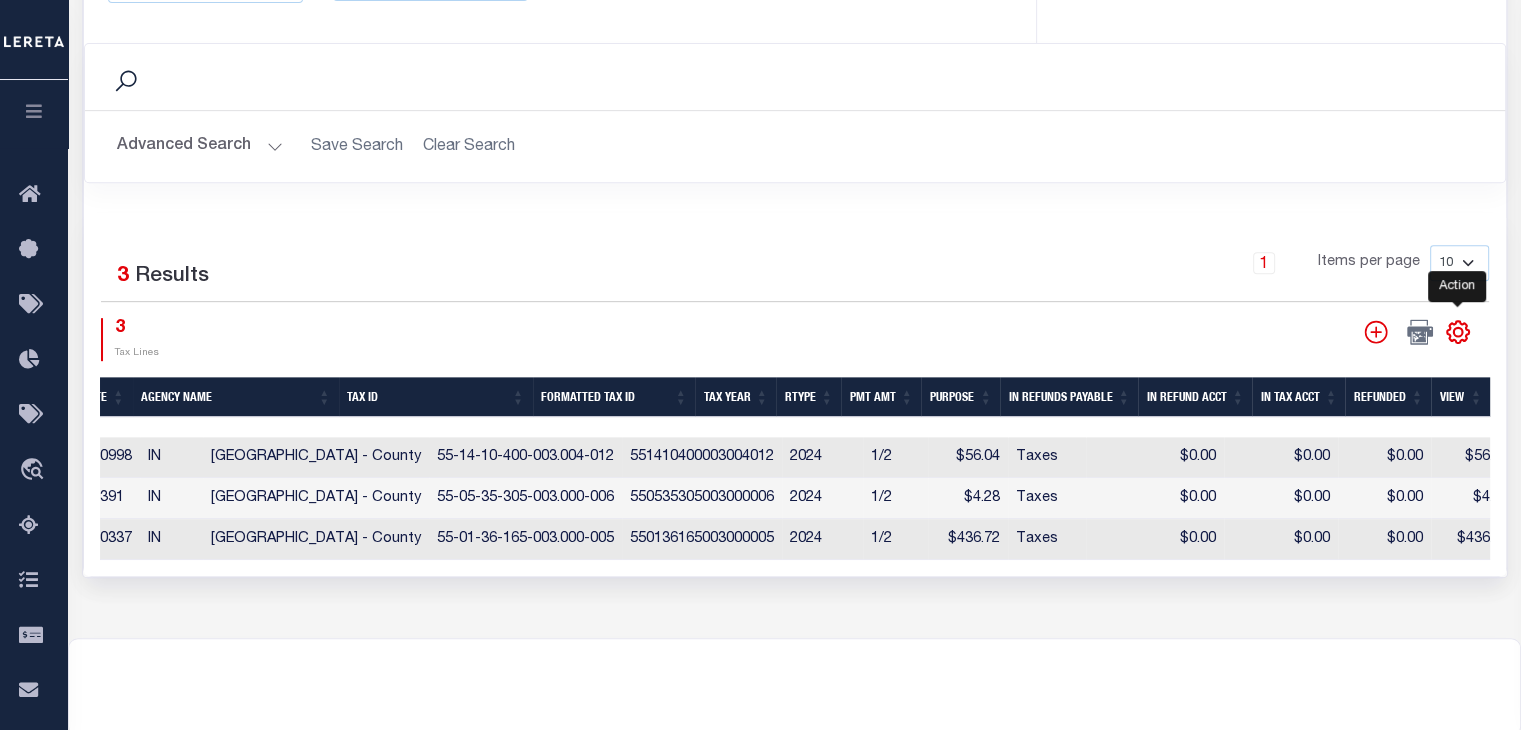 click 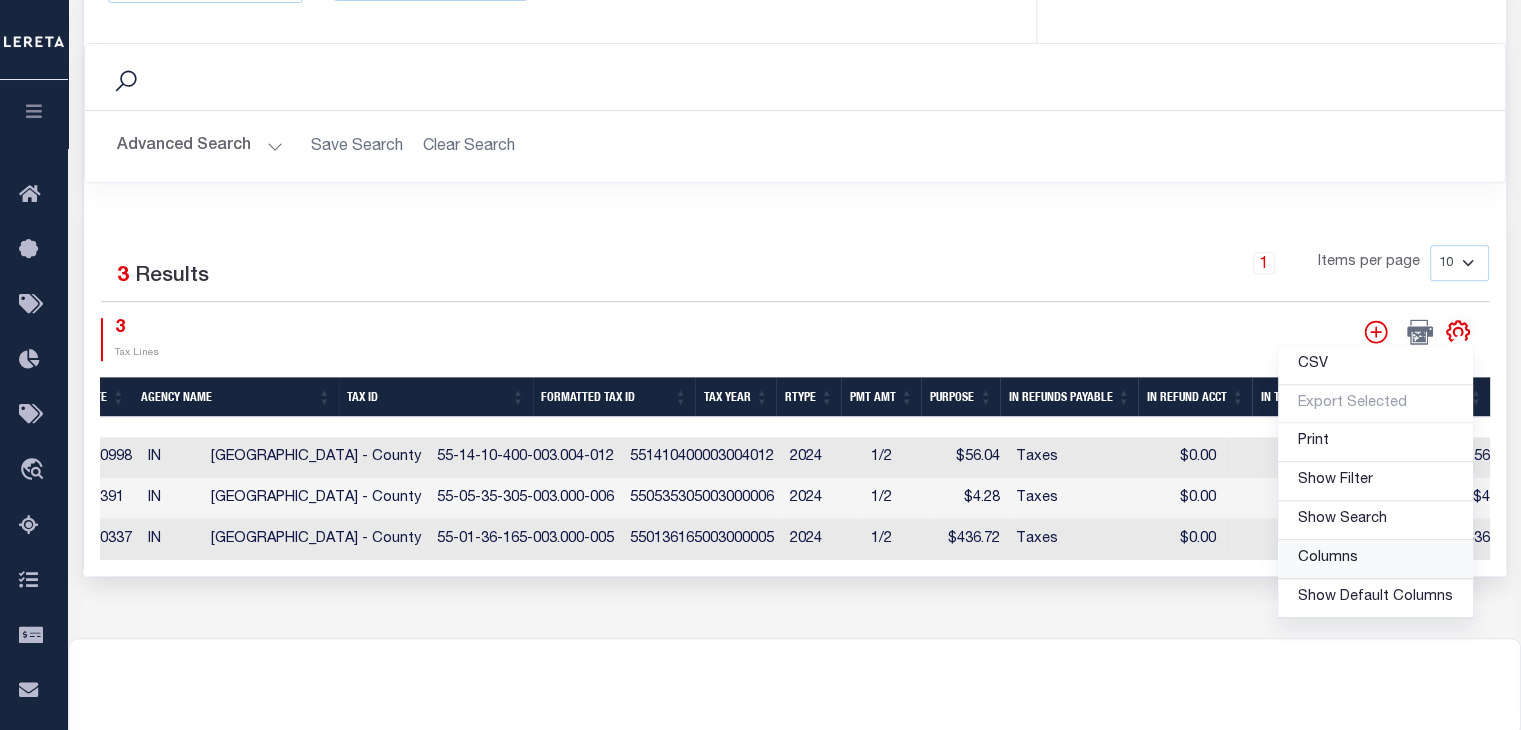 click on "Columns" at bounding box center (1375, 559) 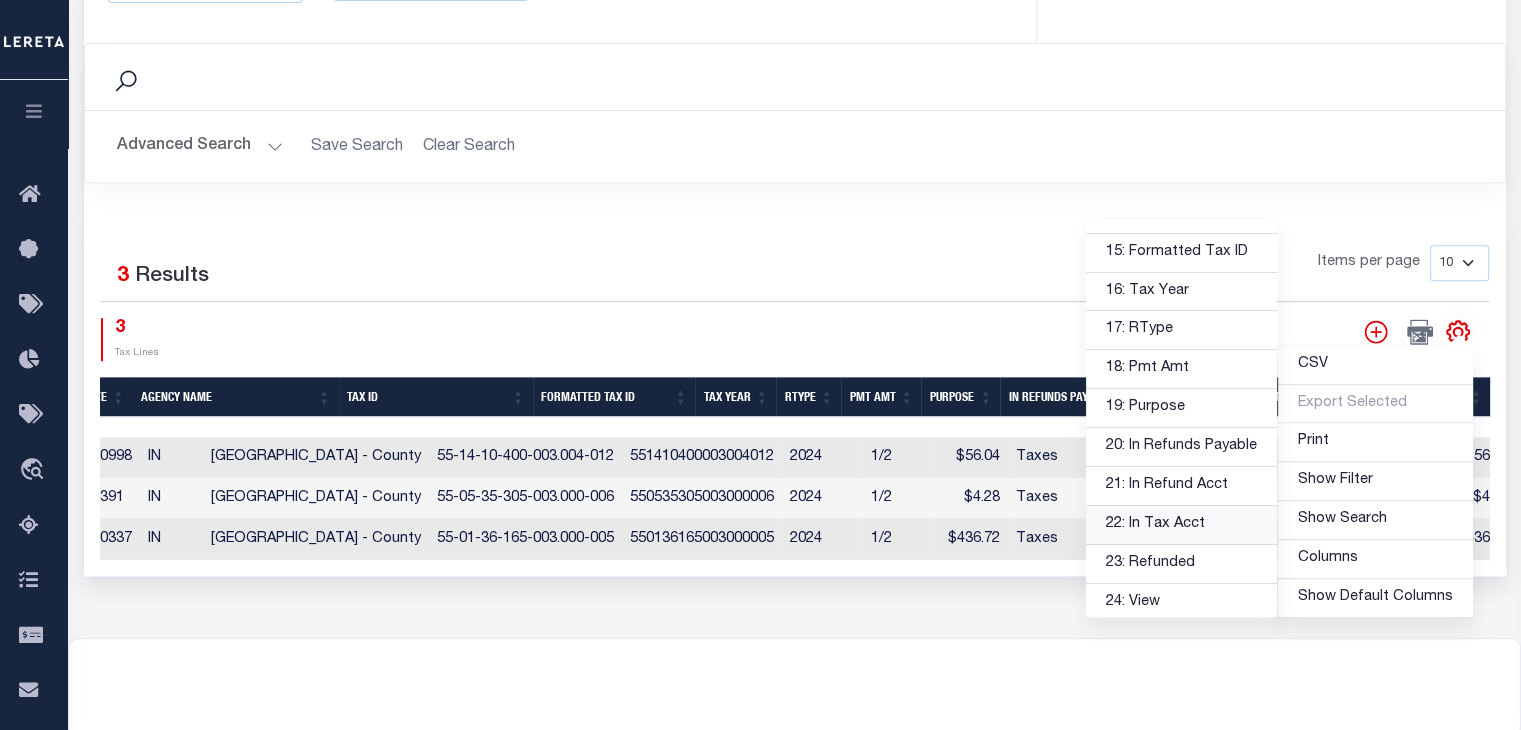 scroll, scrollTop: 414, scrollLeft: 0, axis: vertical 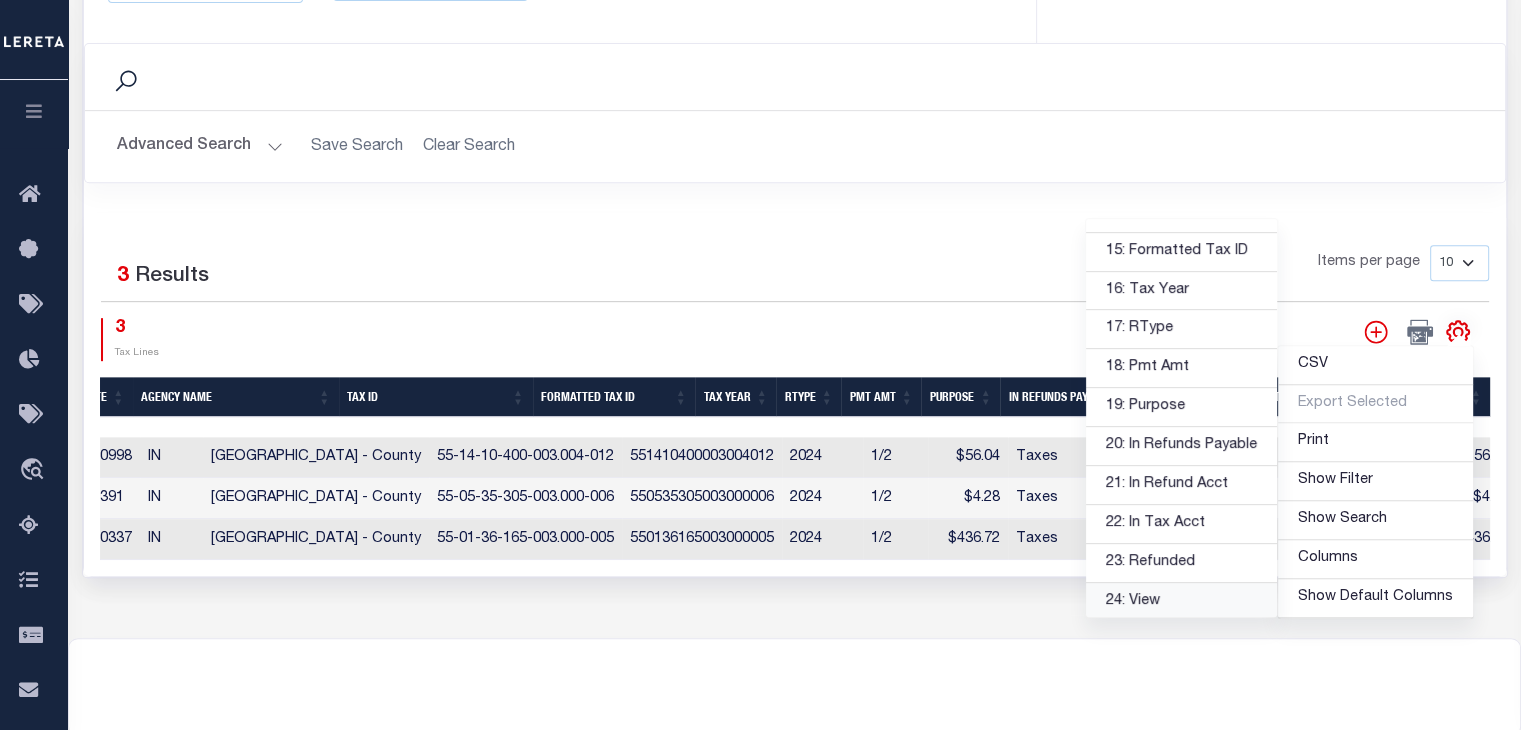 click on "24: View" at bounding box center [1181, 602] 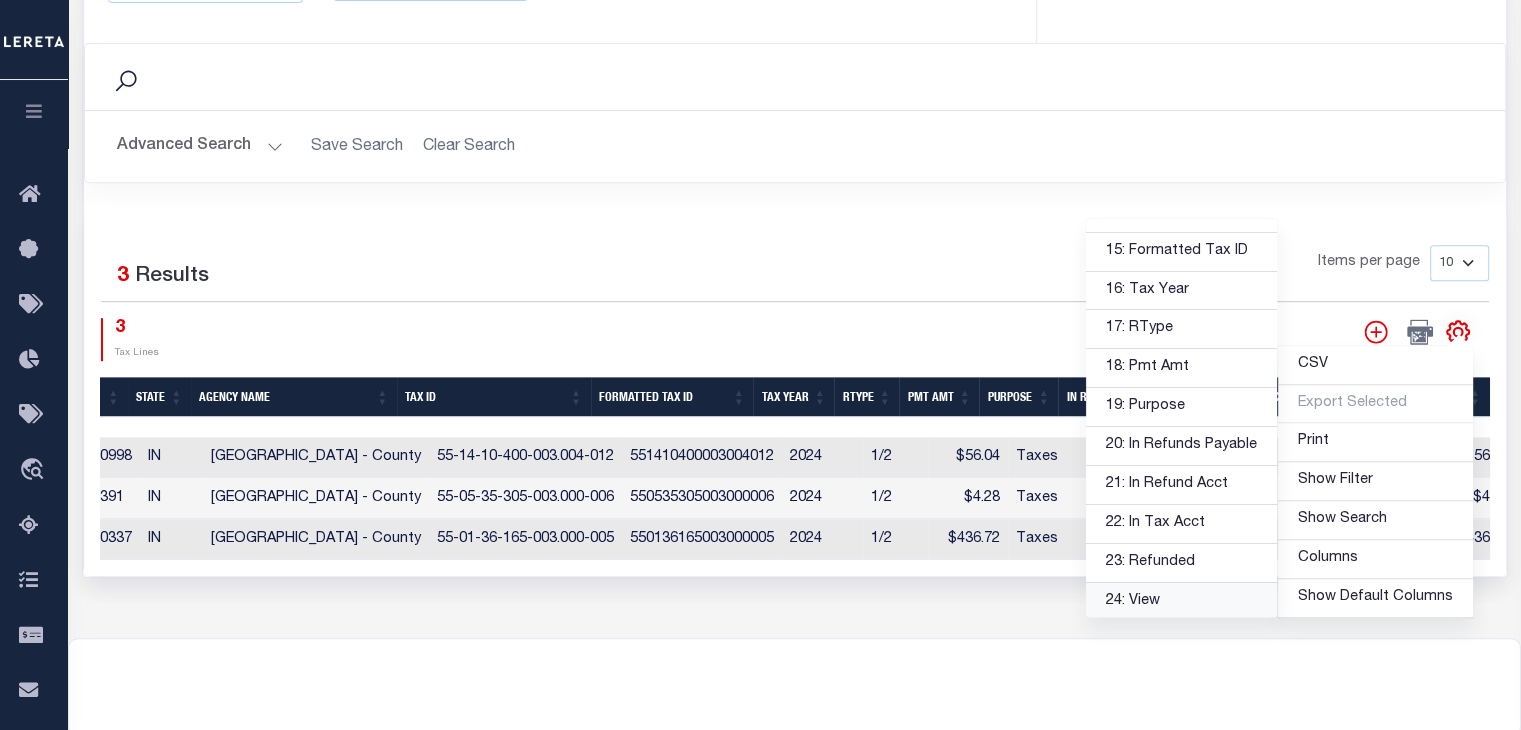 scroll, scrollTop: 0, scrollLeft: 744, axis: horizontal 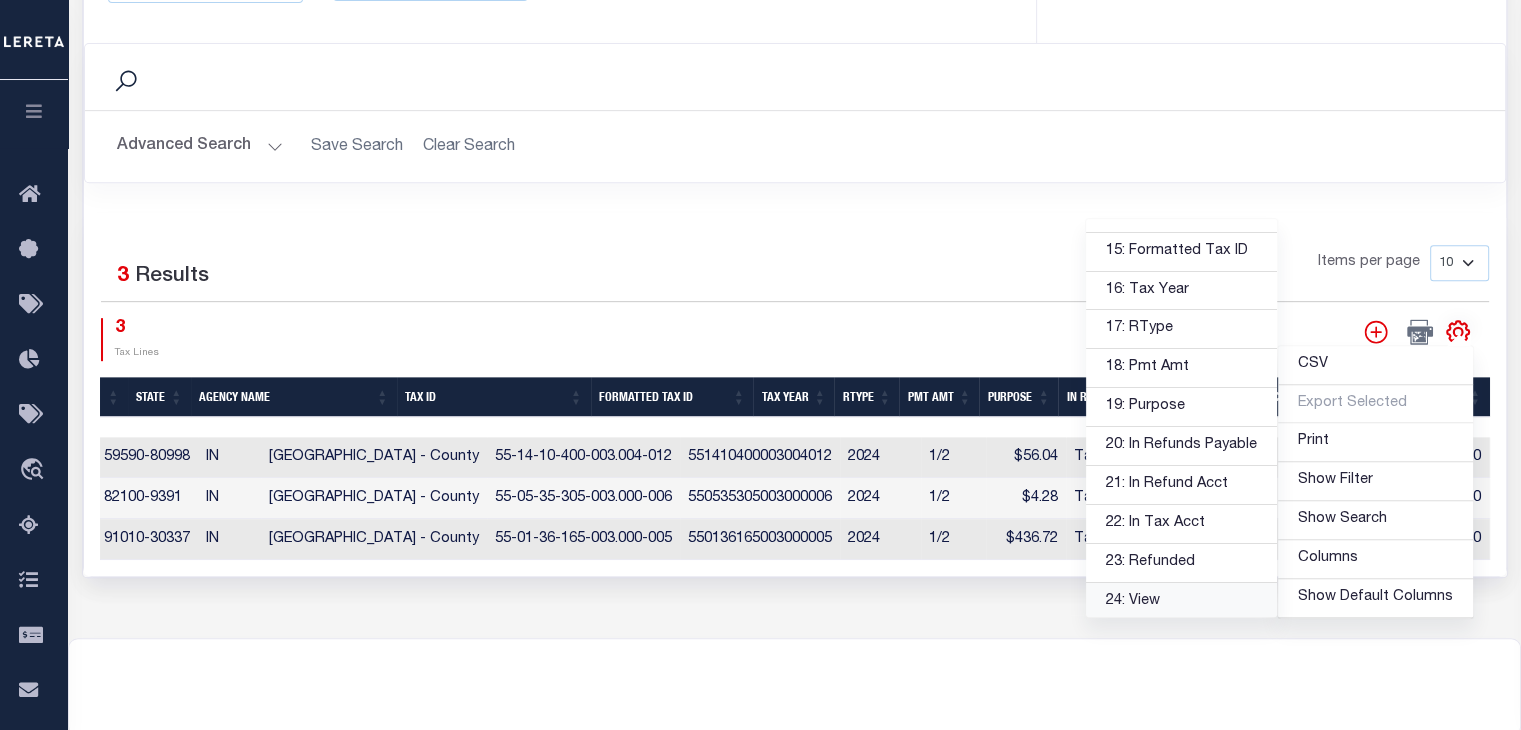 click on "Selected
3   Results
1
Items per page   10 25 50 100
3
Tax Lines" at bounding box center (795, 394) 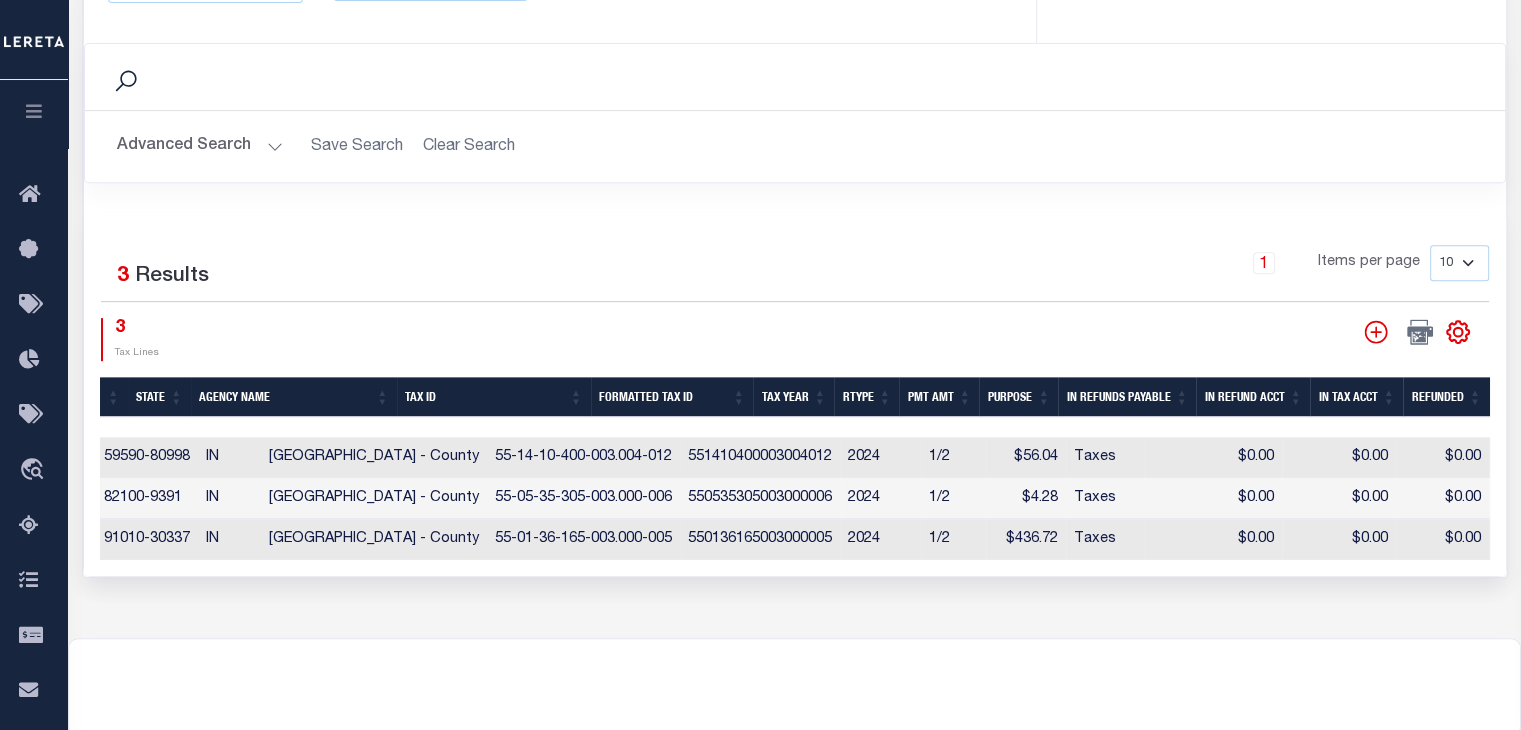 scroll, scrollTop: 0, scrollLeft: 457, axis: horizontal 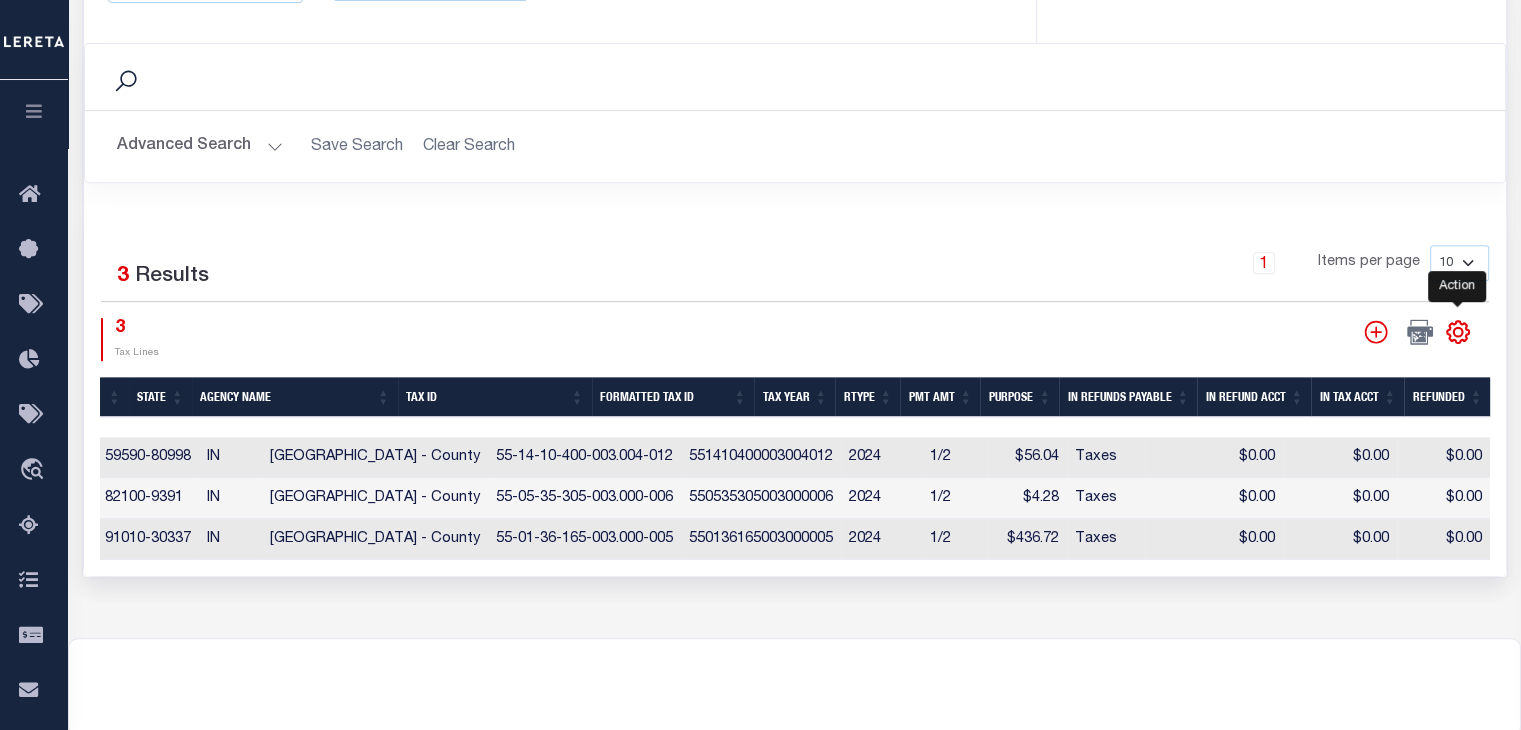 click 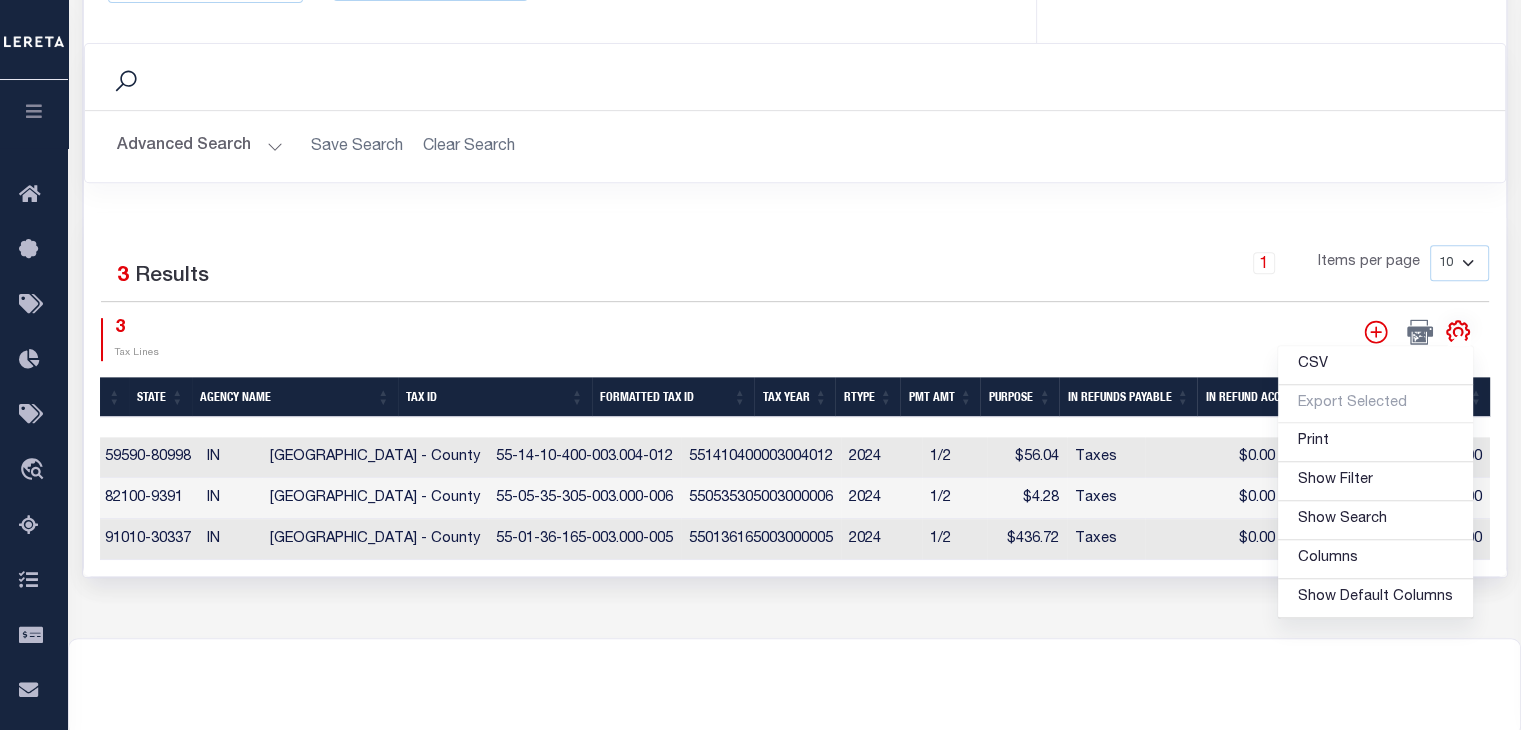 click on "1
Items per page   10 25 50 100" at bounding box center (972, 271) 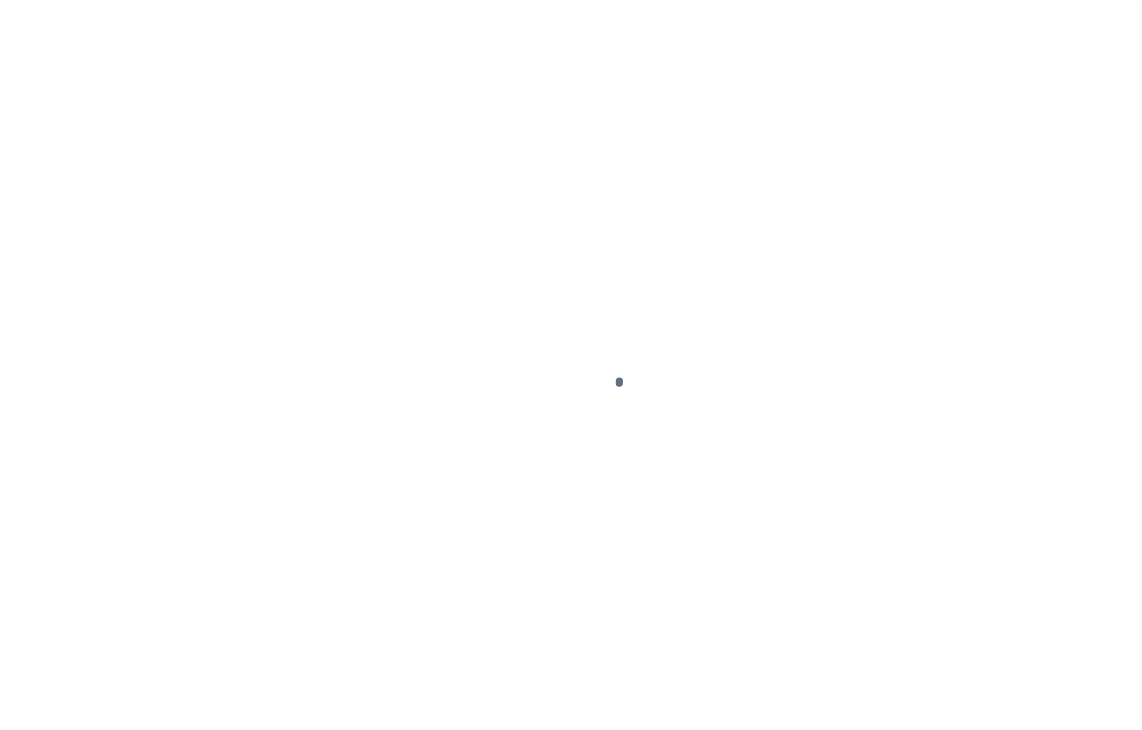 select on "100" 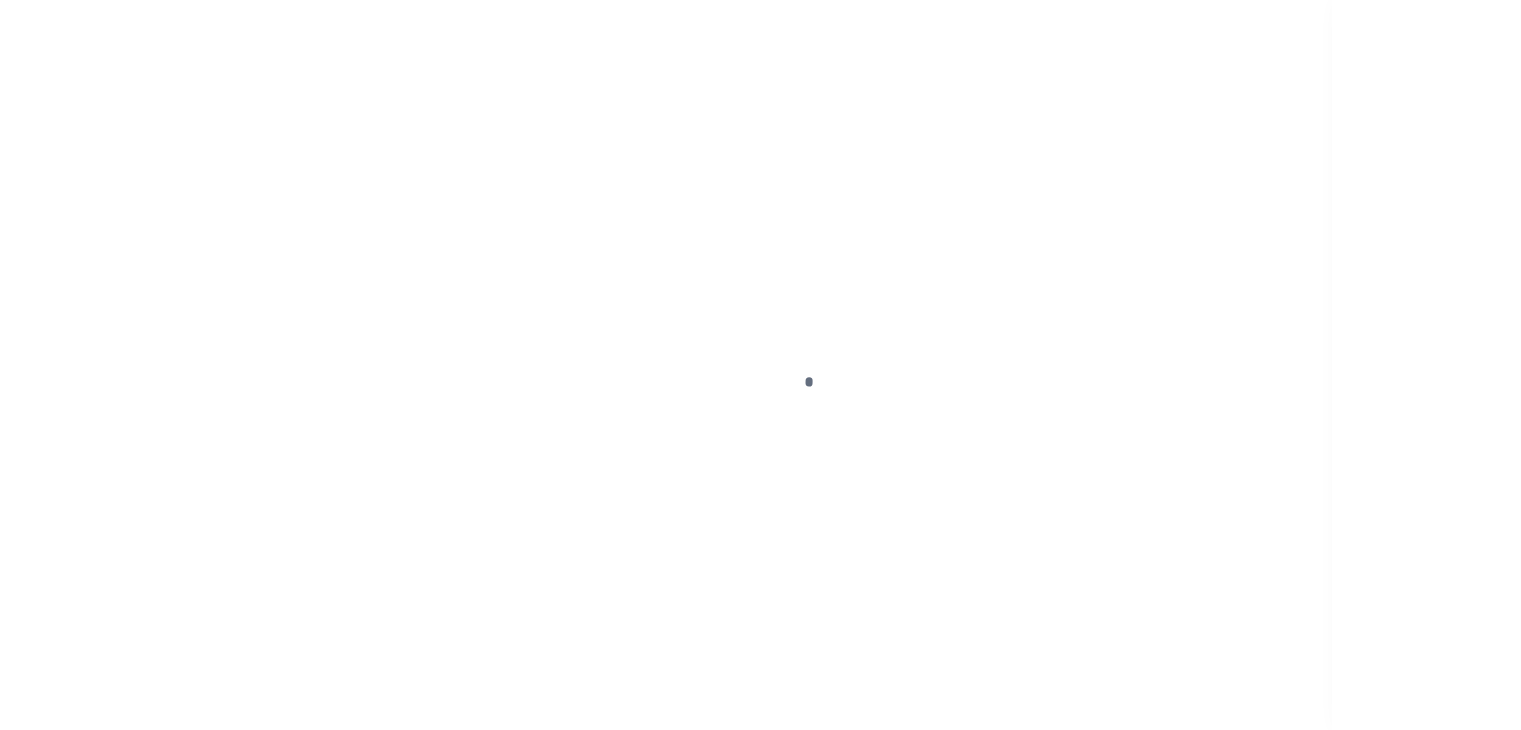 scroll, scrollTop: 232, scrollLeft: 0, axis: vertical 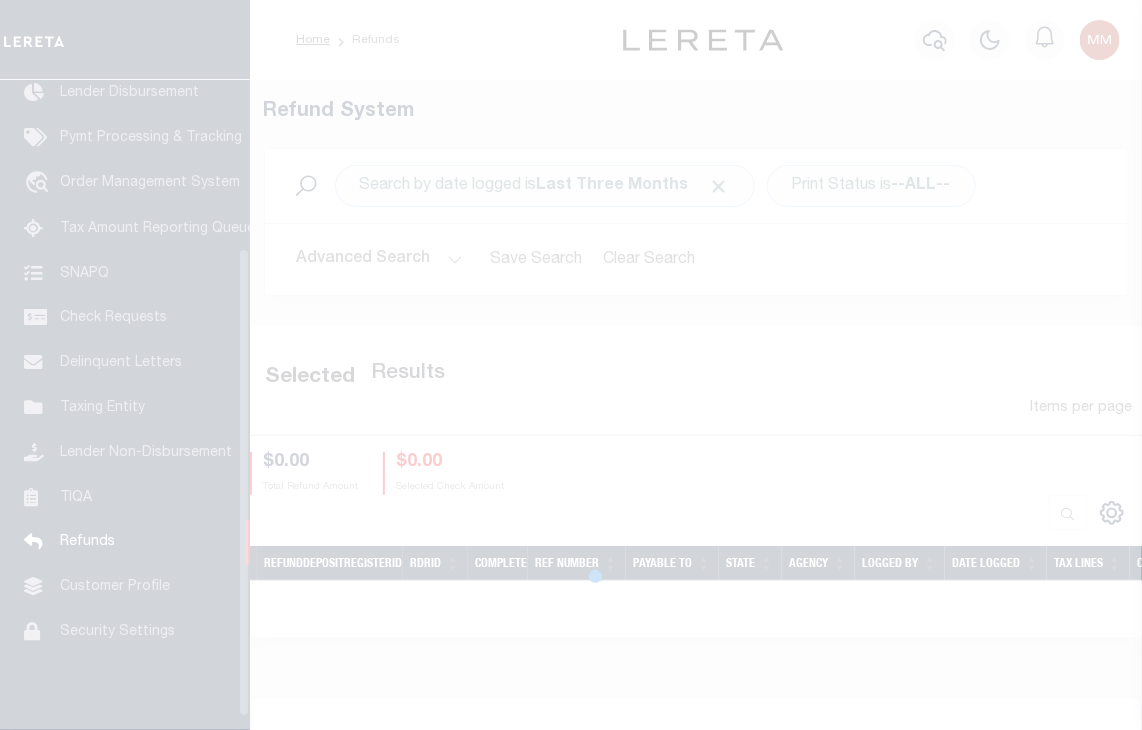 select on "100" 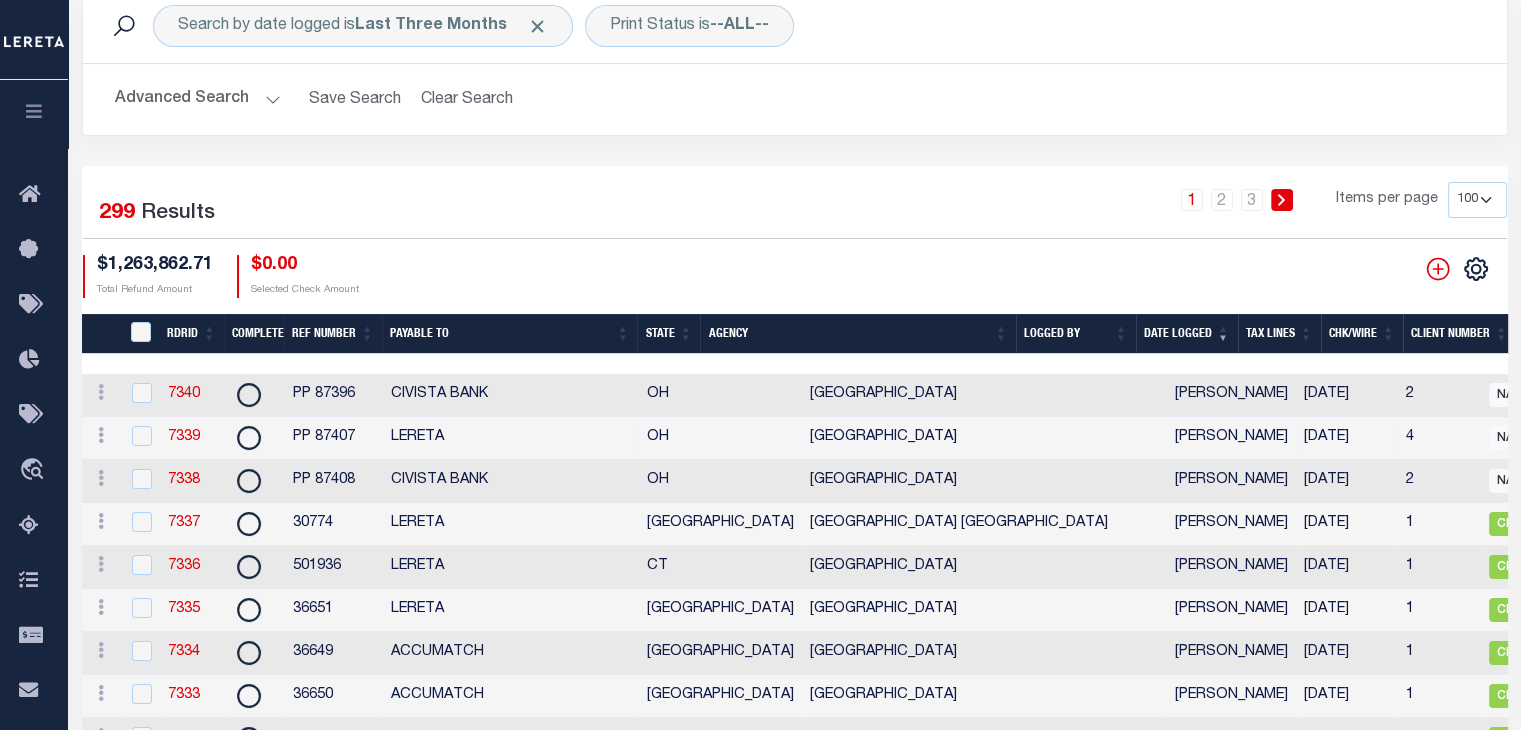 scroll, scrollTop: 200, scrollLeft: 0, axis: vertical 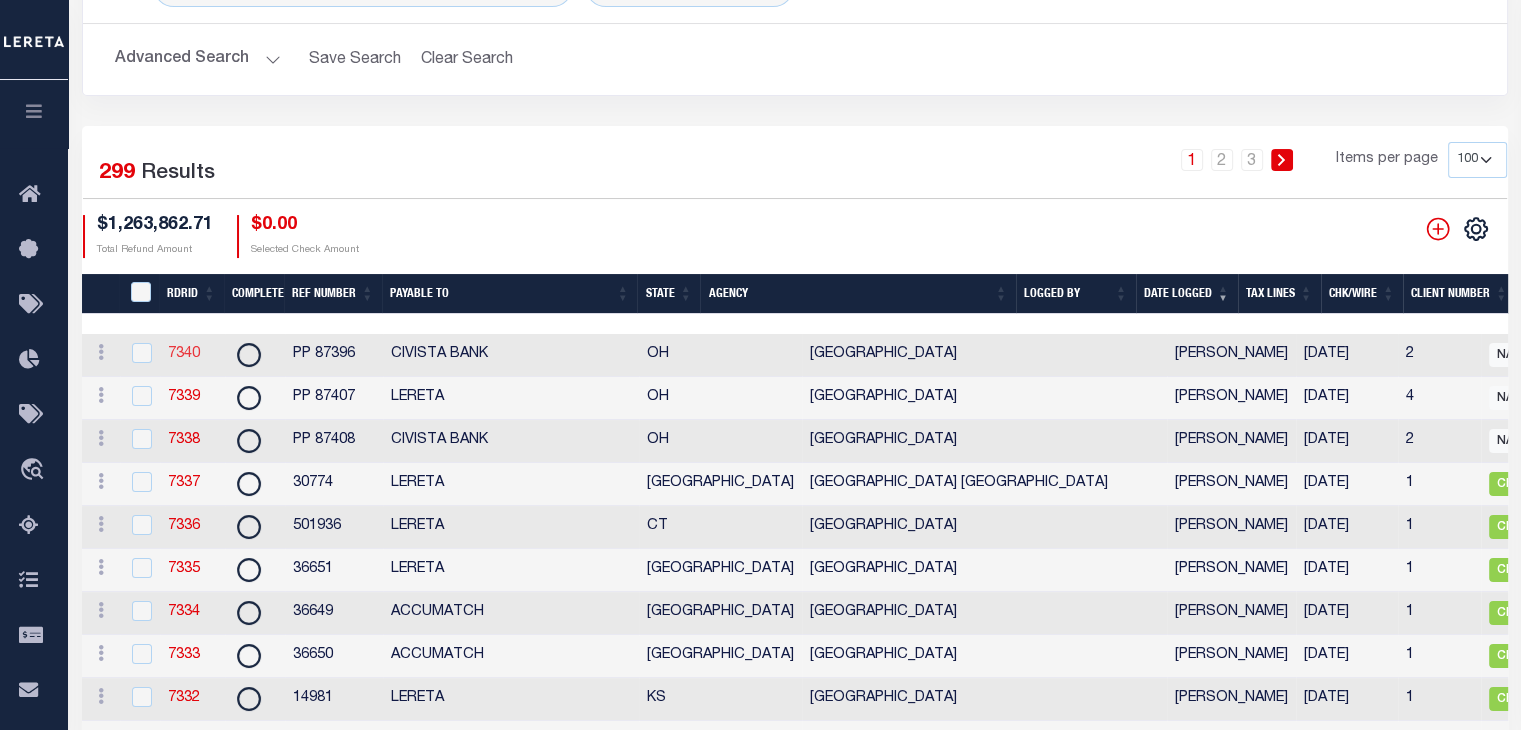 click on "7340" at bounding box center [184, 354] 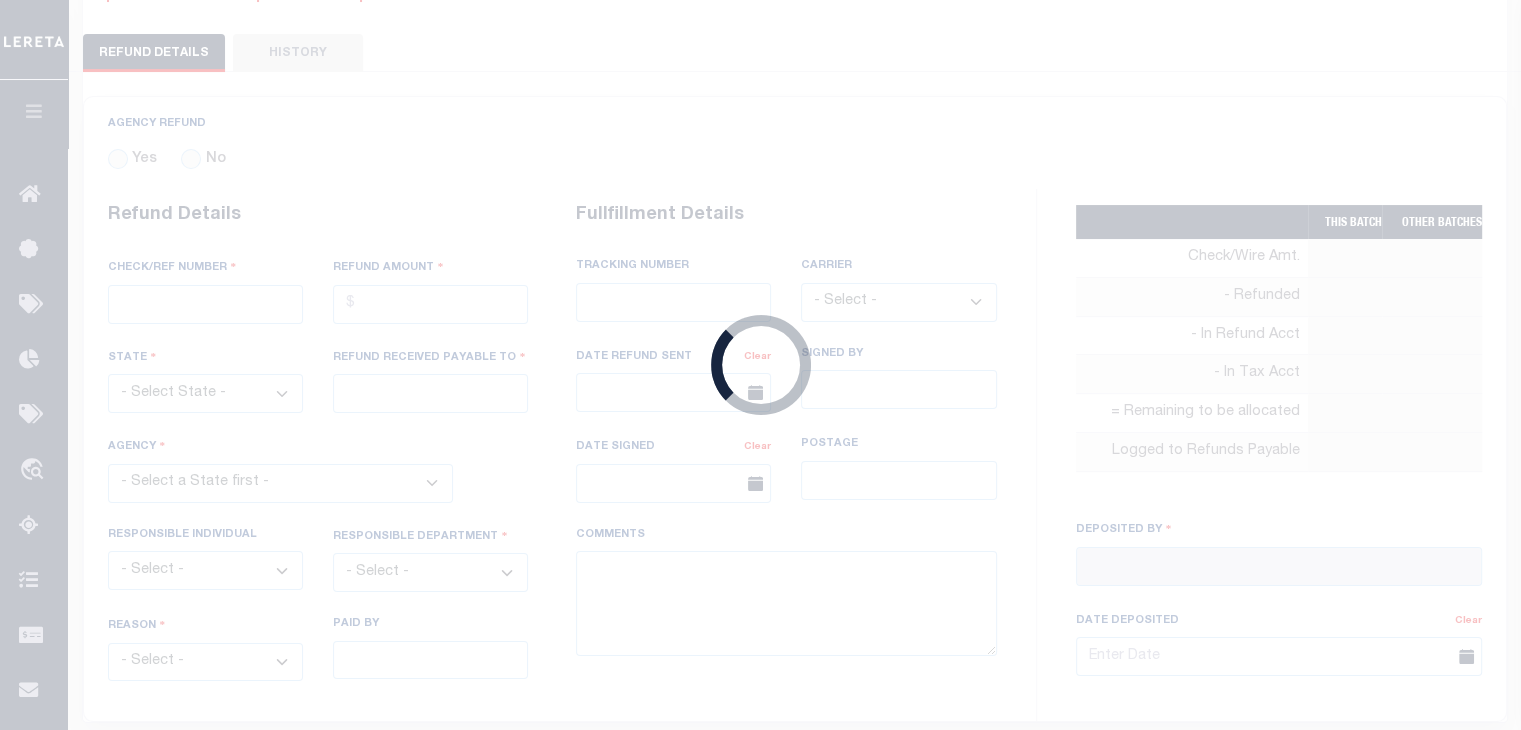 radio on "true" 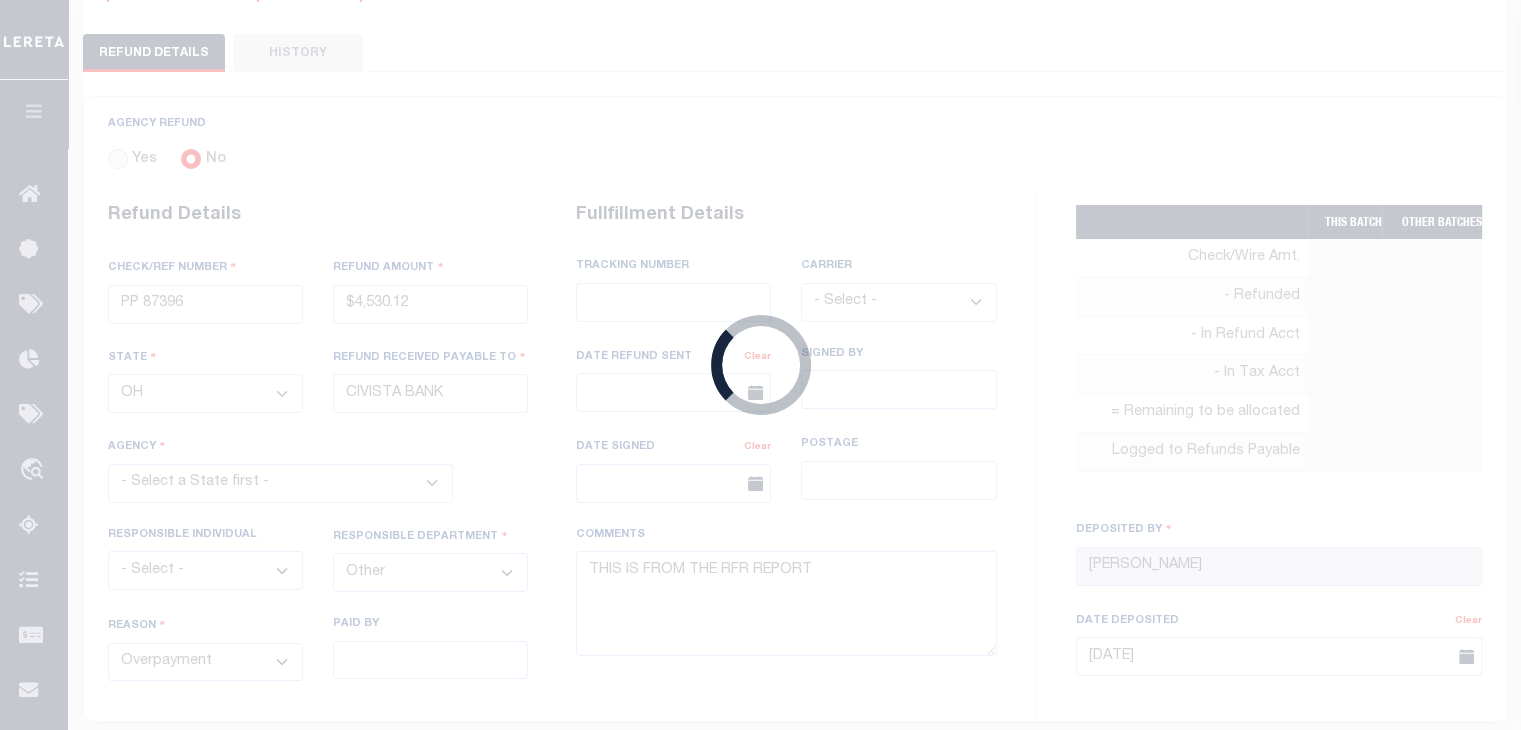 select on "3909300000" 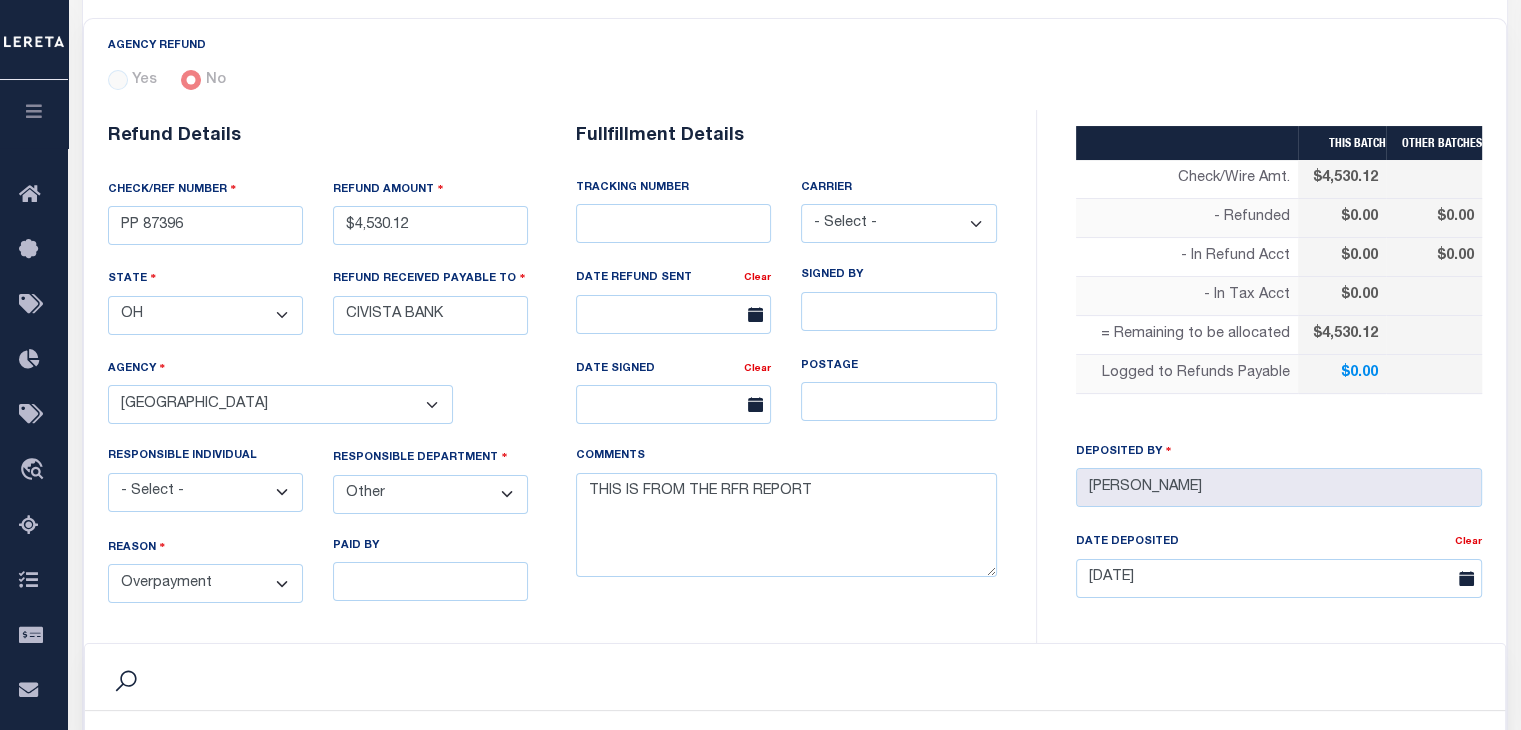 scroll, scrollTop: 900, scrollLeft: 0, axis: vertical 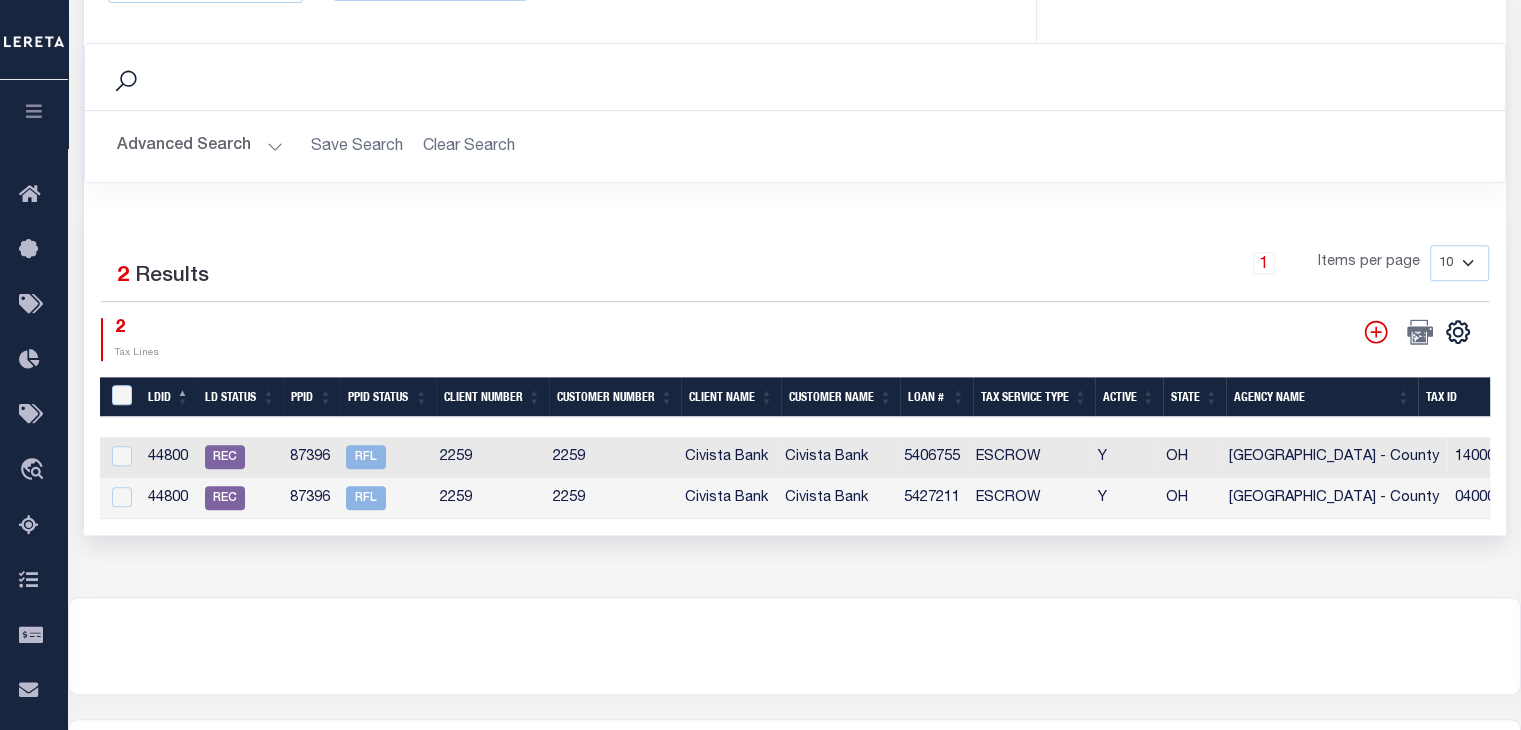 select on "100" 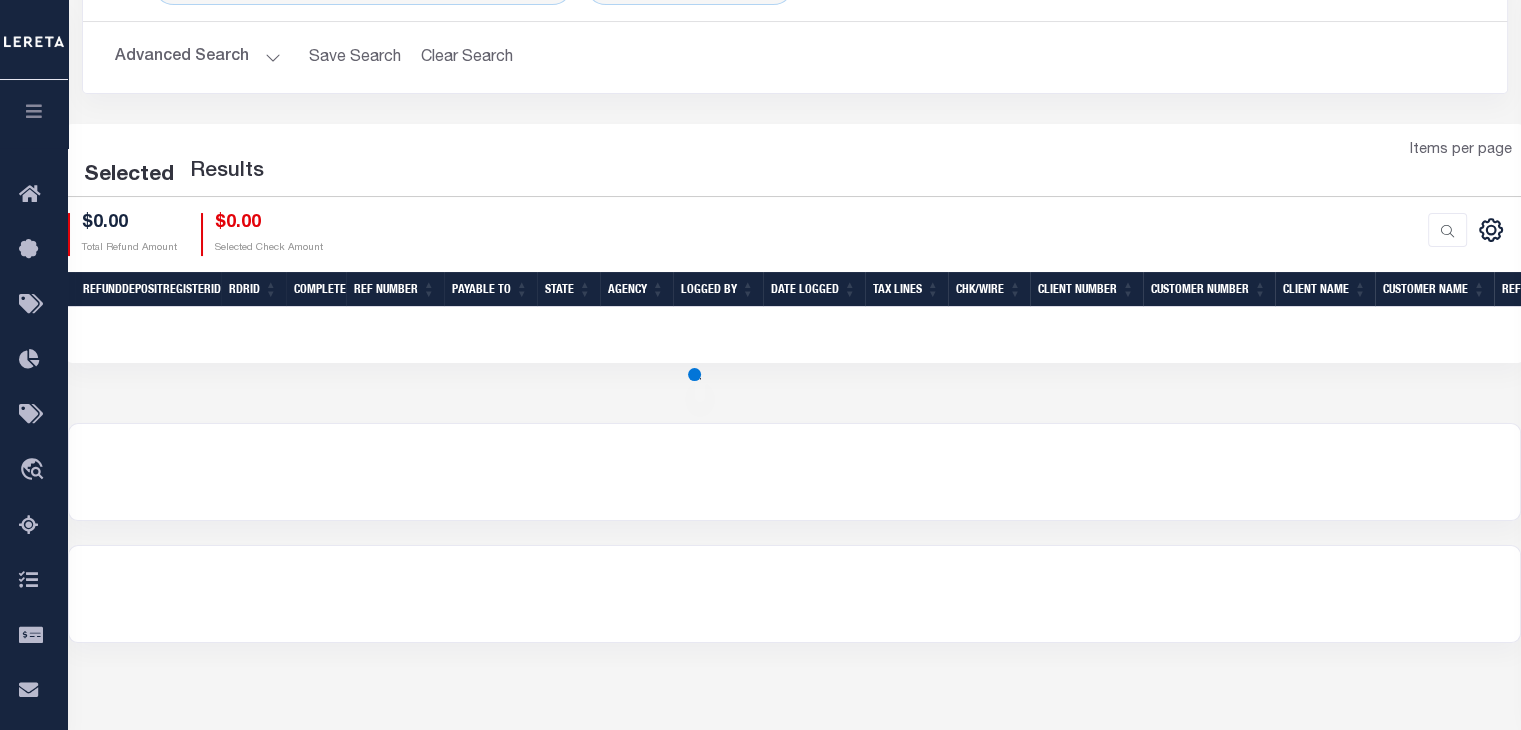 scroll, scrollTop: 200, scrollLeft: 0, axis: vertical 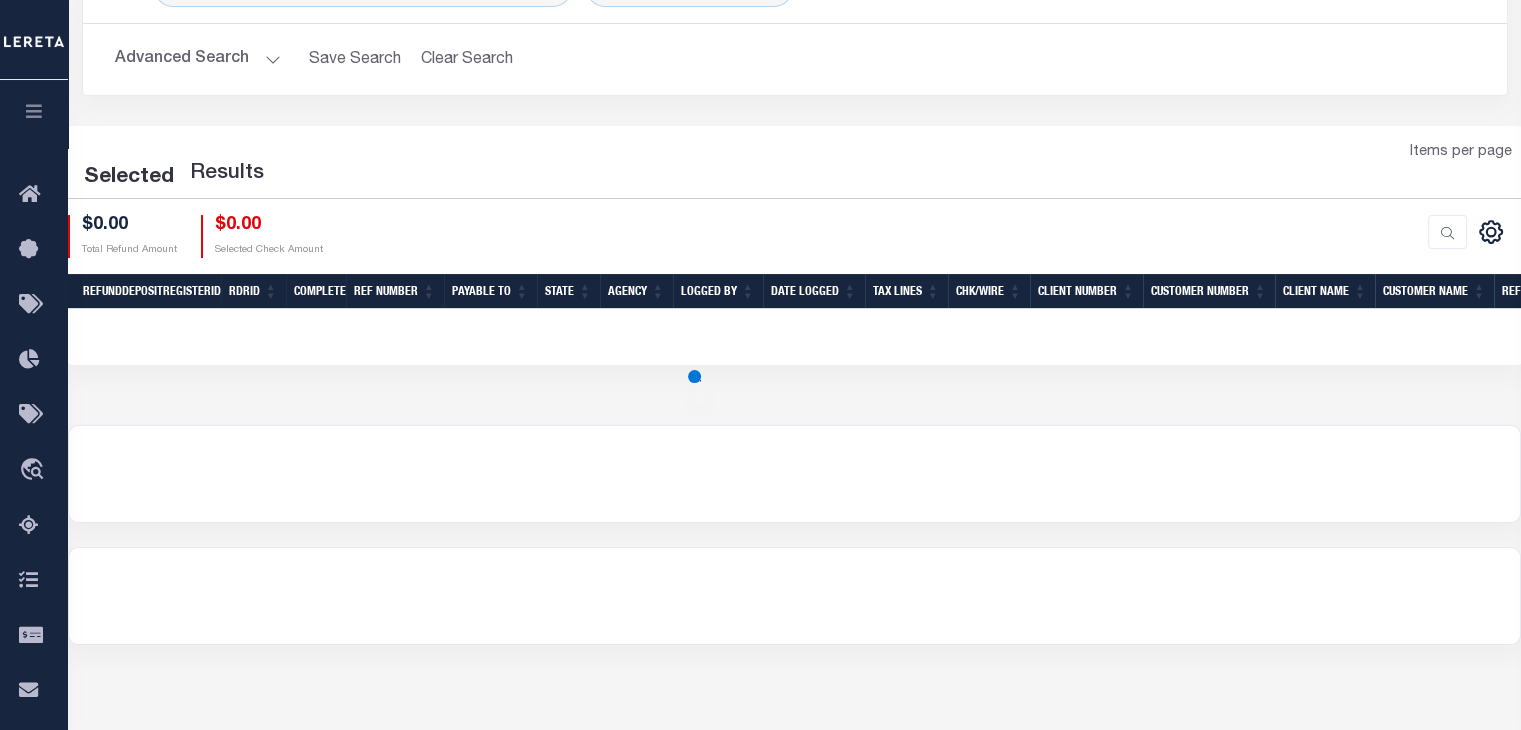 select on "100" 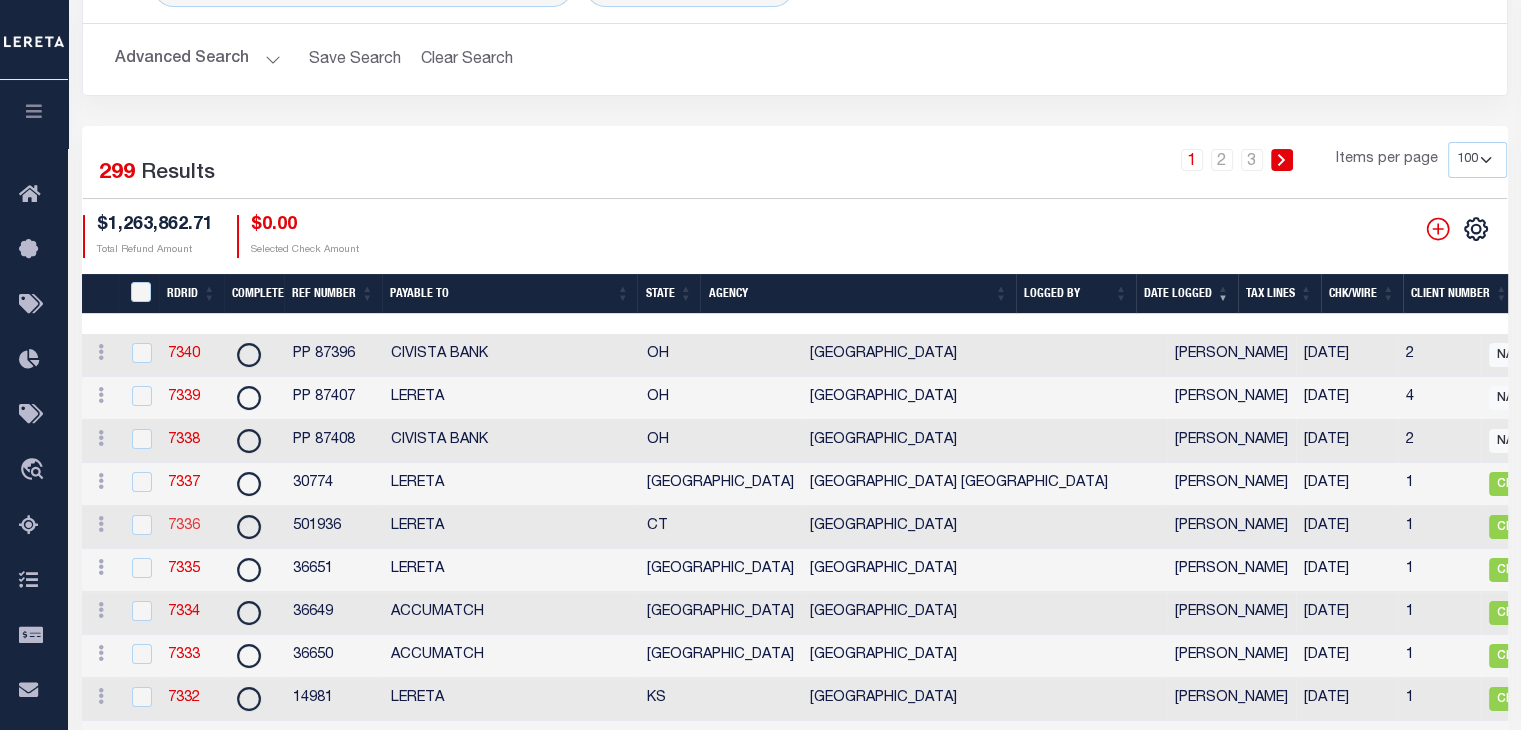 click on "7336" at bounding box center [184, 526] 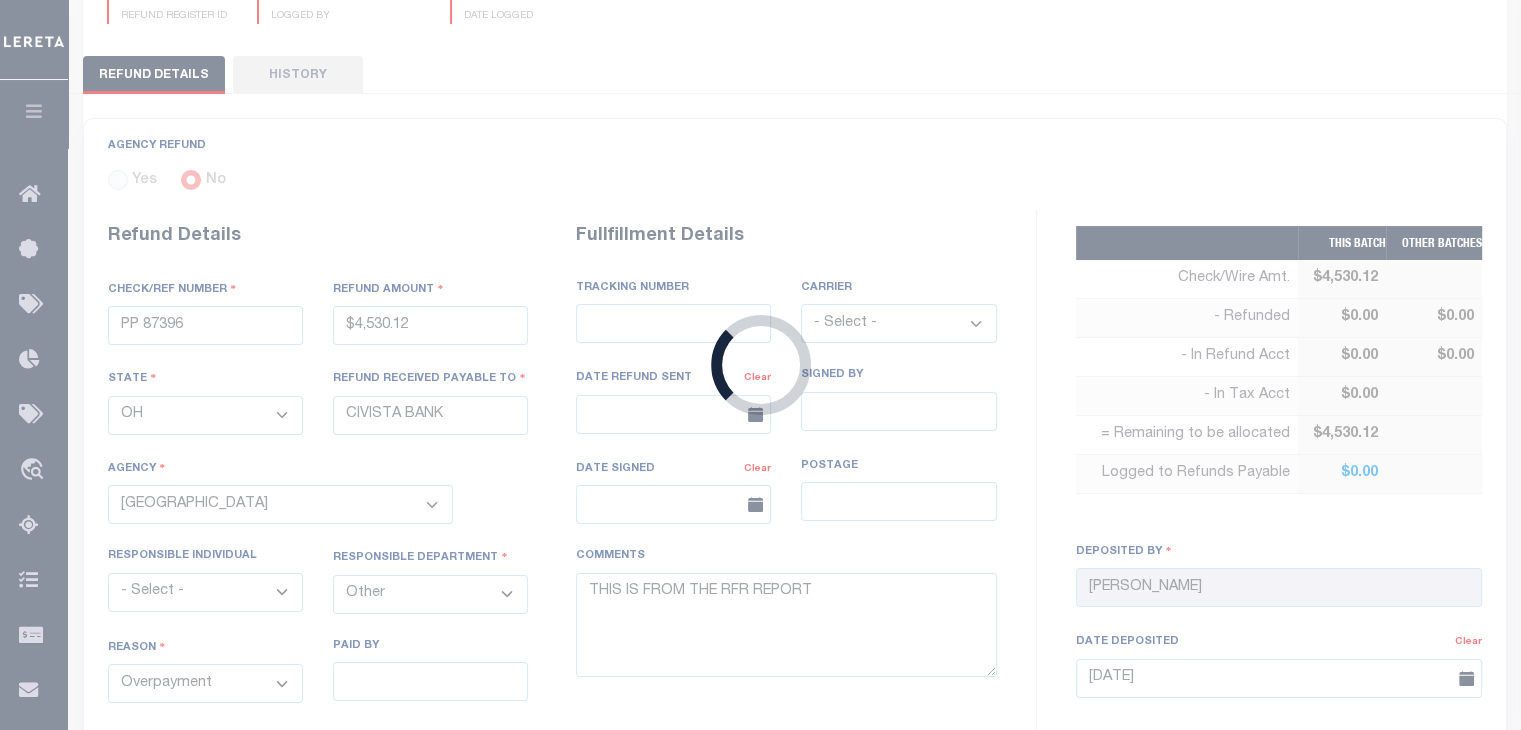 radio on "true" 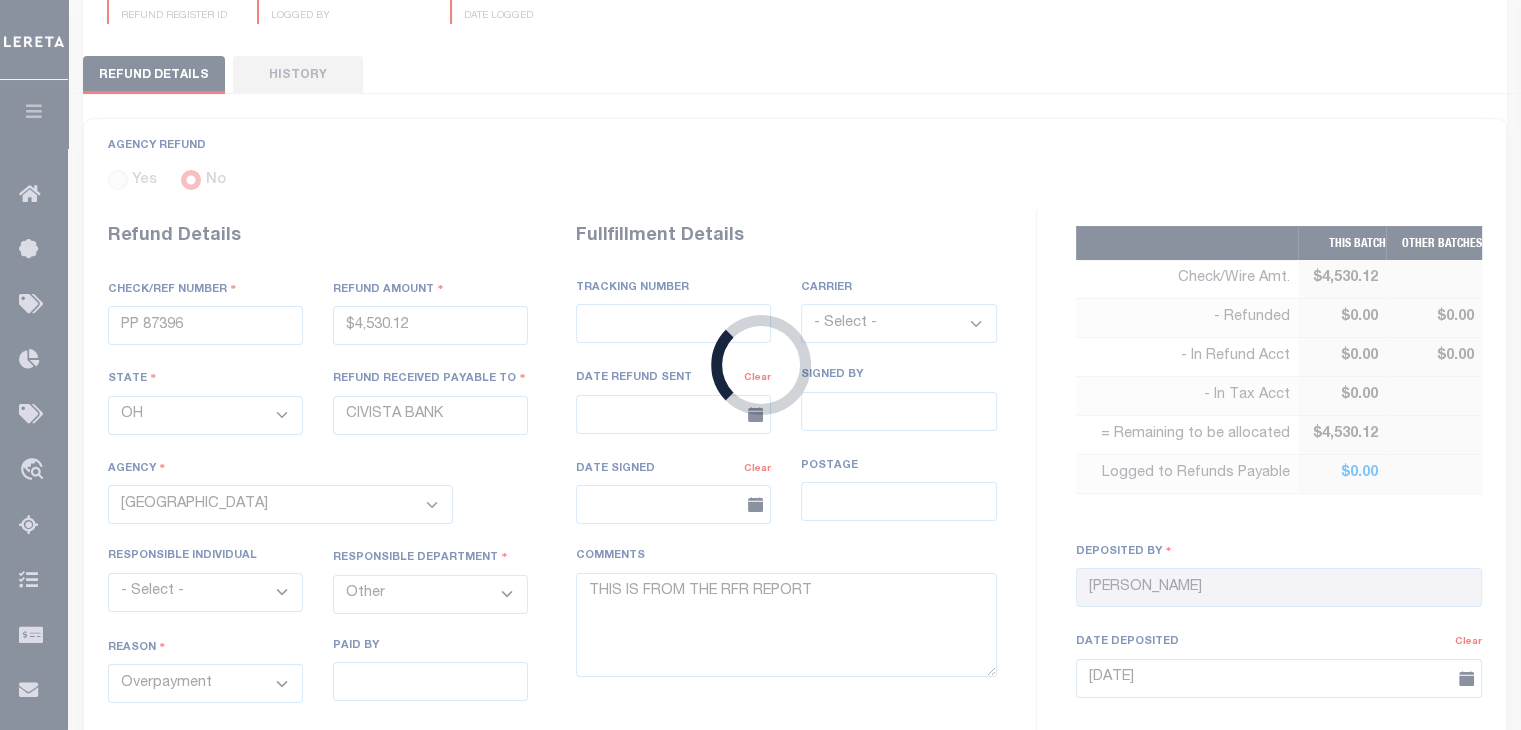 type on "LERETA" 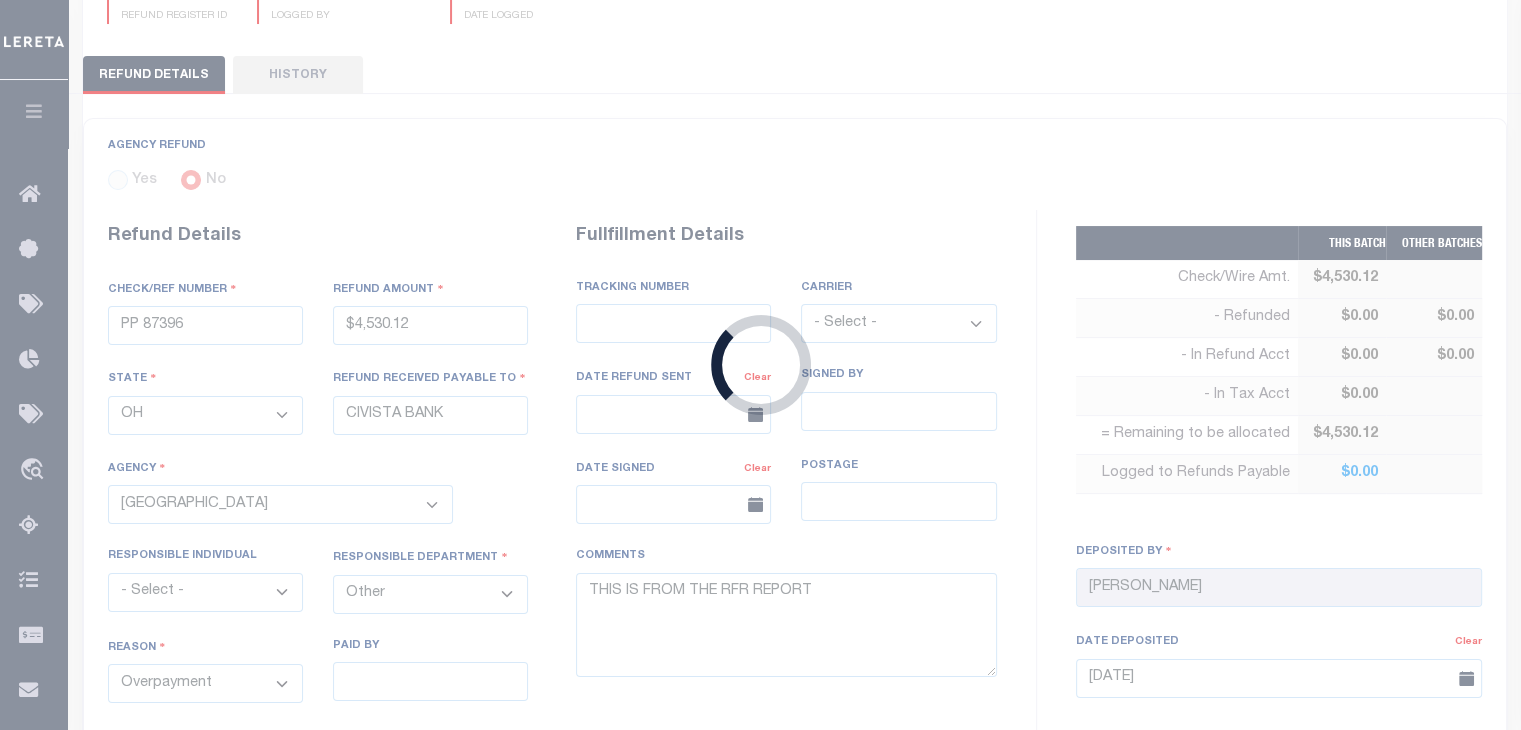 select 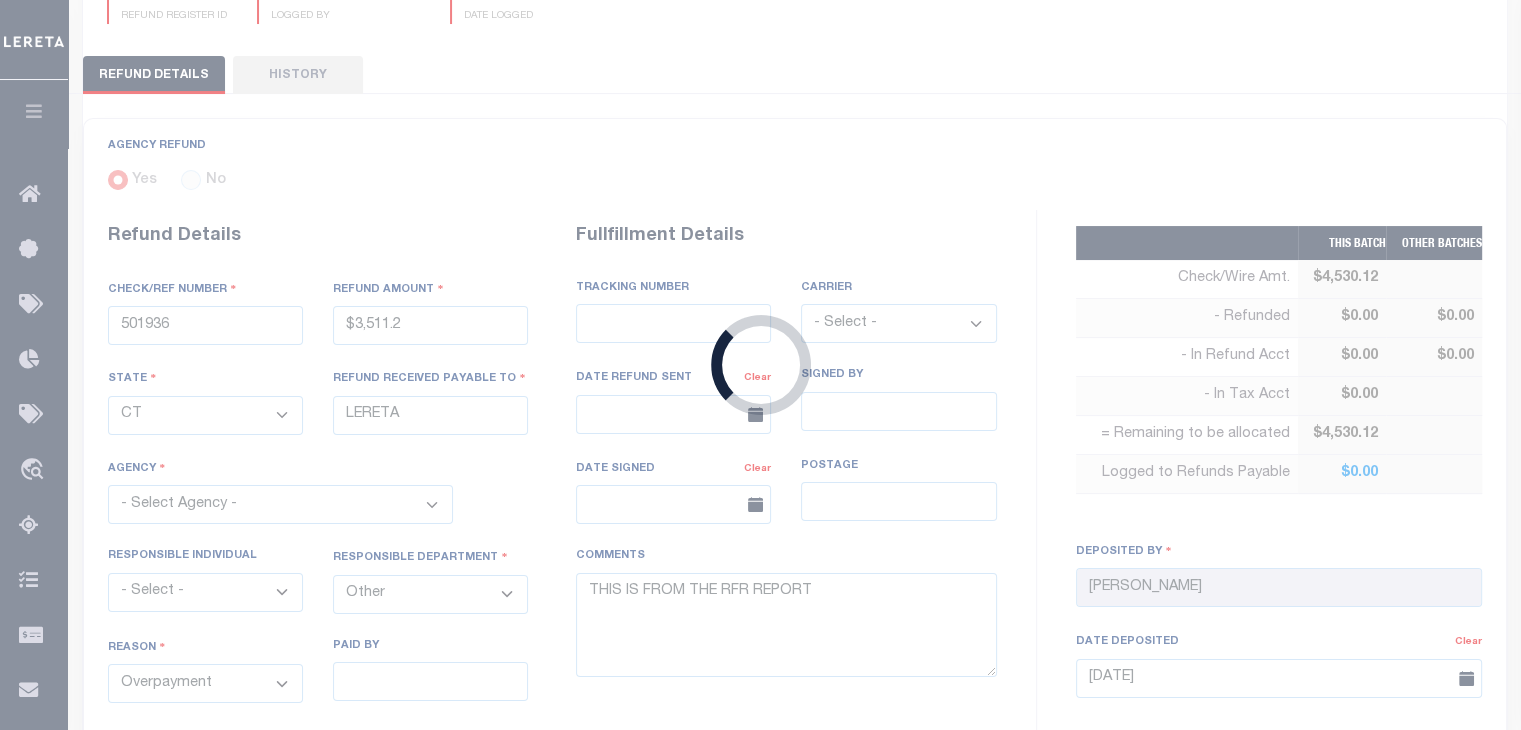 select 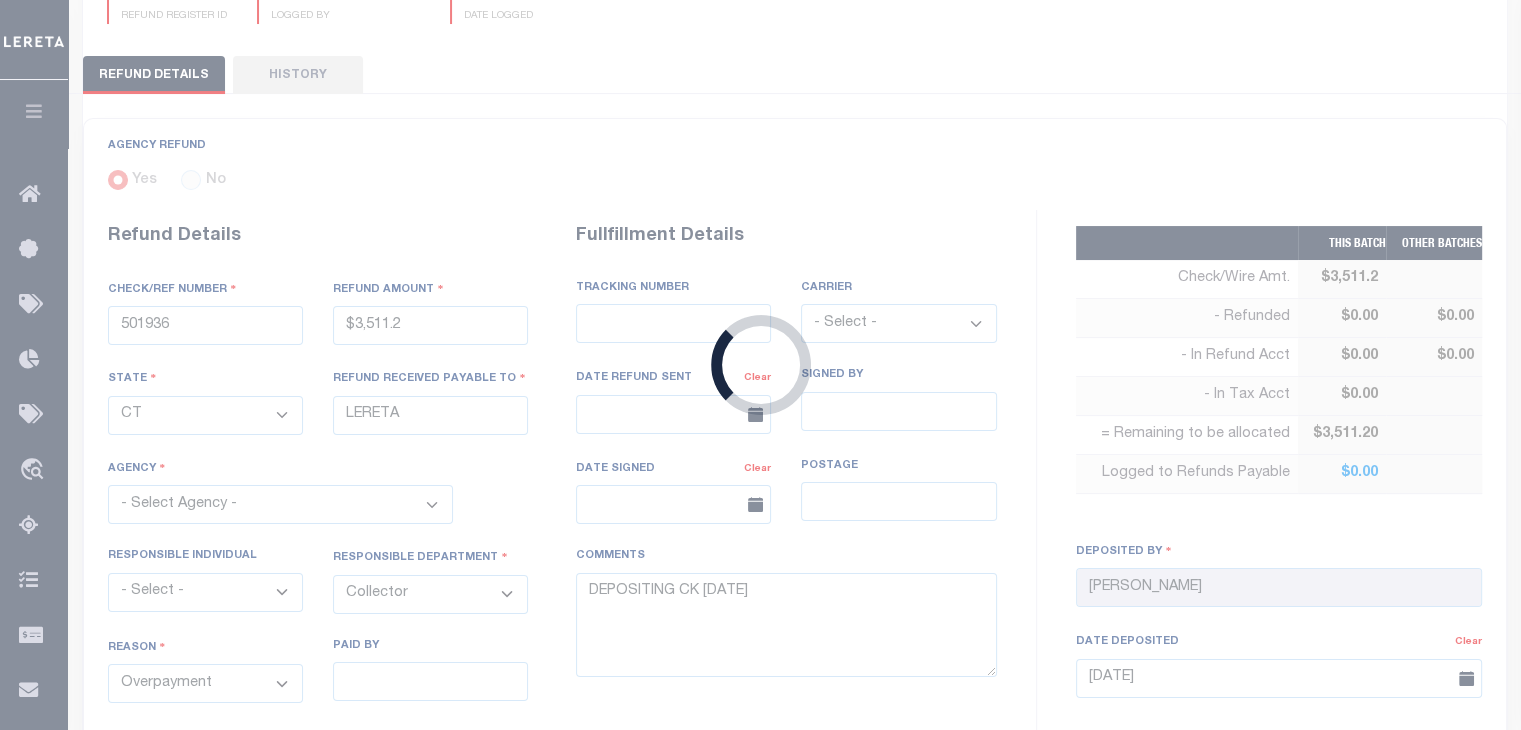 scroll, scrollTop: 173, scrollLeft: 0, axis: vertical 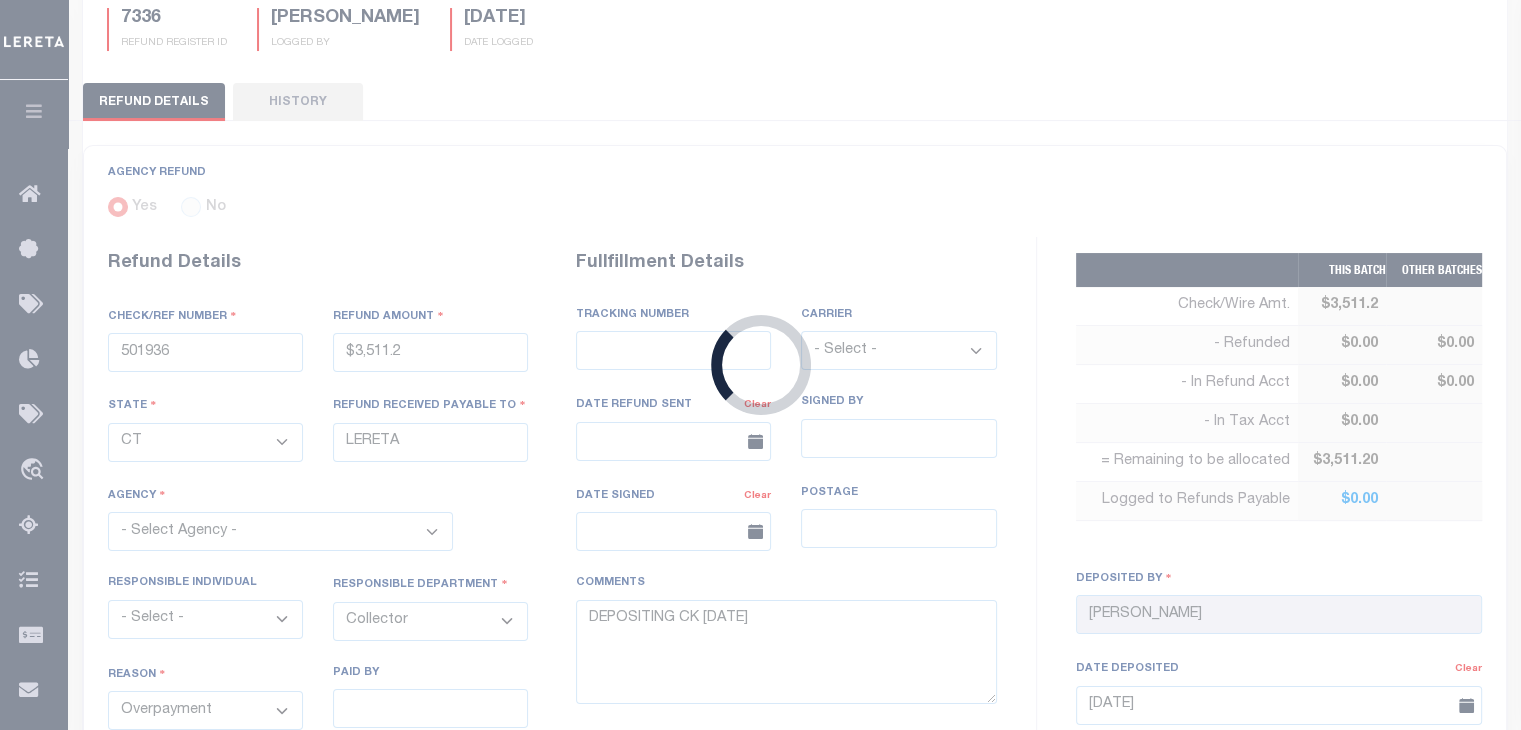select on "60010106" 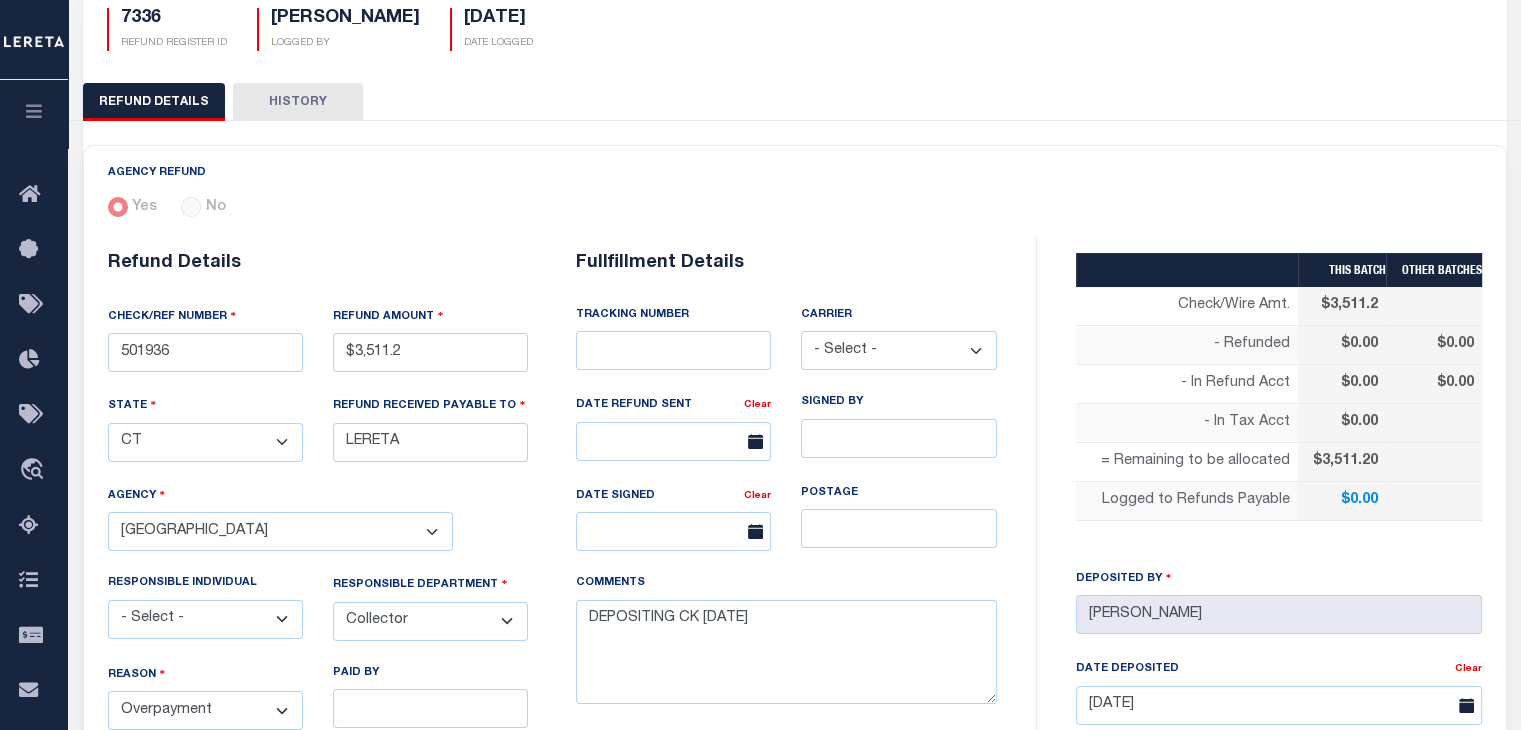 scroll, scrollTop: 773, scrollLeft: 0, axis: vertical 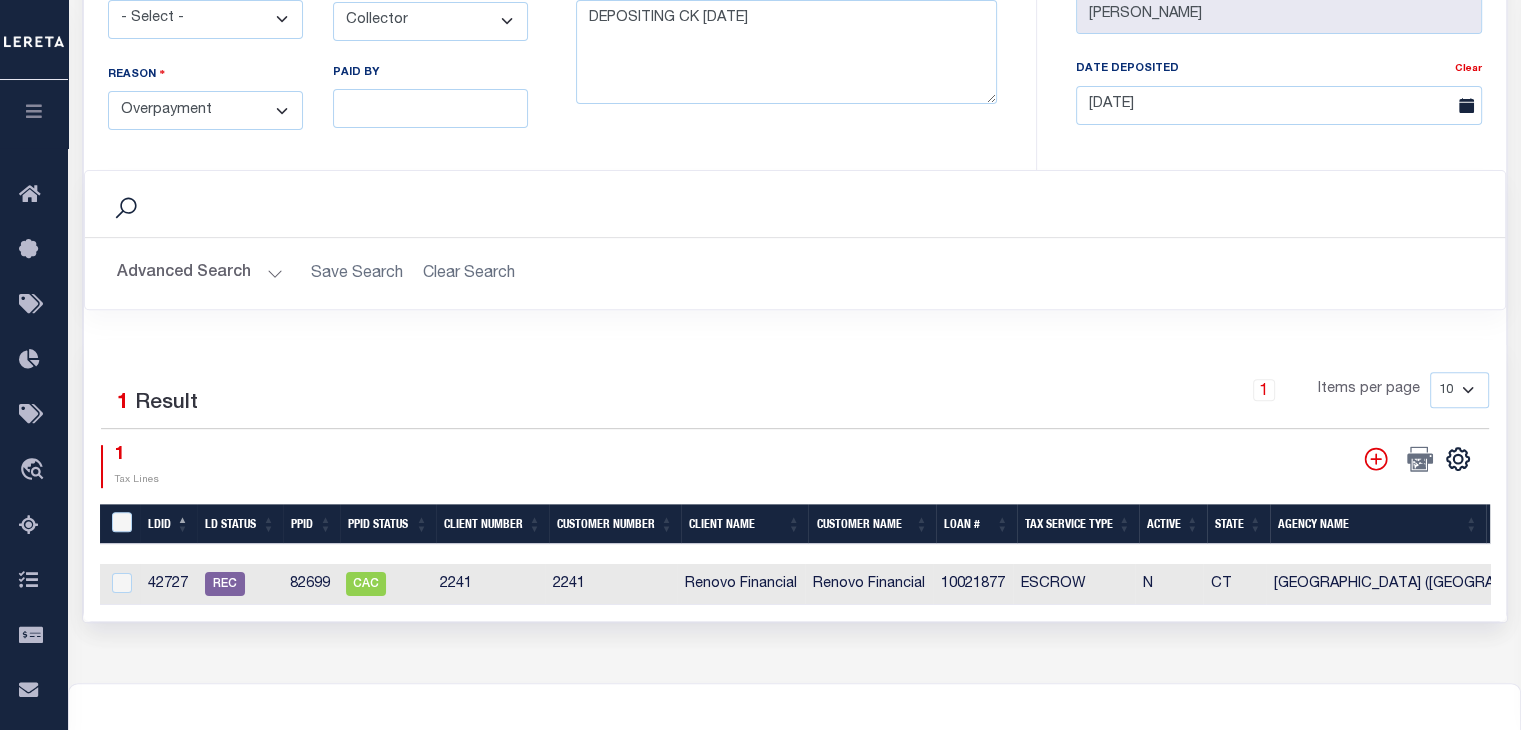 select on "100" 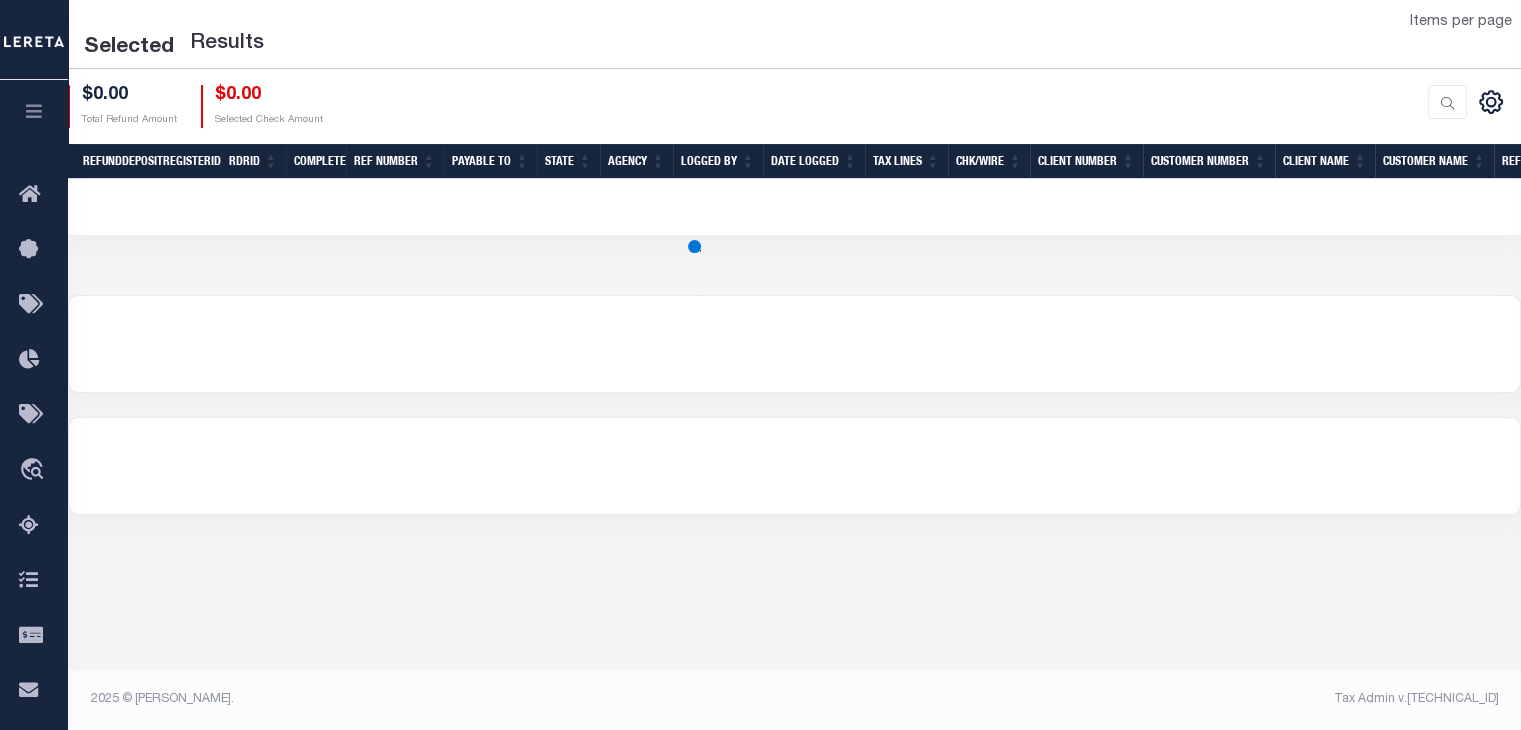scroll, scrollTop: 200, scrollLeft: 0, axis: vertical 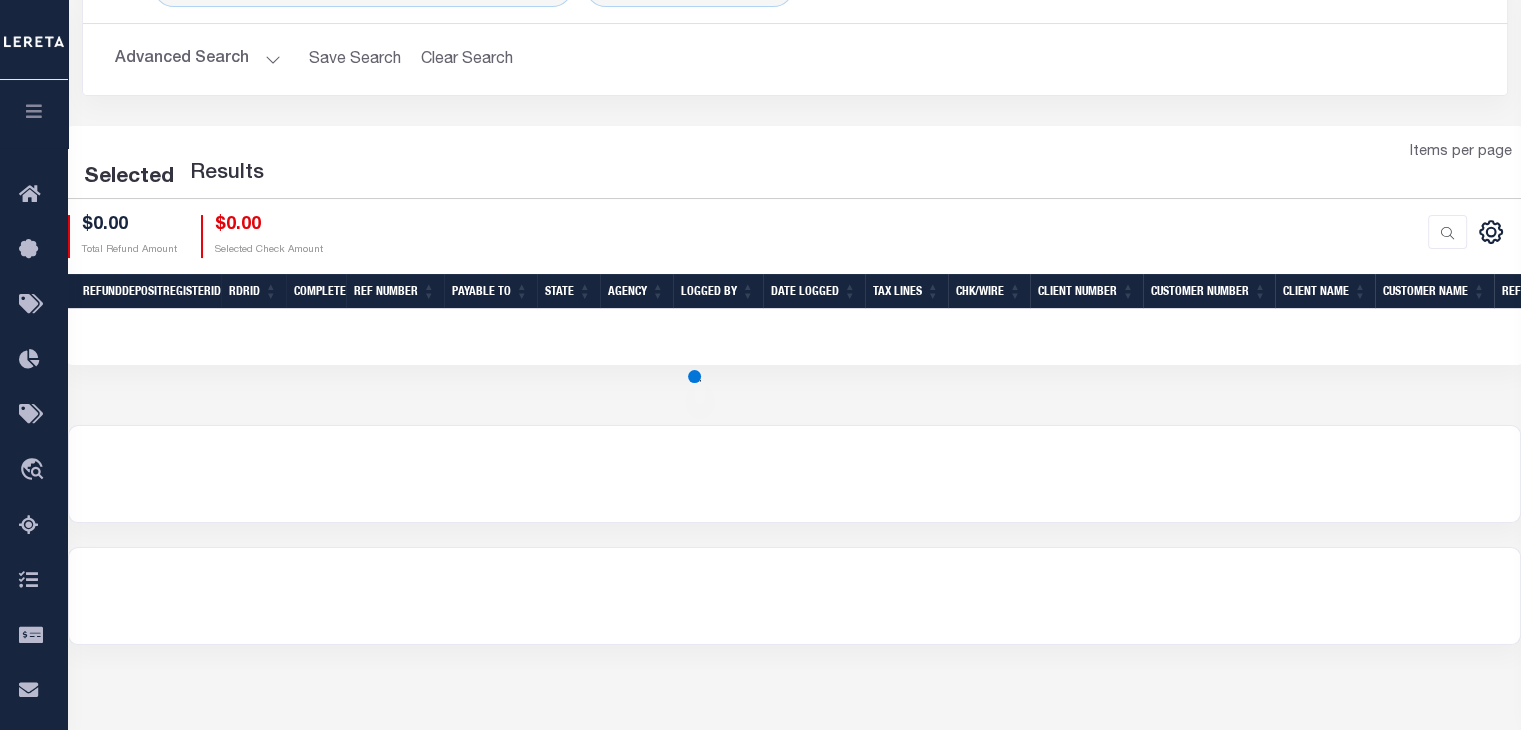 select on "100" 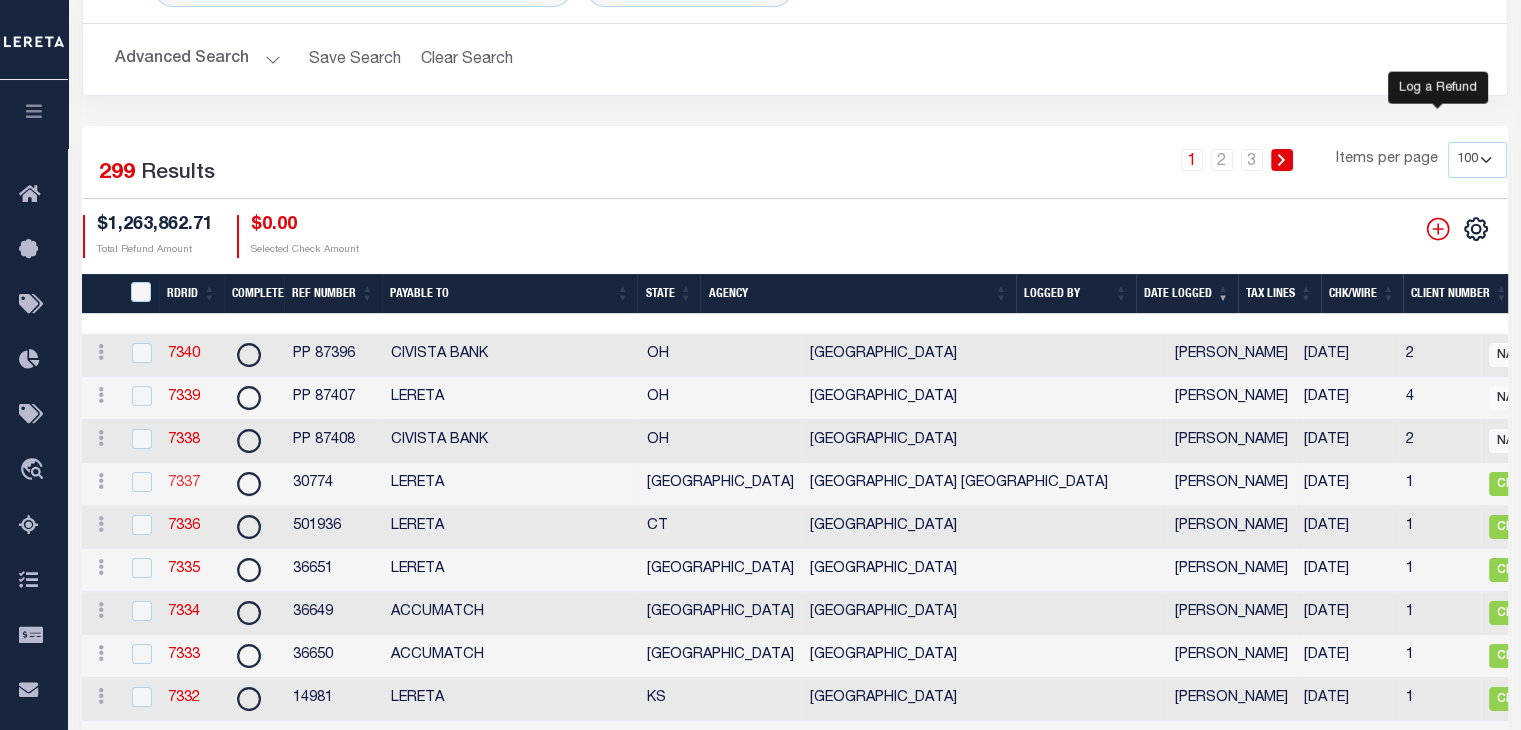 click on "7337" at bounding box center [184, 483] 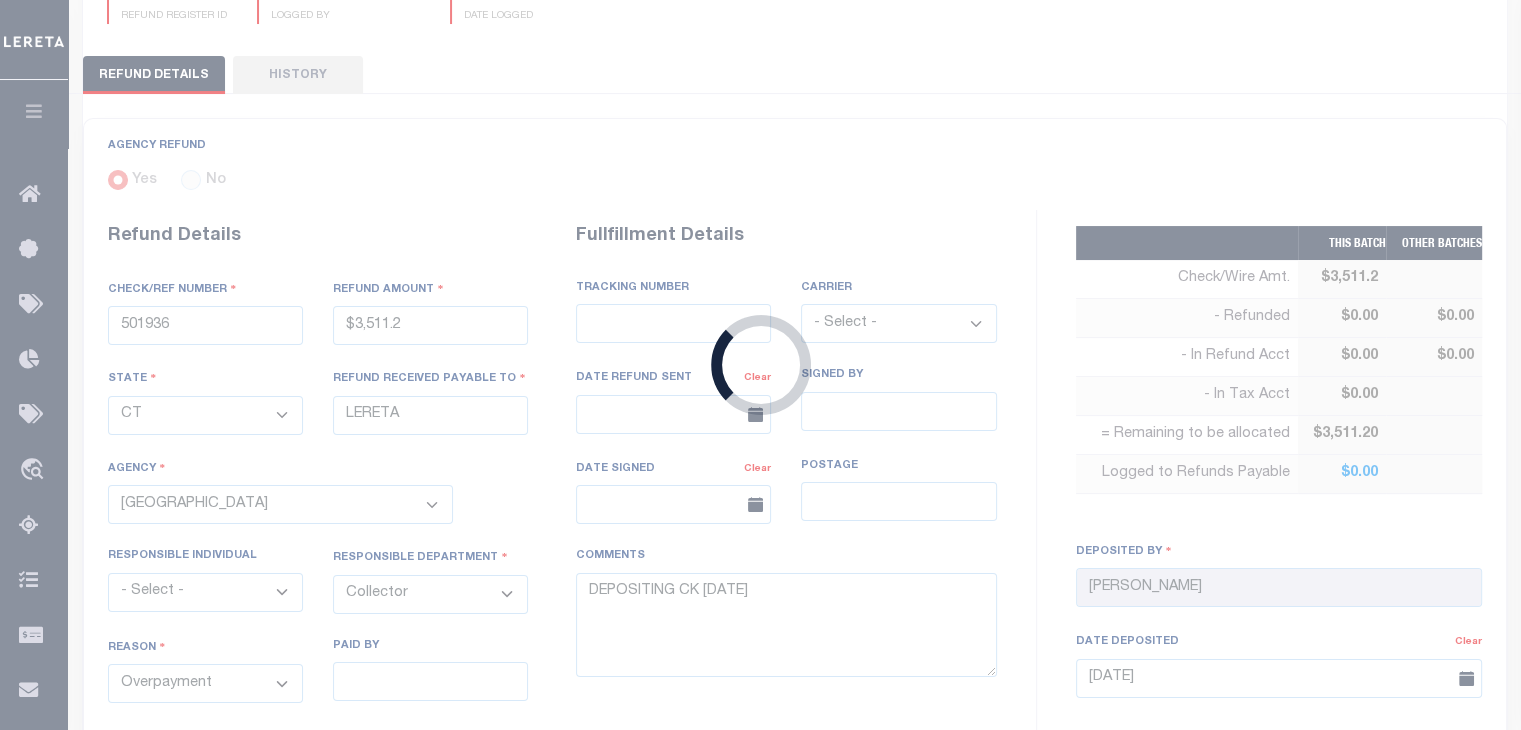 type on "30774" 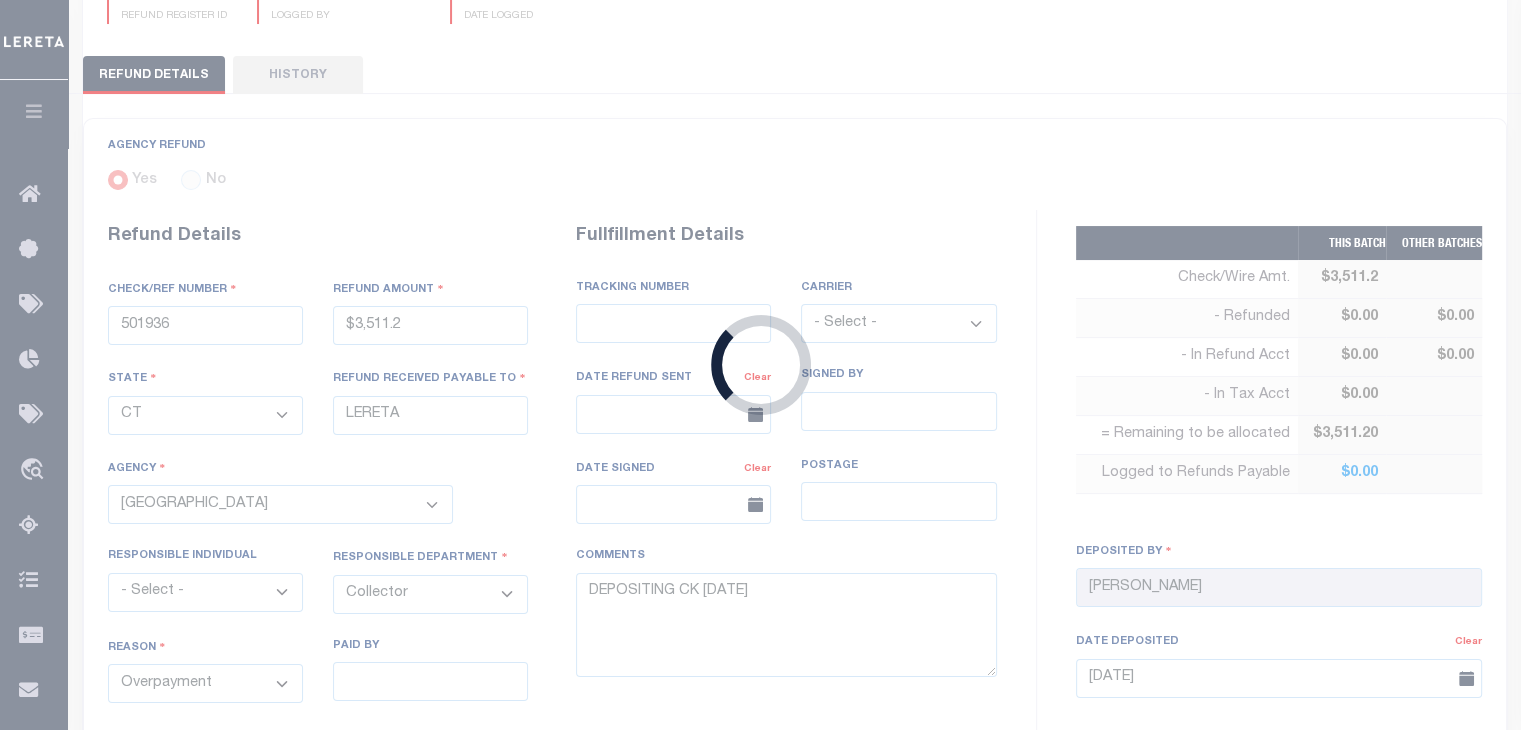 type on "$10.22" 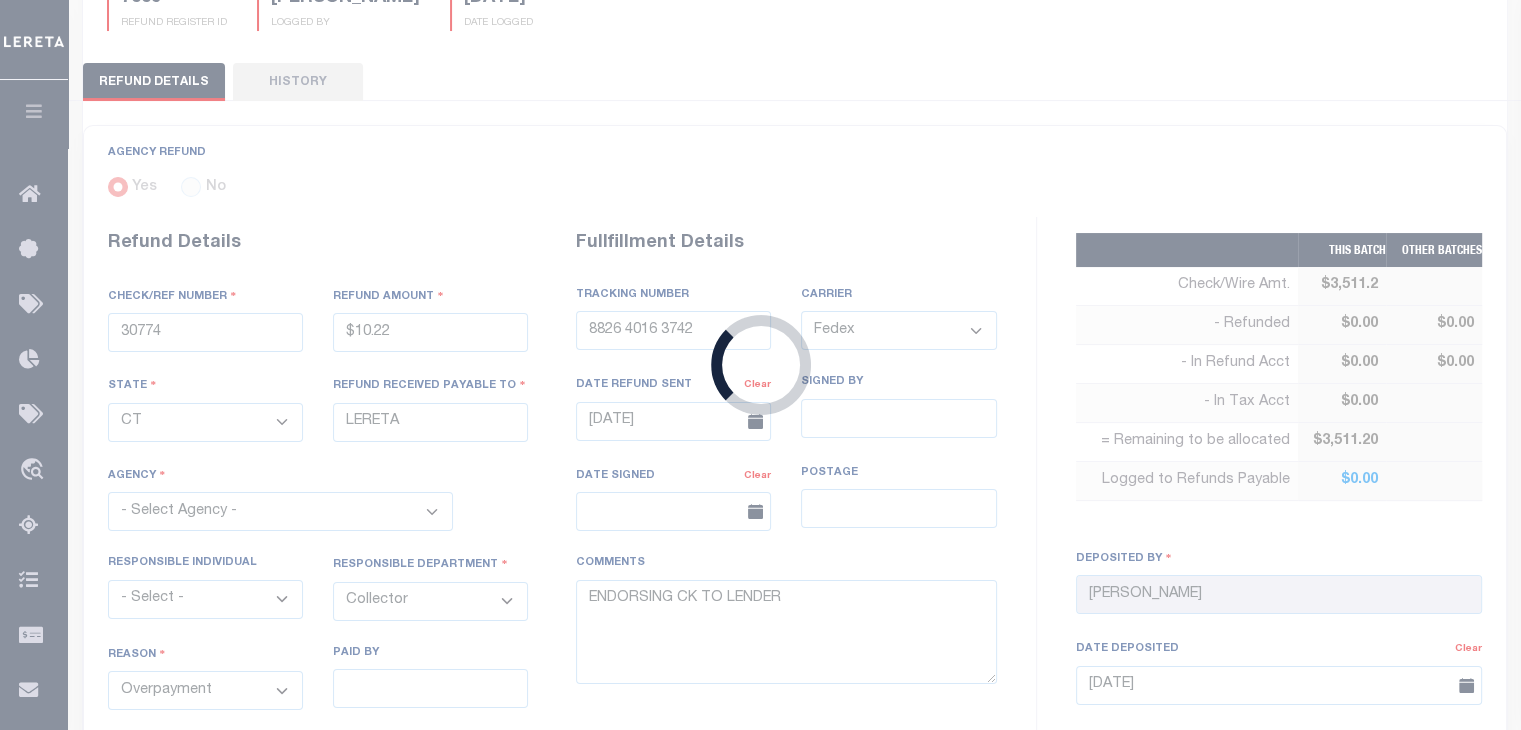 select on "4832980000" 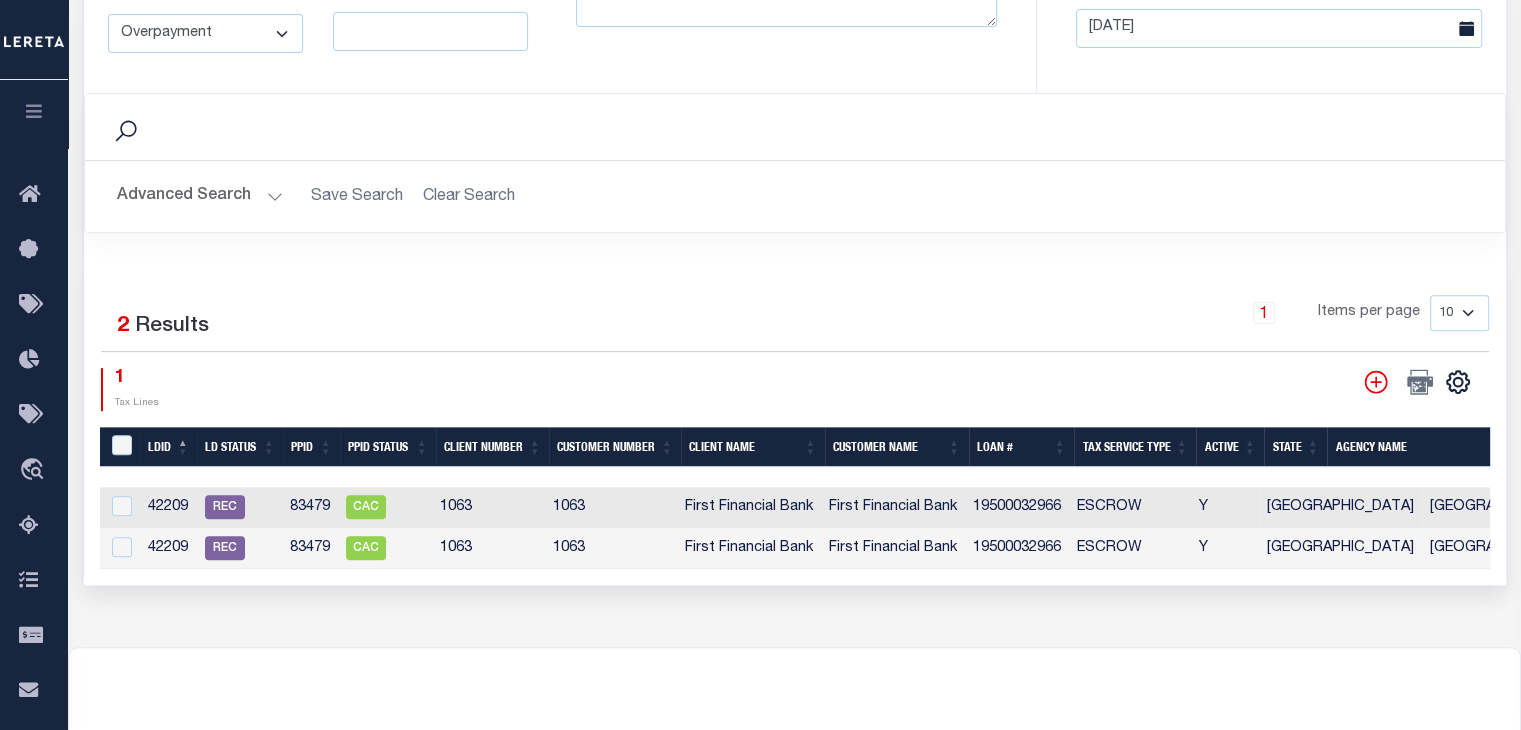 scroll, scrollTop: 940, scrollLeft: 0, axis: vertical 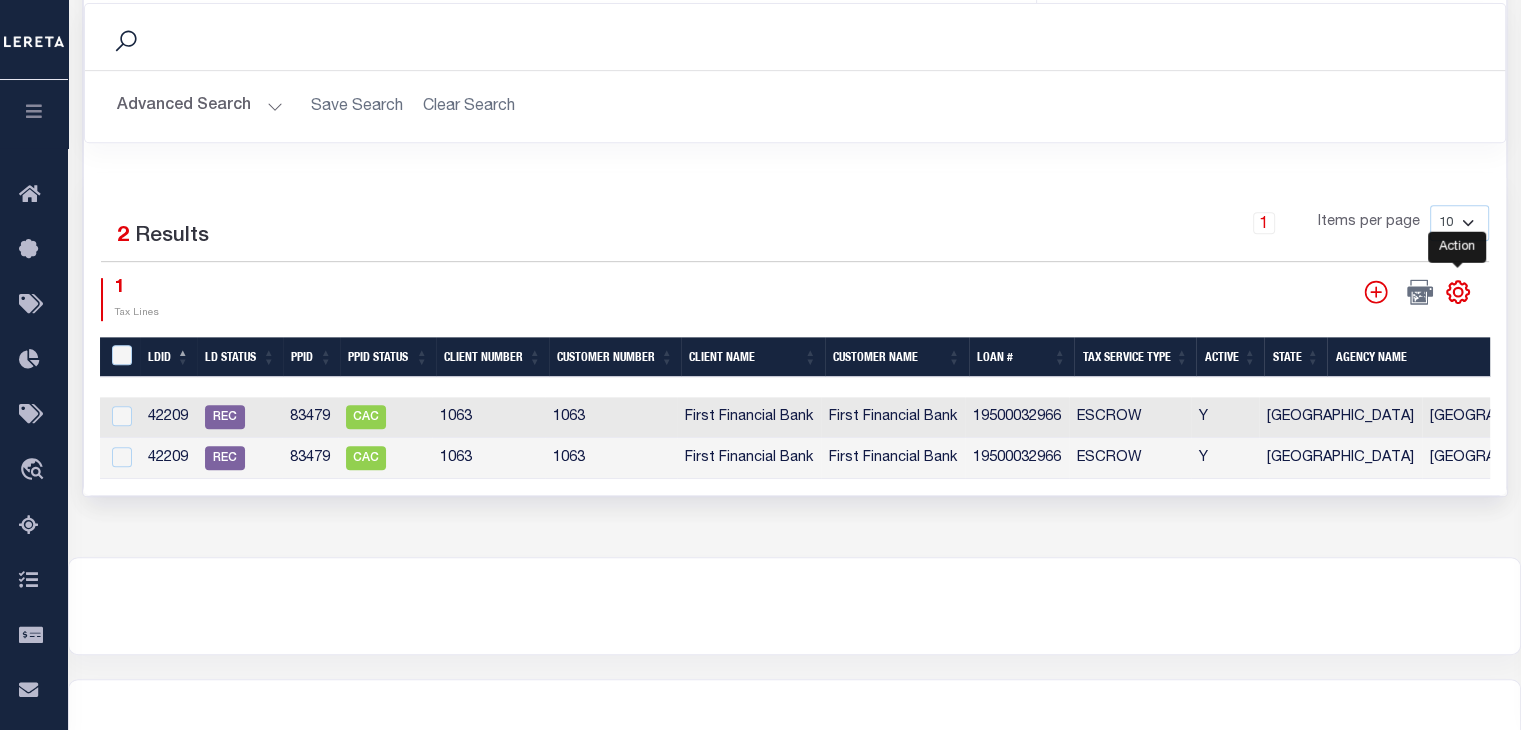 click 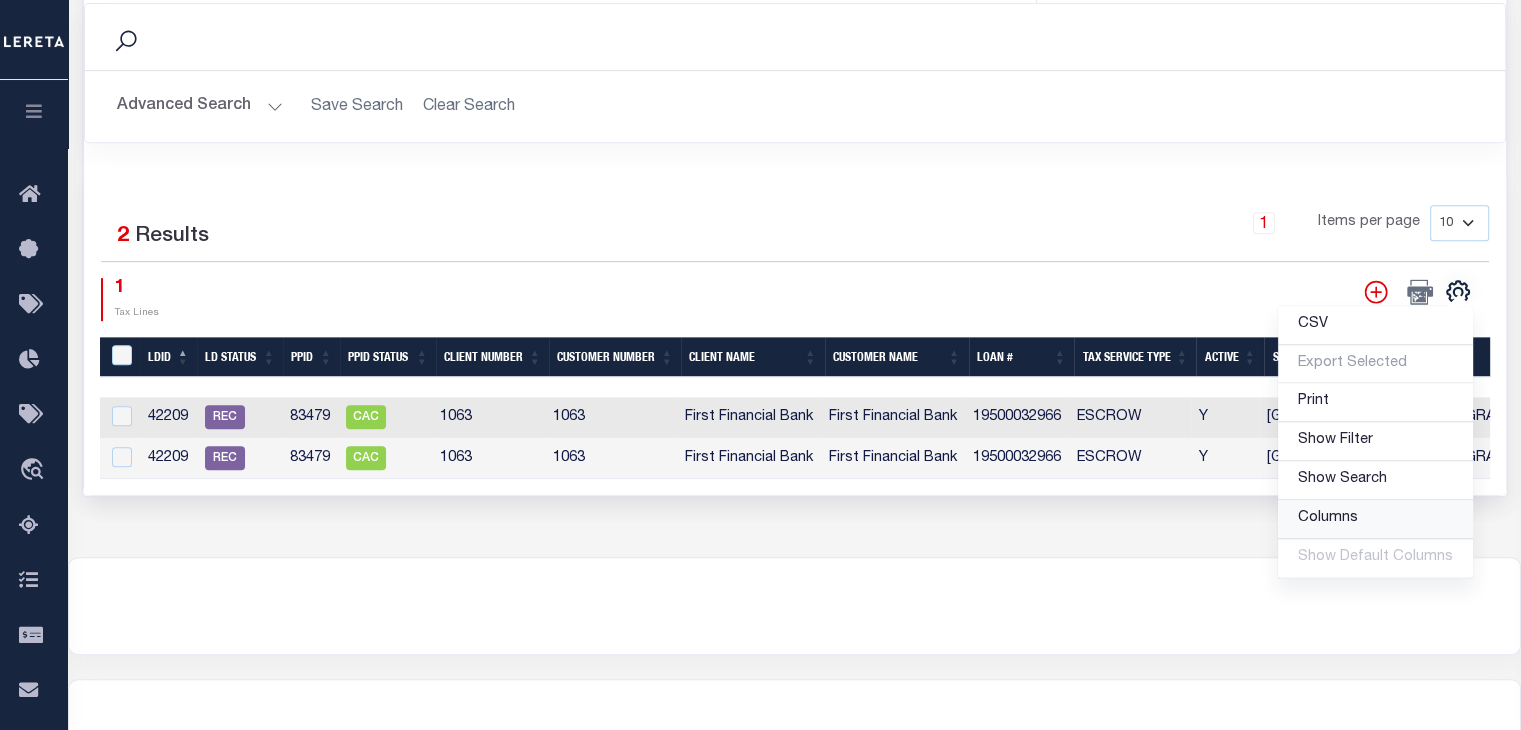 click on "Columns" at bounding box center (1328, 518) 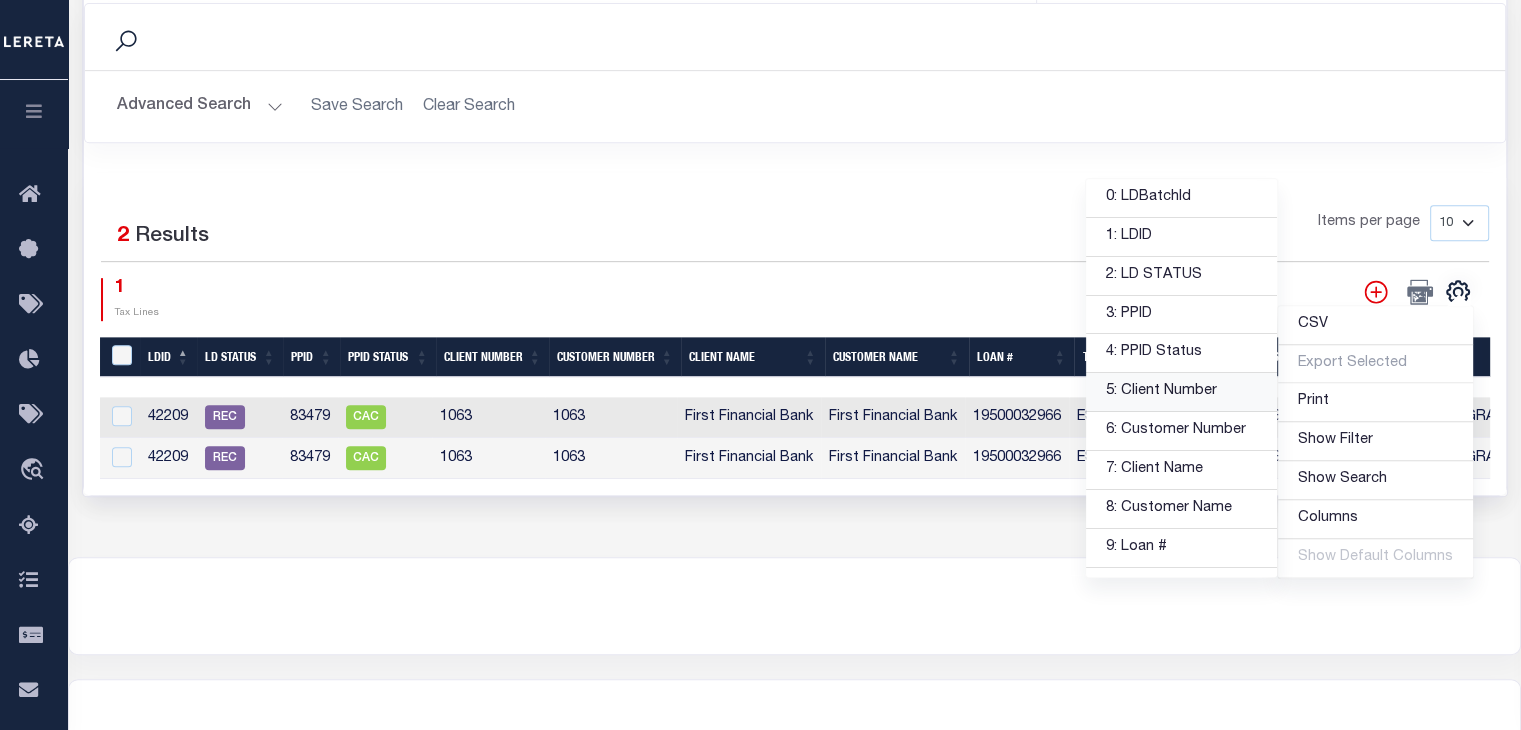 click on "5: Client Number" at bounding box center (1181, 392) 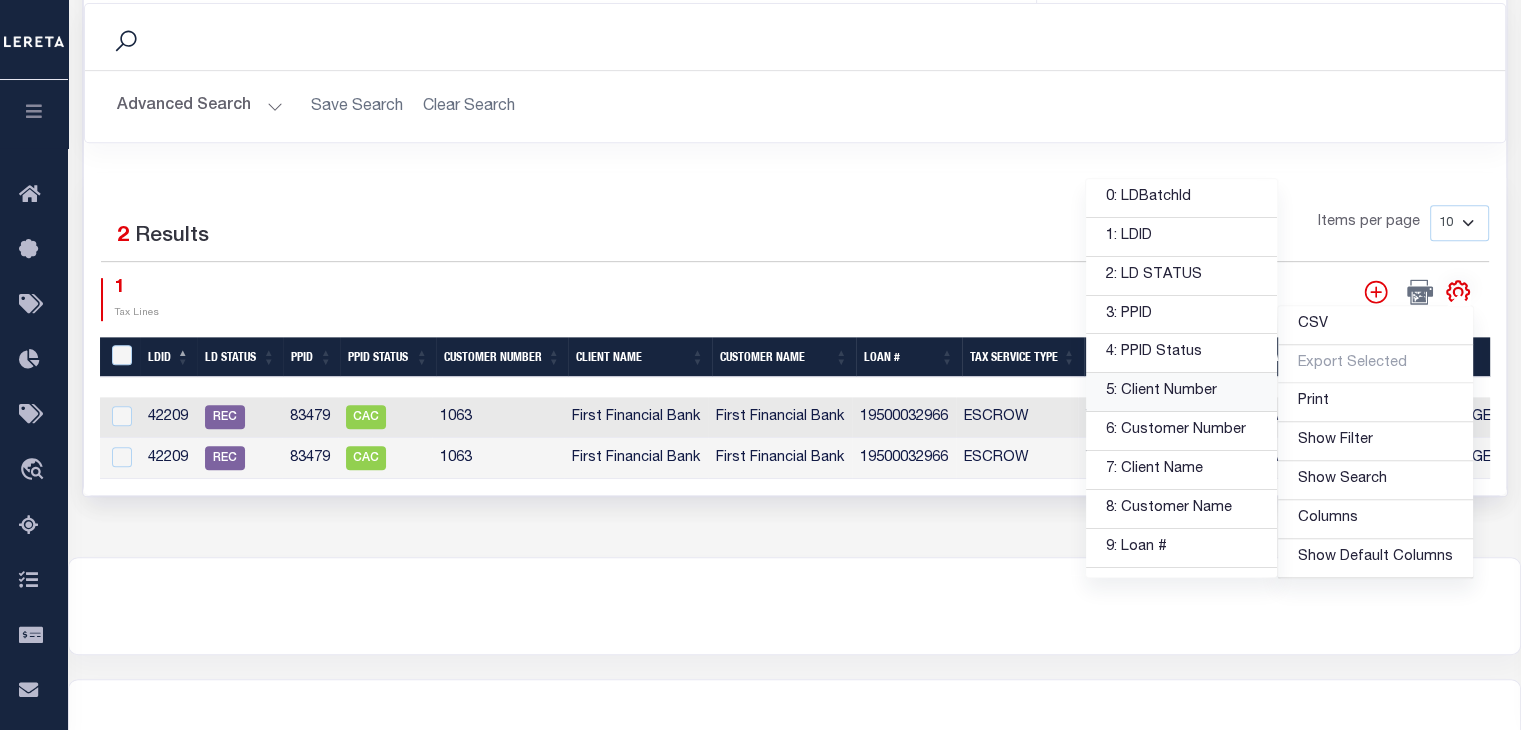 click on "Advanced Search
Save Search Clear Search" at bounding box center [795, 106] 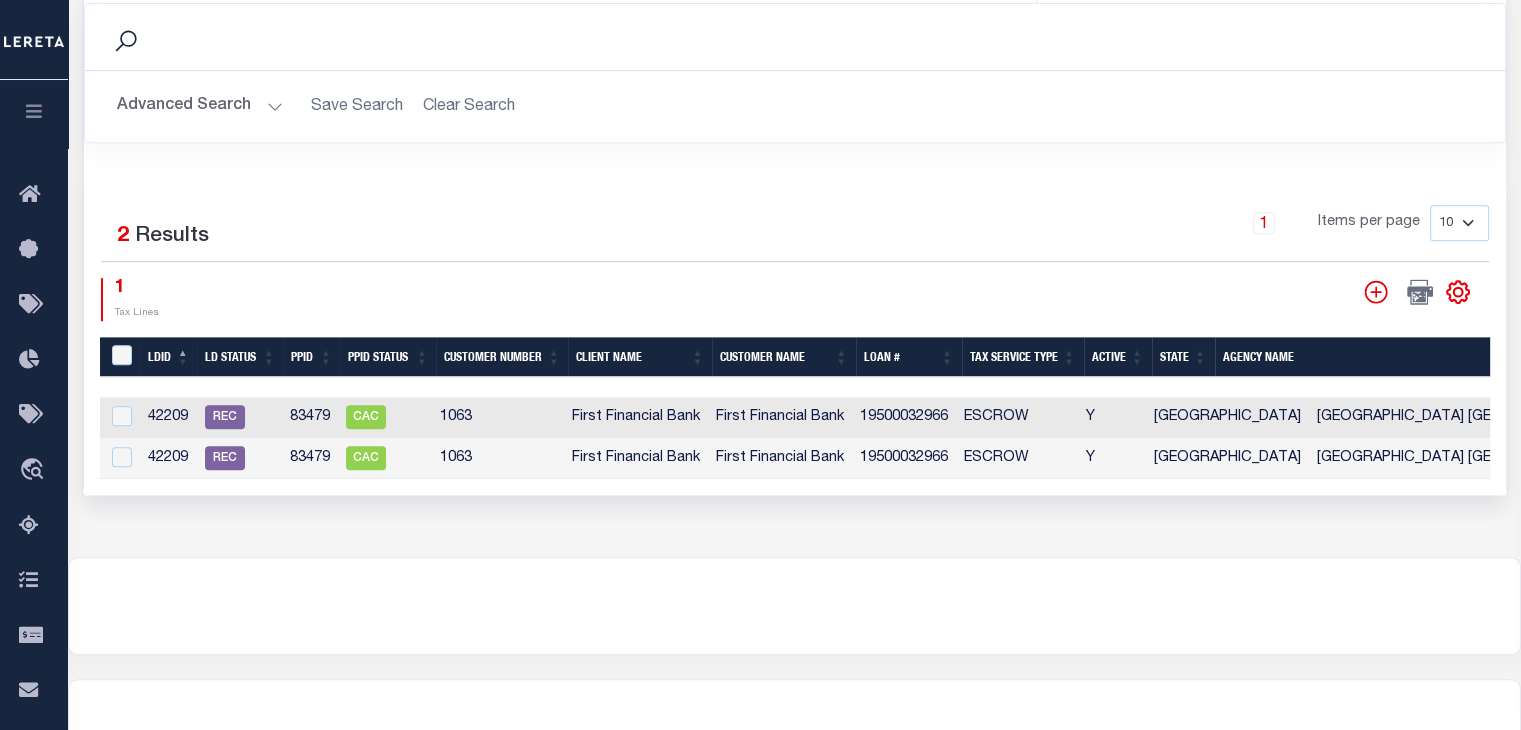 drag, startPoint x: 809, startPoint y: 483, endPoint x: 1316, endPoint y: 499, distance: 507.2524 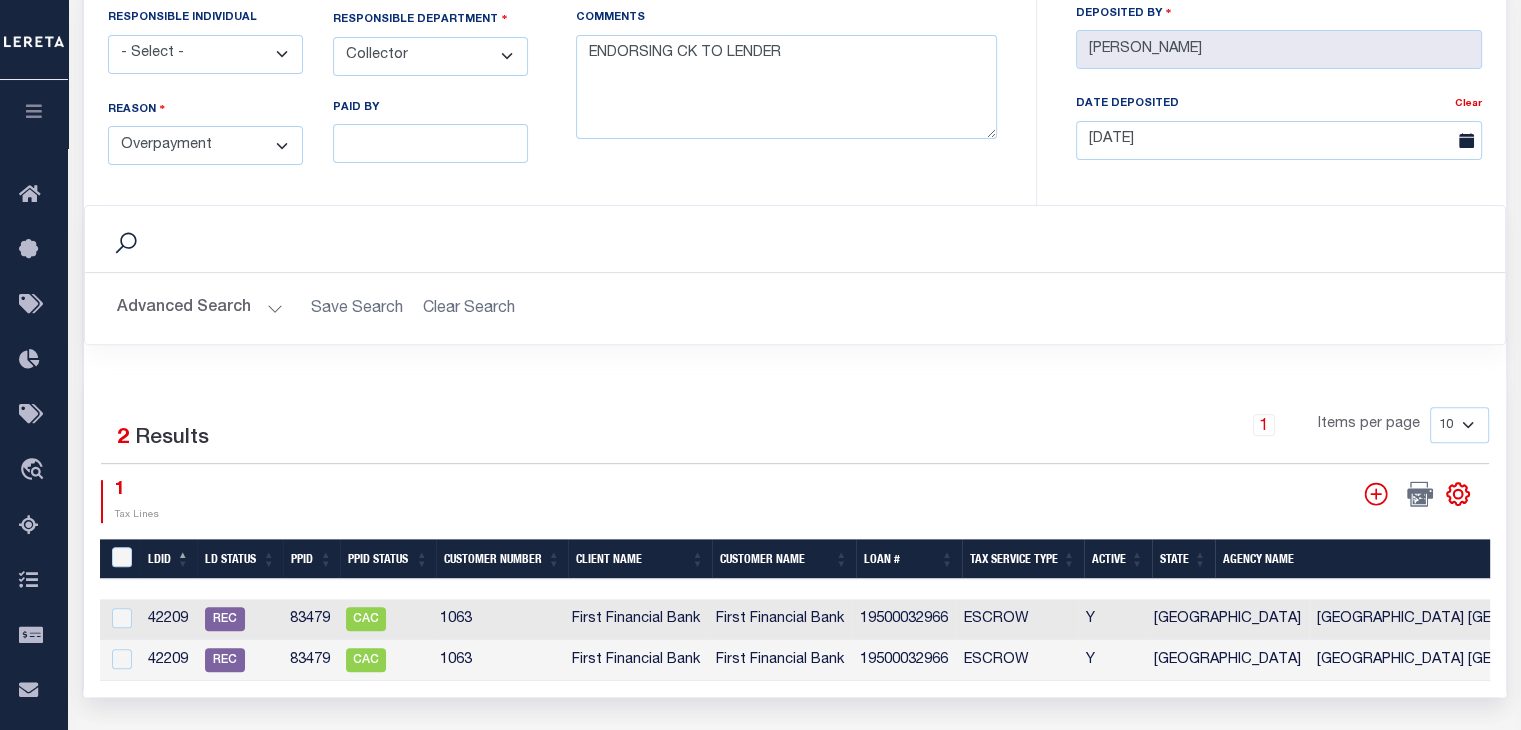 scroll, scrollTop: 740, scrollLeft: 0, axis: vertical 